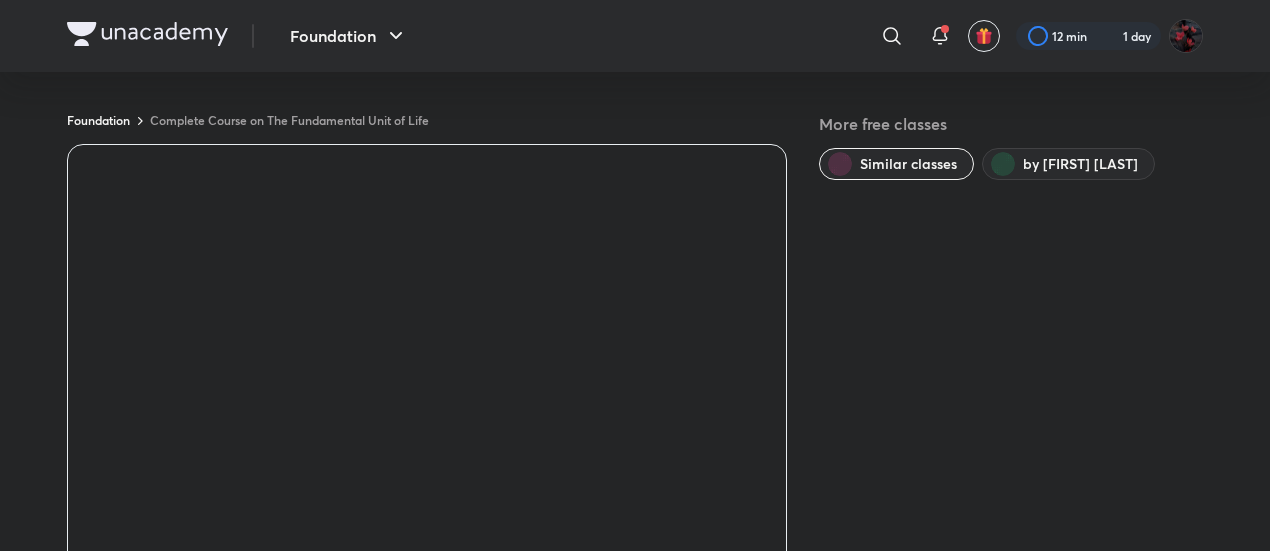 scroll, scrollTop: 0, scrollLeft: 0, axis: both 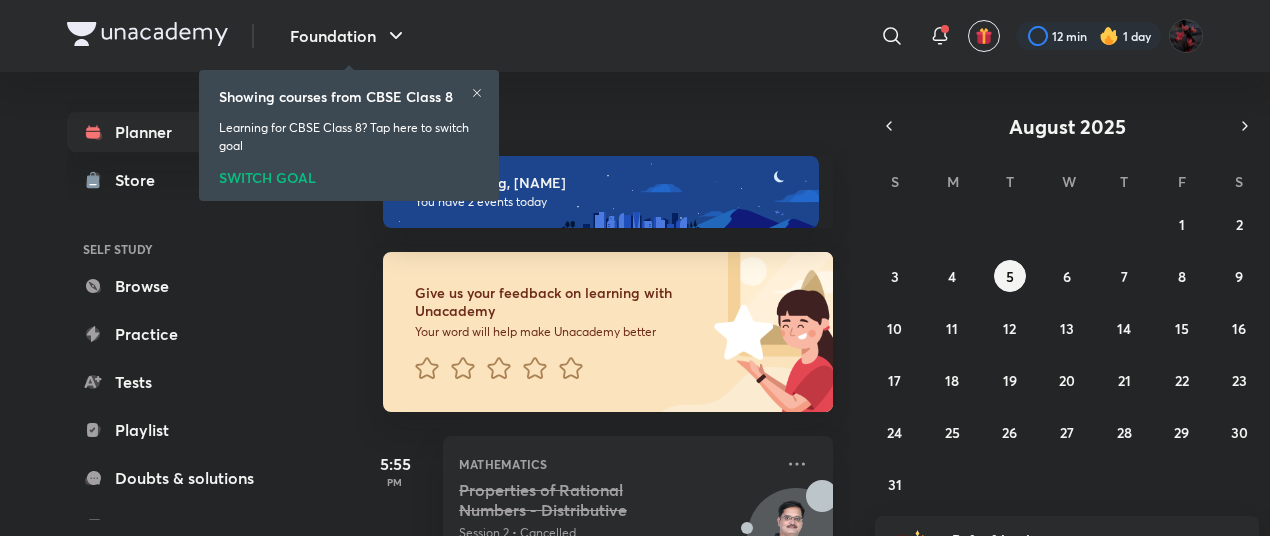 click 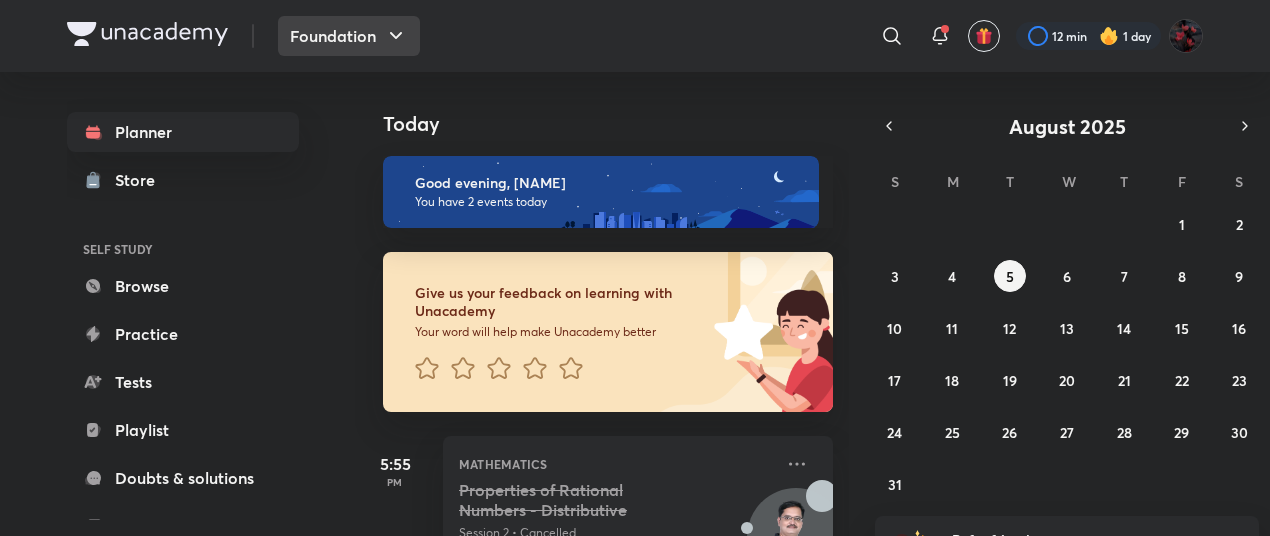 click on "Foundation" at bounding box center [349, 36] 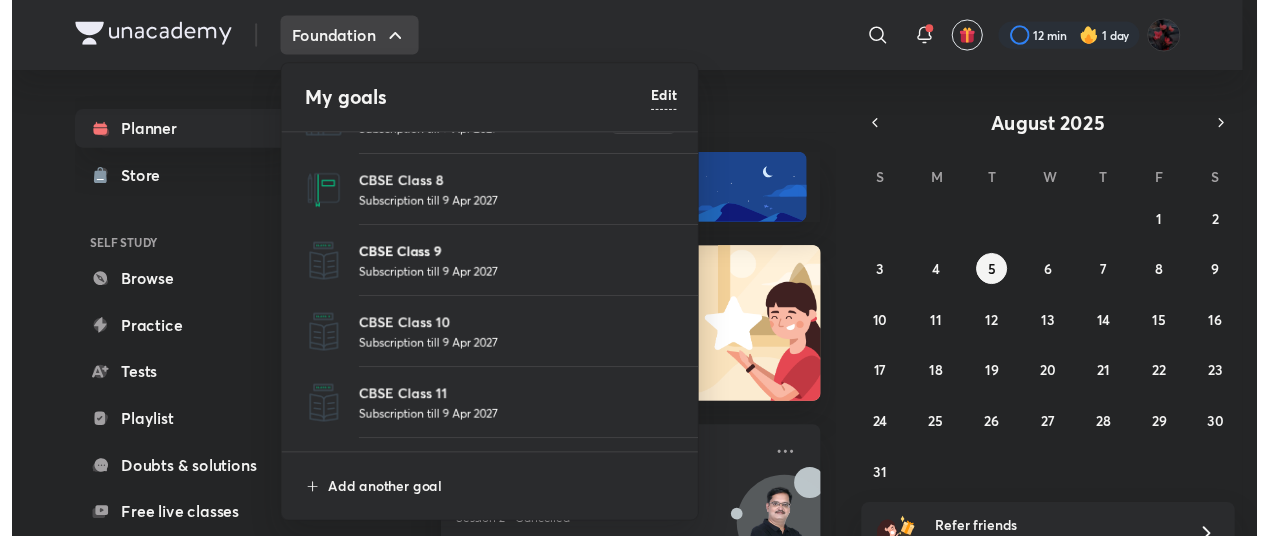 scroll, scrollTop: 111, scrollLeft: 0, axis: vertical 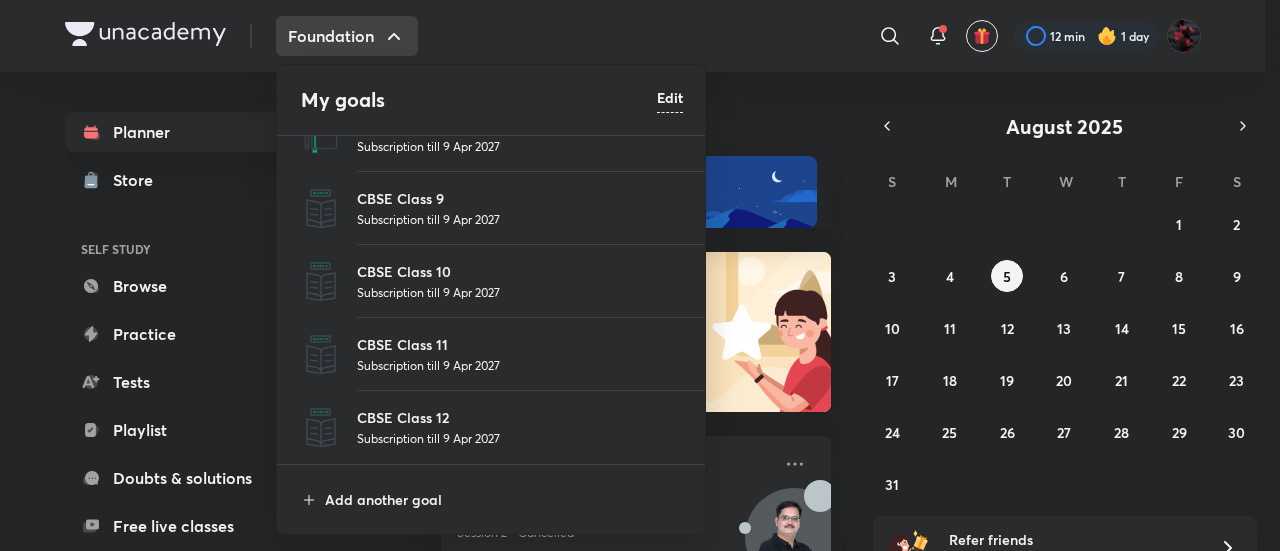 click at bounding box center [640, 275] 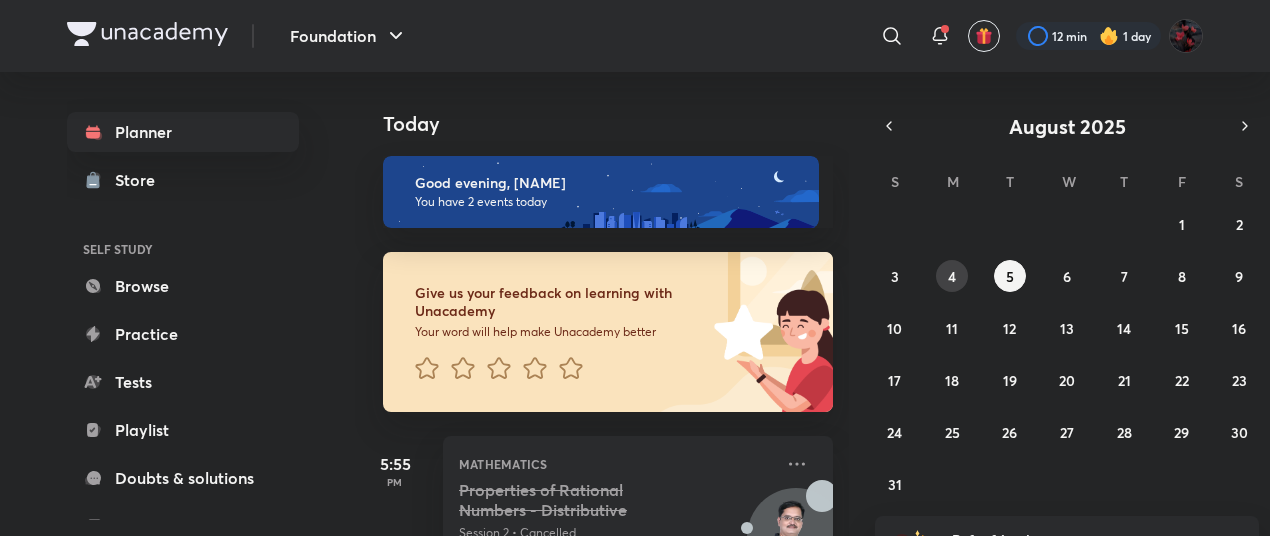 click on "4" at bounding box center (952, 276) 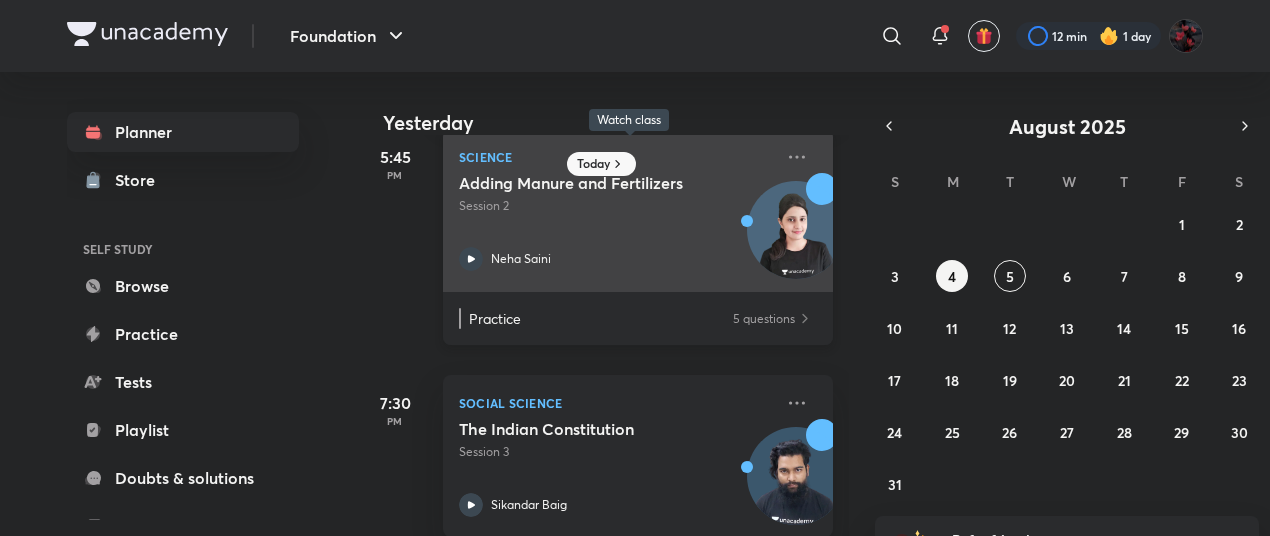 scroll, scrollTop: 234, scrollLeft: 0, axis: vertical 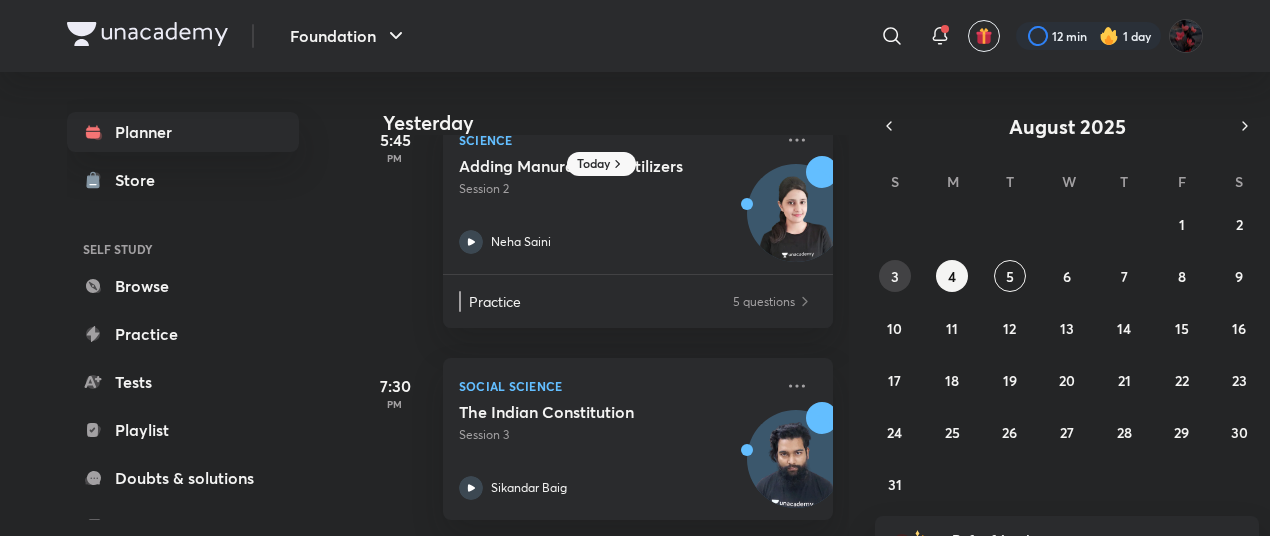 click on "3" at bounding box center [895, 276] 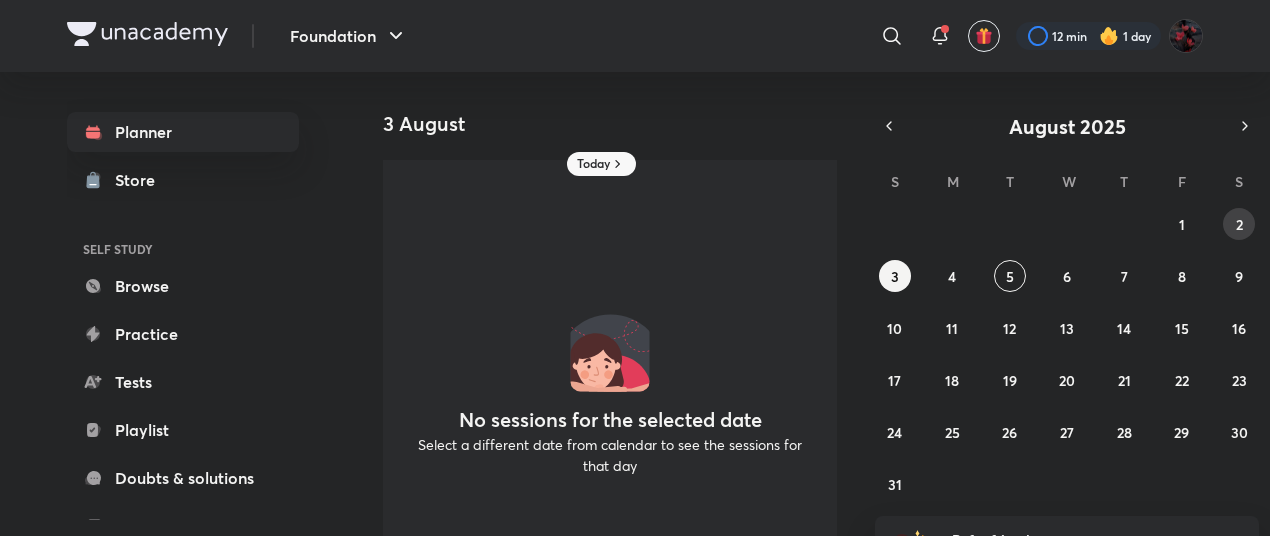 click on "2" at bounding box center (1239, 224) 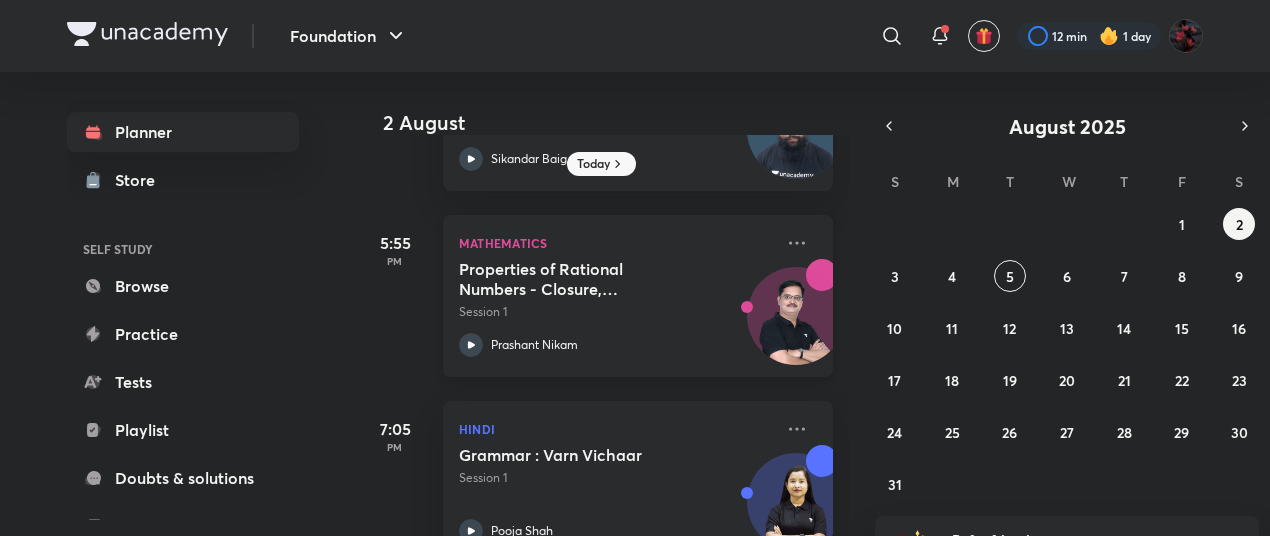 scroll, scrollTop: 174, scrollLeft: 0, axis: vertical 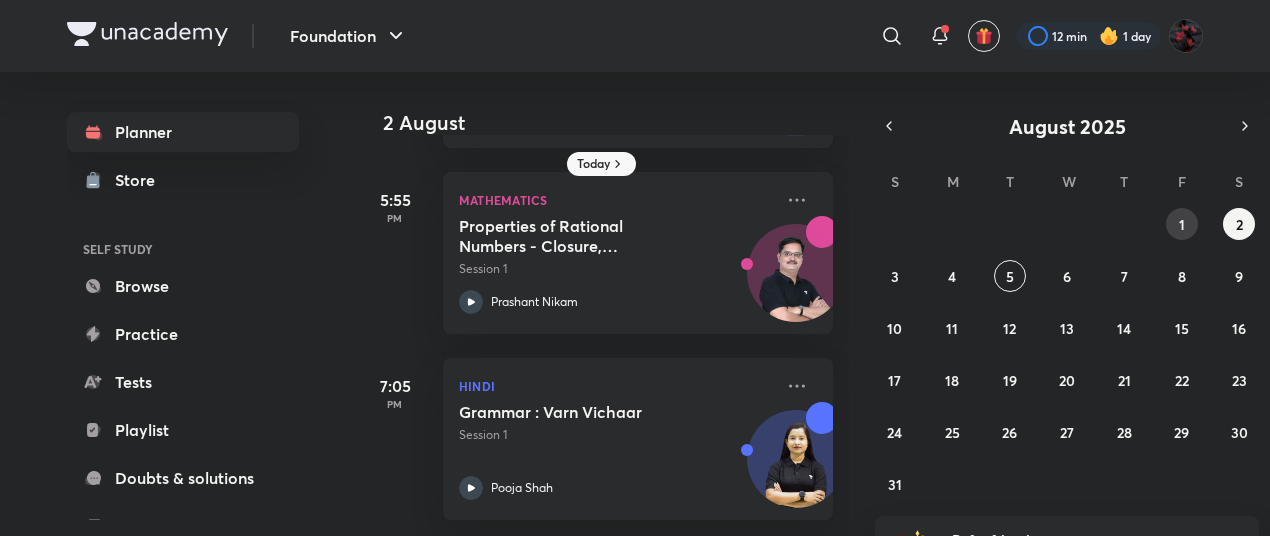click on "1" at bounding box center [1182, 224] 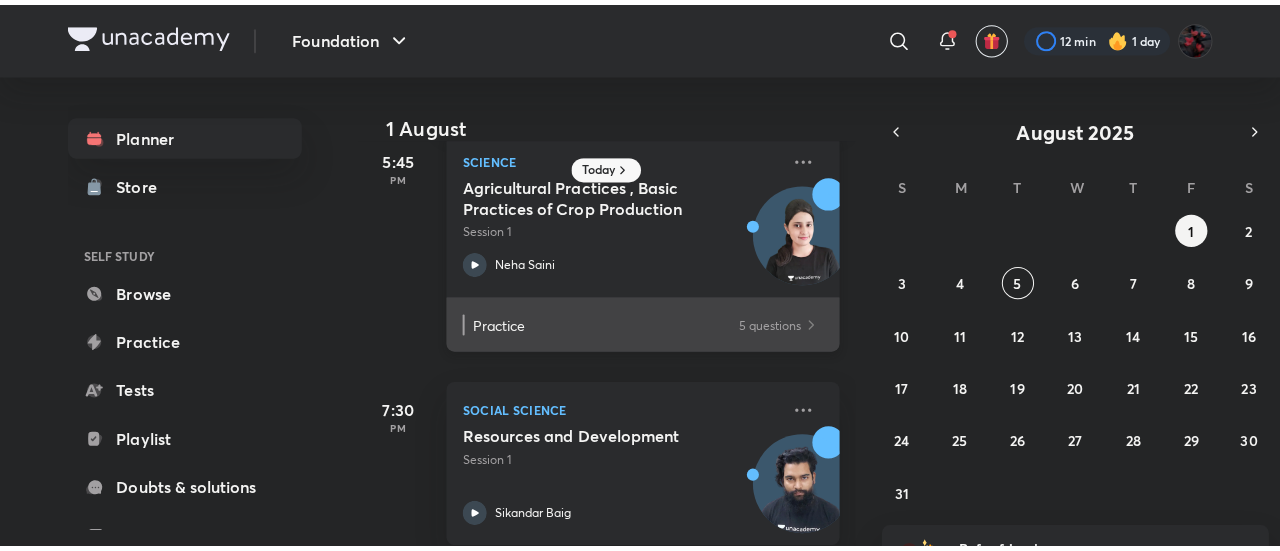 scroll, scrollTop: 234, scrollLeft: 0, axis: vertical 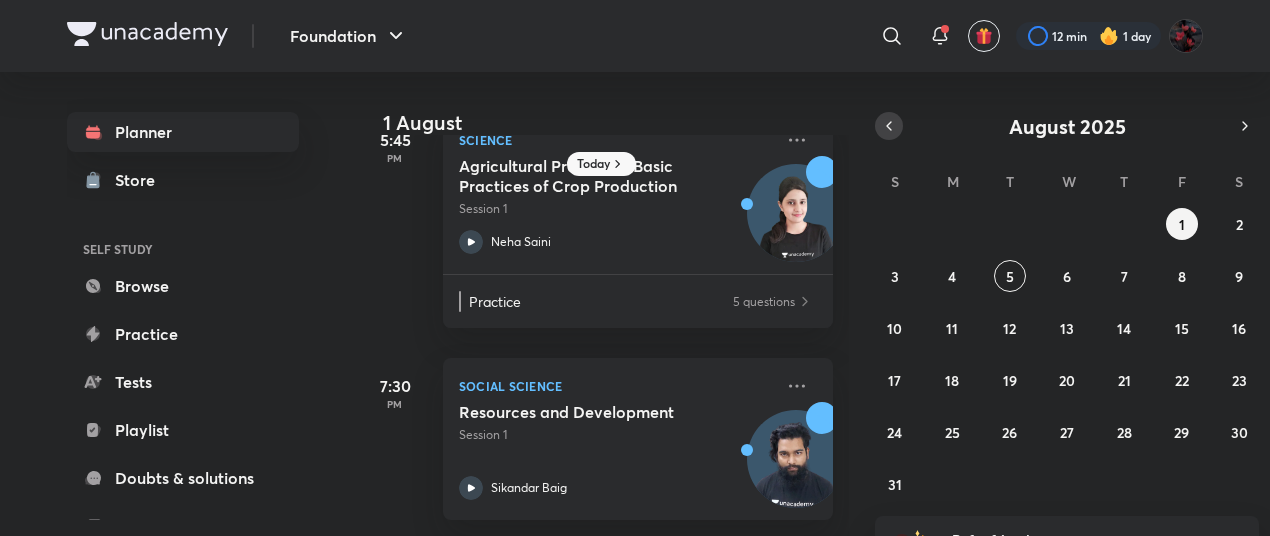click 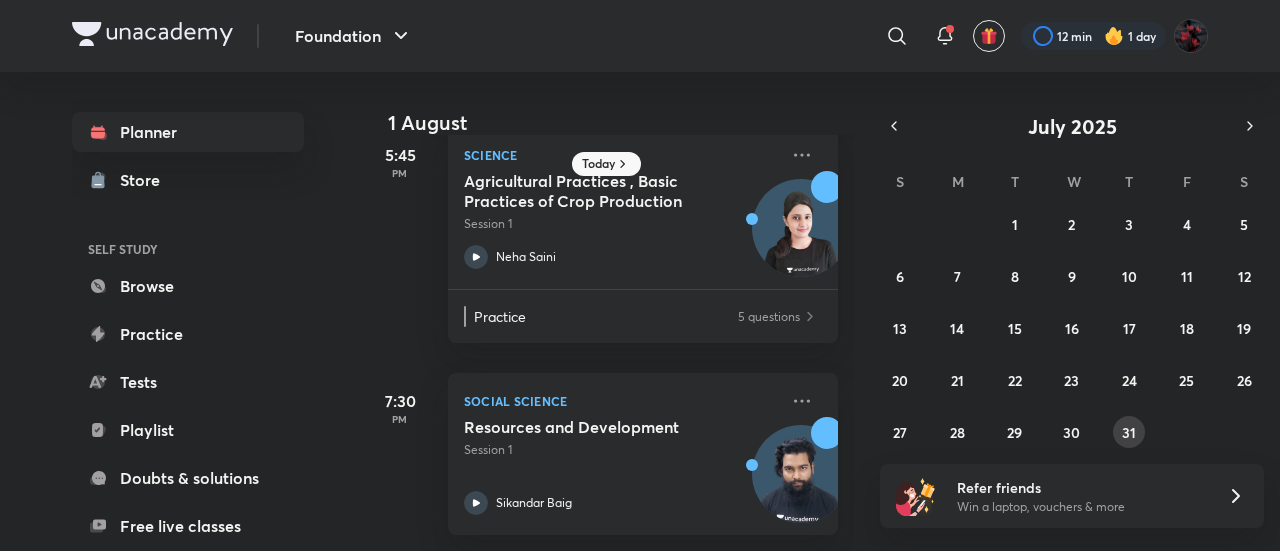click on "31" at bounding box center [1129, 432] 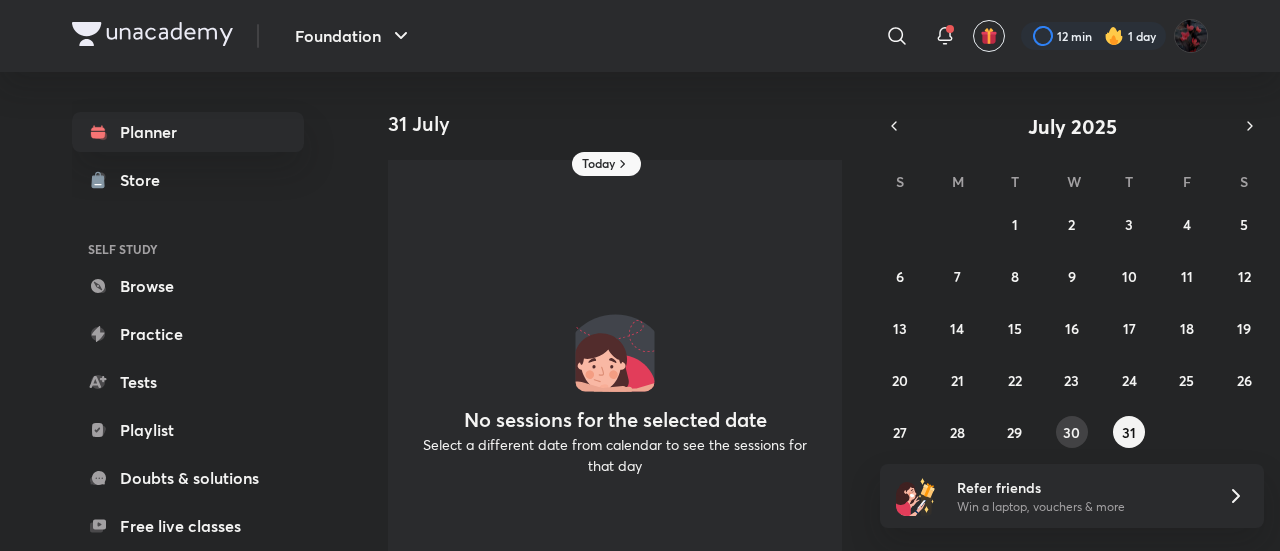 click on "30" at bounding box center (1071, 432) 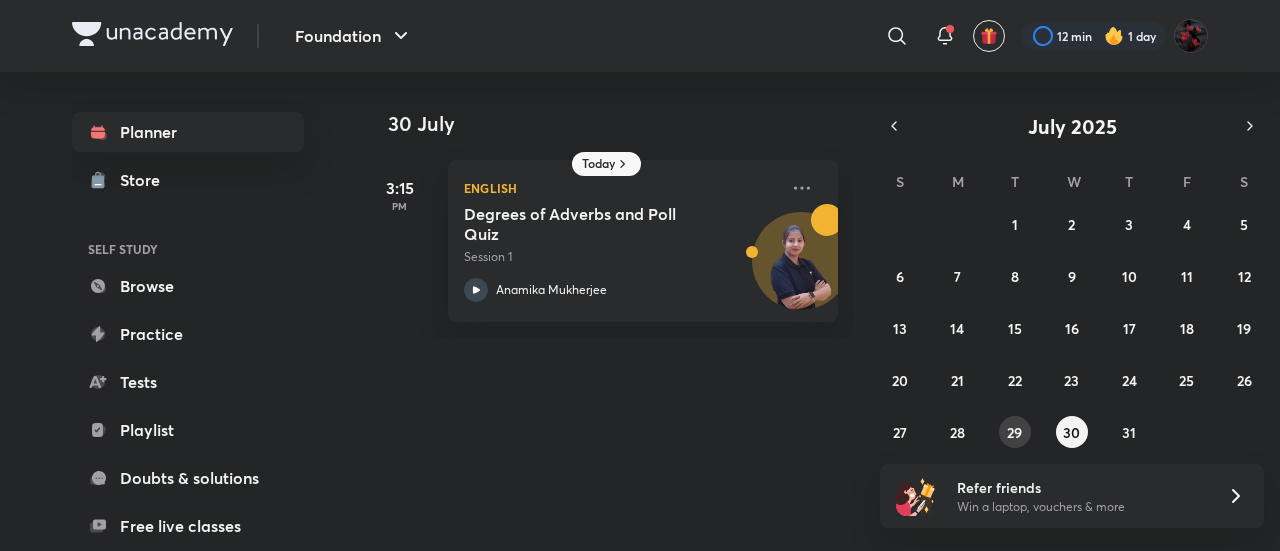 click on "29" at bounding box center (1014, 432) 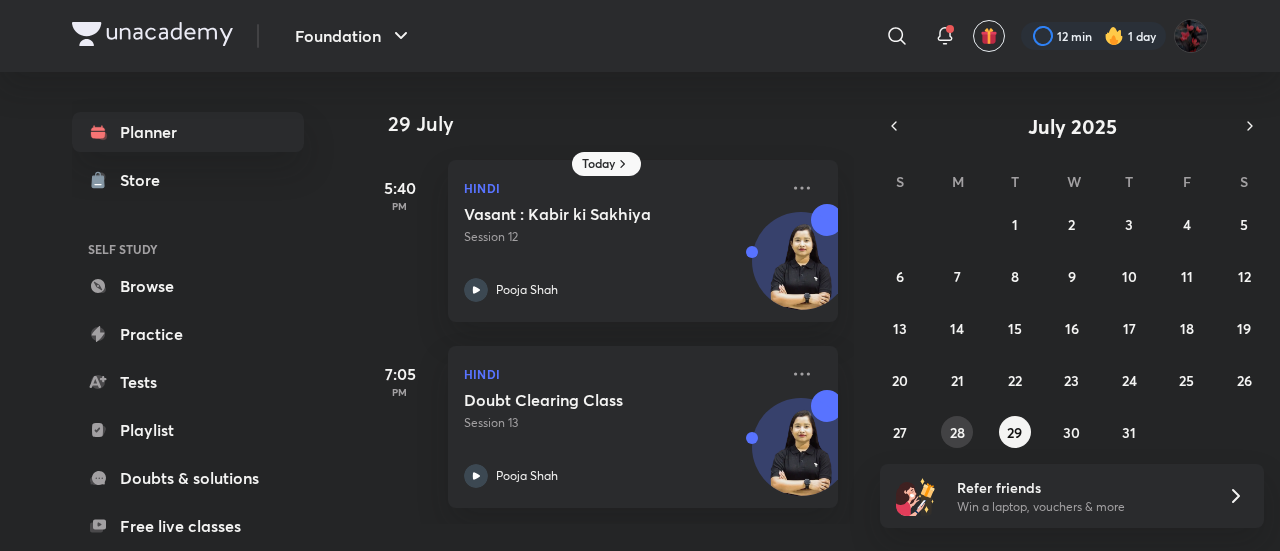 click on "28" at bounding box center (957, 432) 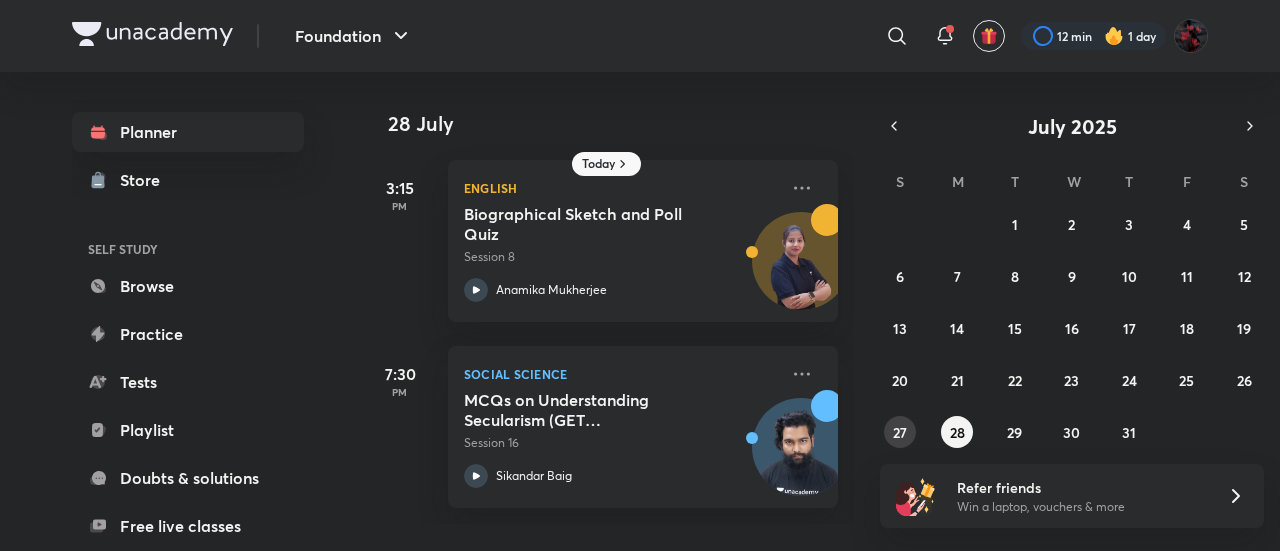 click on "27" at bounding box center [900, 432] 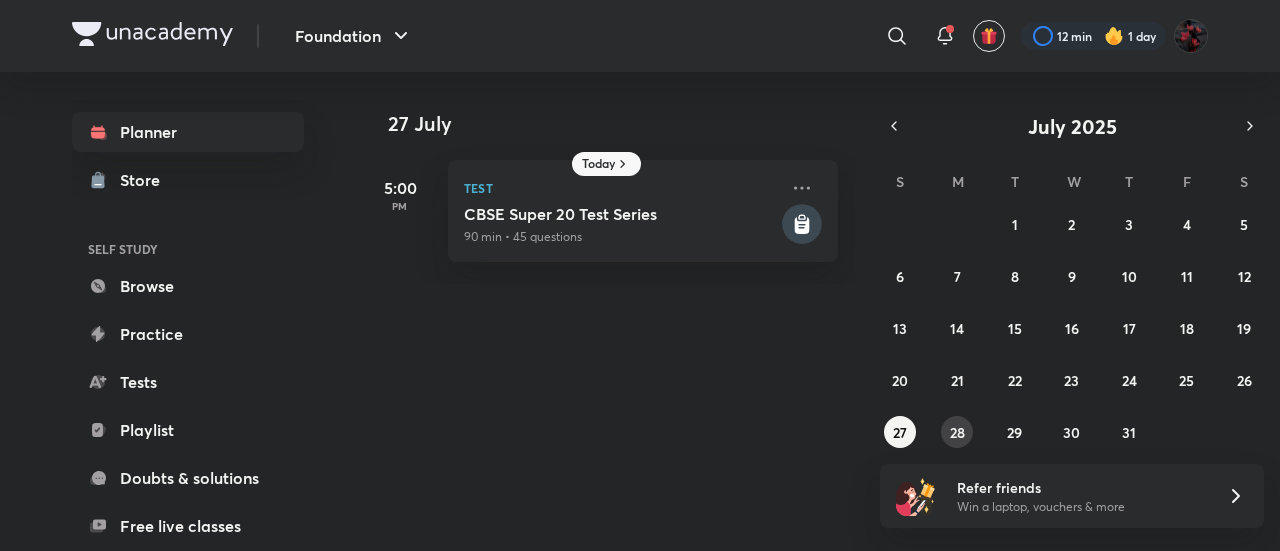 click on "28" at bounding box center [957, 432] 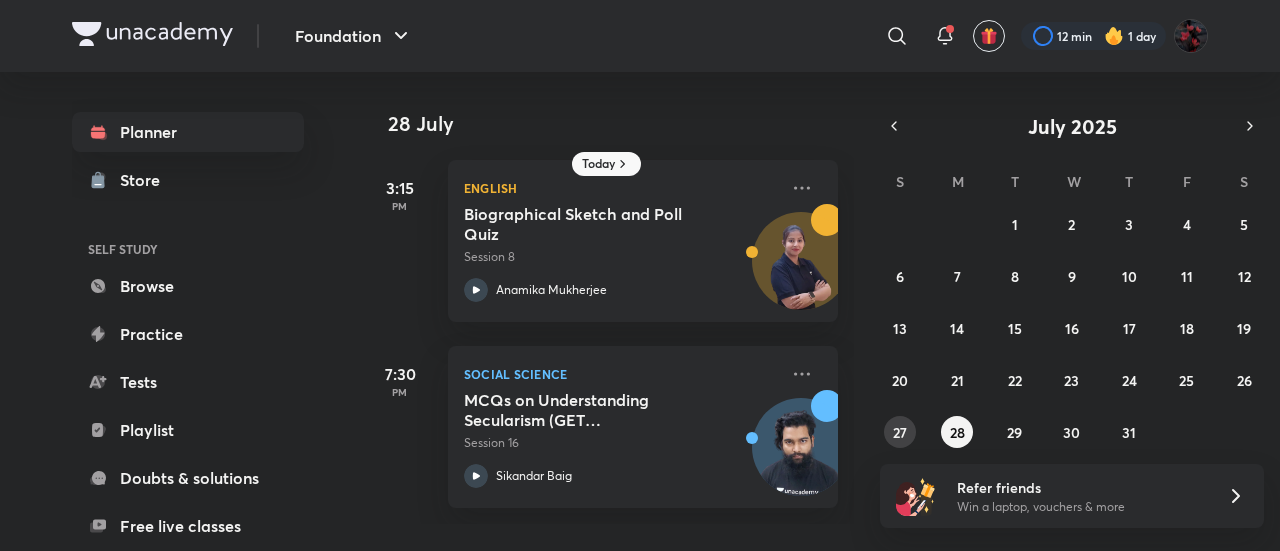 click on "27" at bounding box center [900, 432] 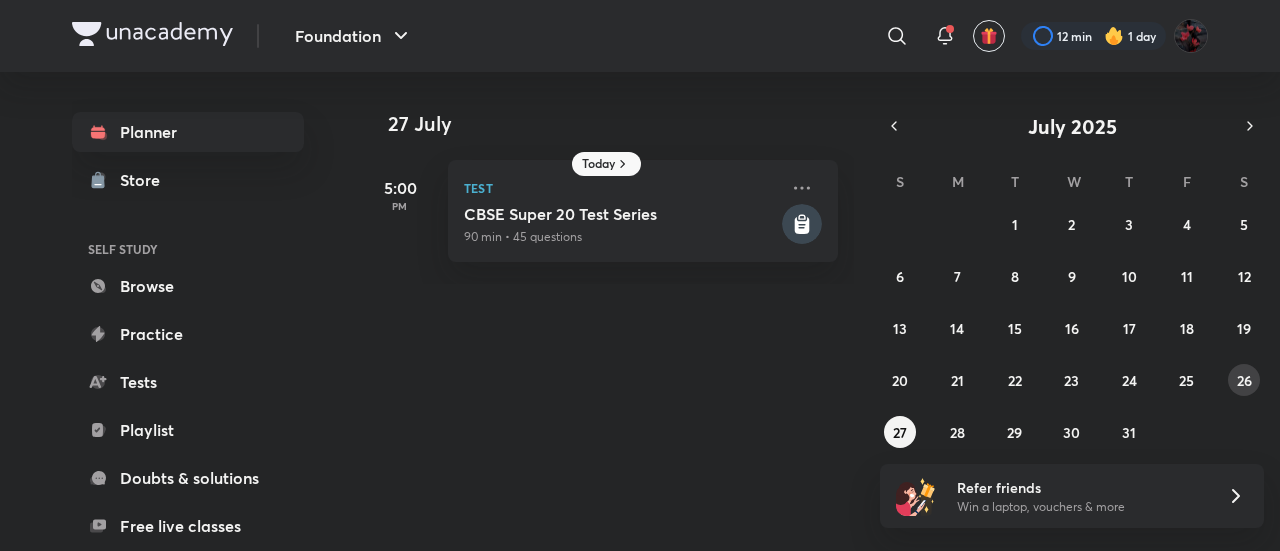 click on "26" at bounding box center (1244, 380) 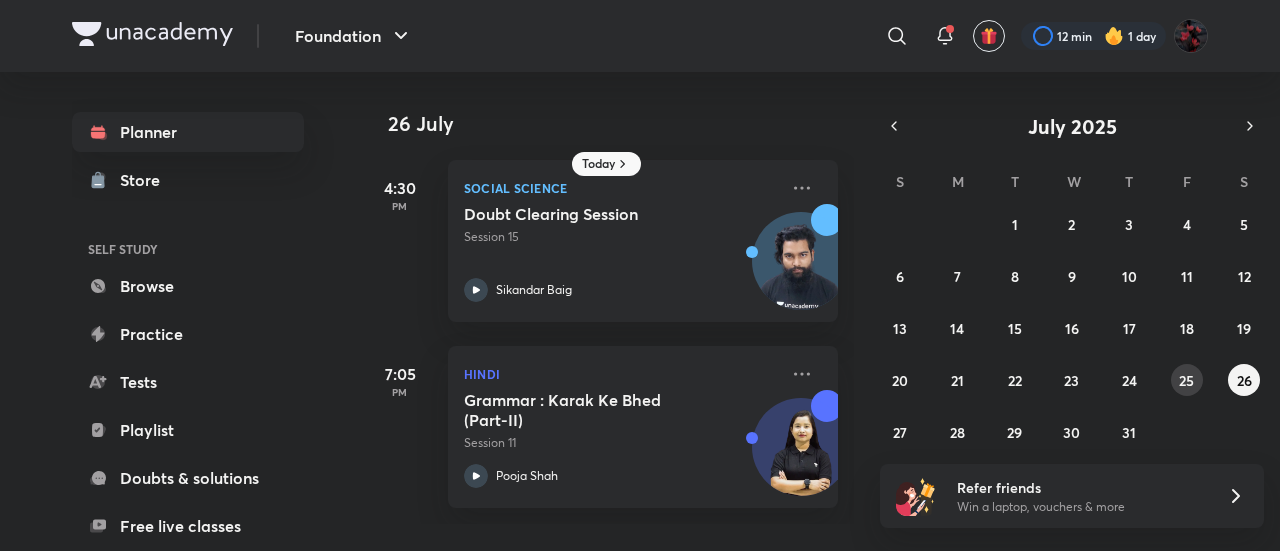 click on "25" at bounding box center [1186, 380] 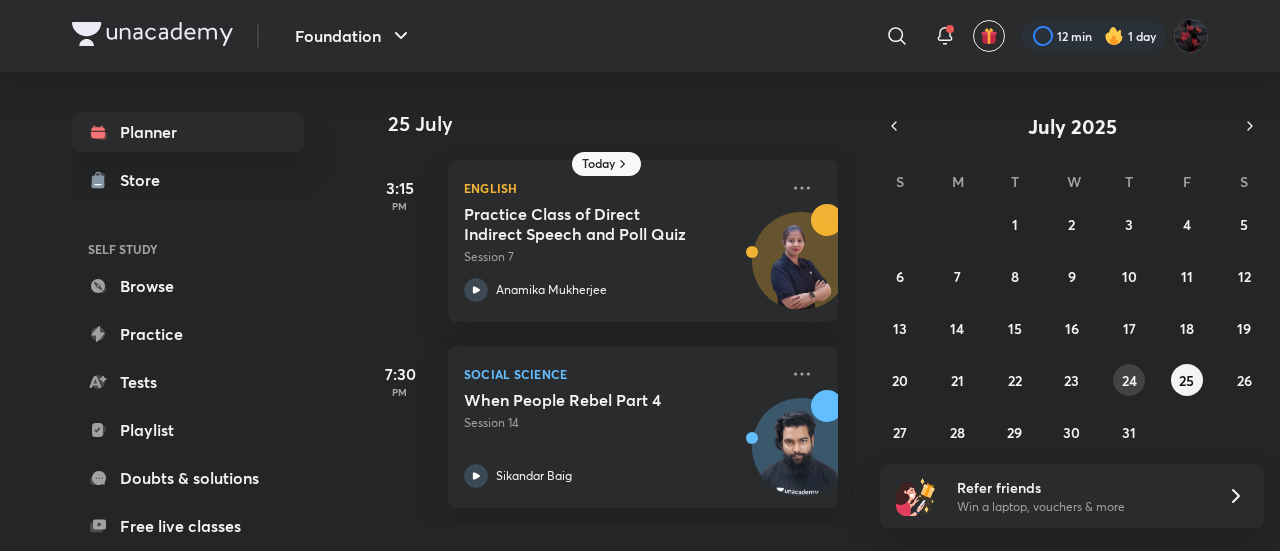 click on "24" at bounding box center [1129, 380] 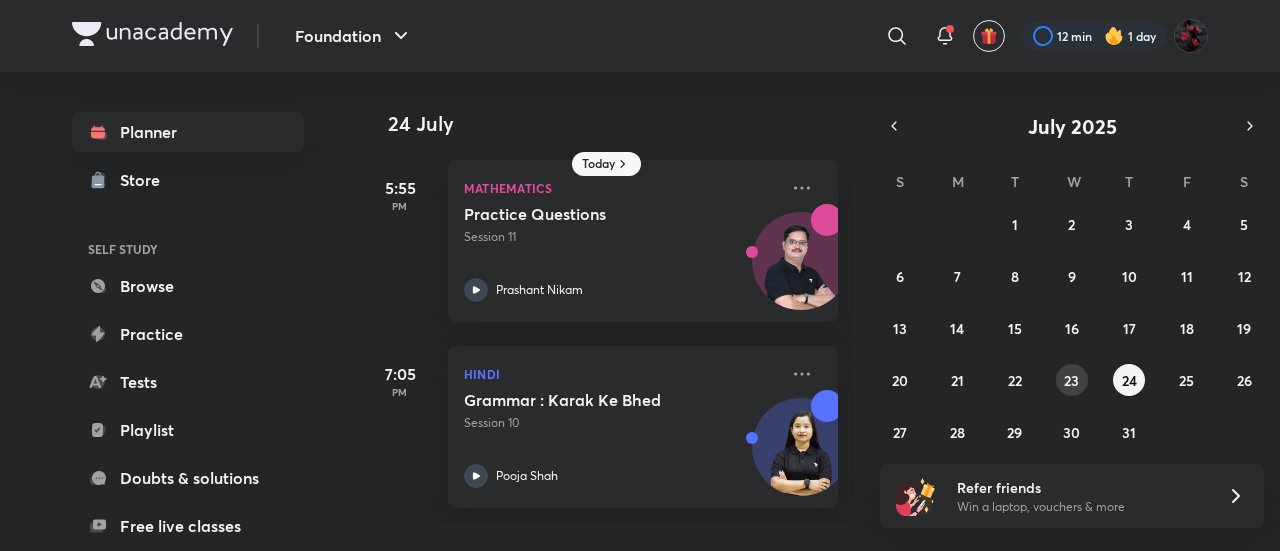 click on "23" at bounding box center [1071, 380] 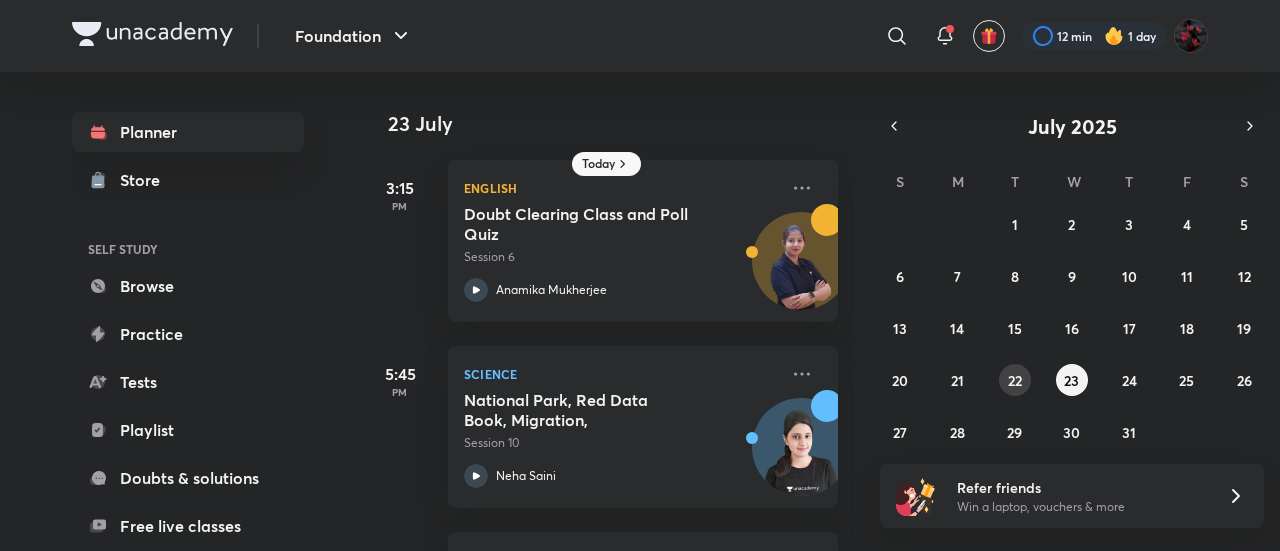 click on "22" at bounding box center [1015, 380] 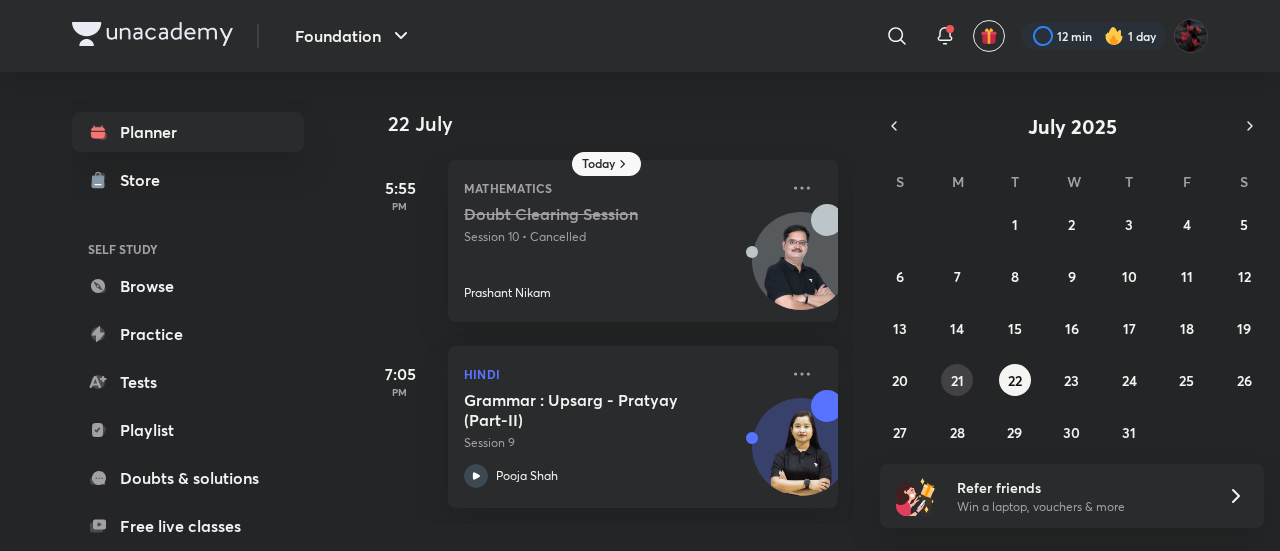 click on "21" at bounding box center [957, 380] 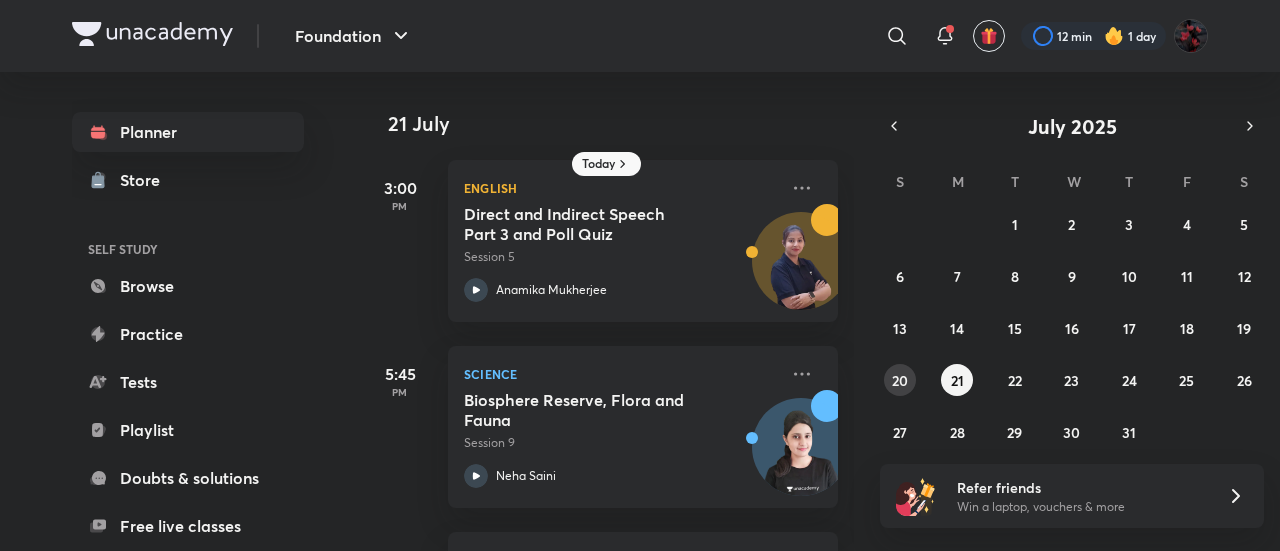 click on "20" at bounding box center [900, 380] 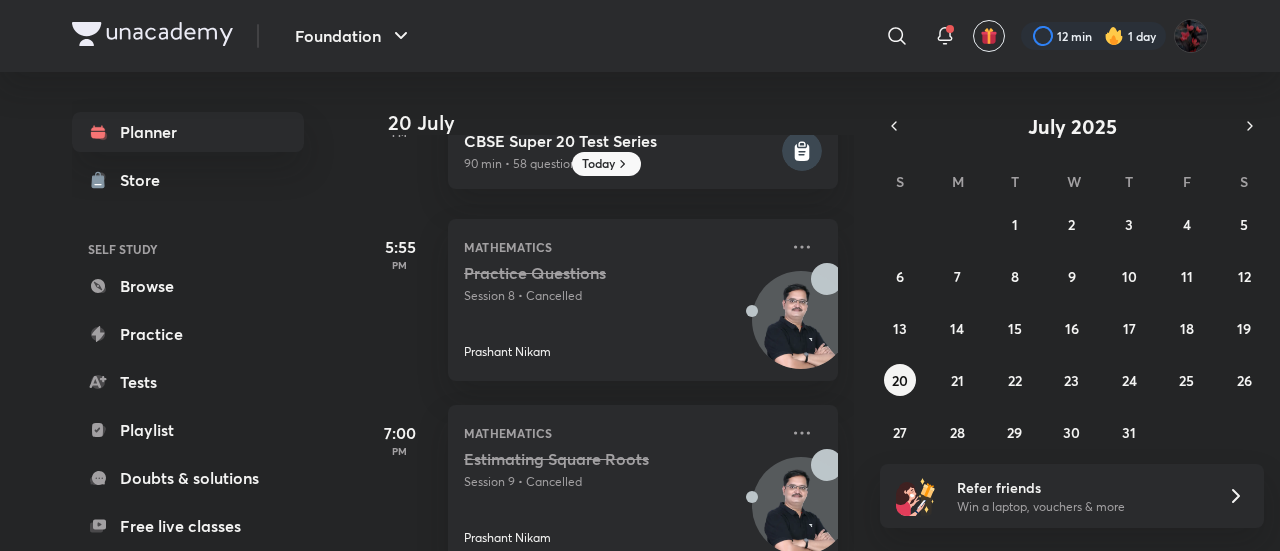 scroll, scrollTop: 300, scrollLeft: 0, axis: vertical 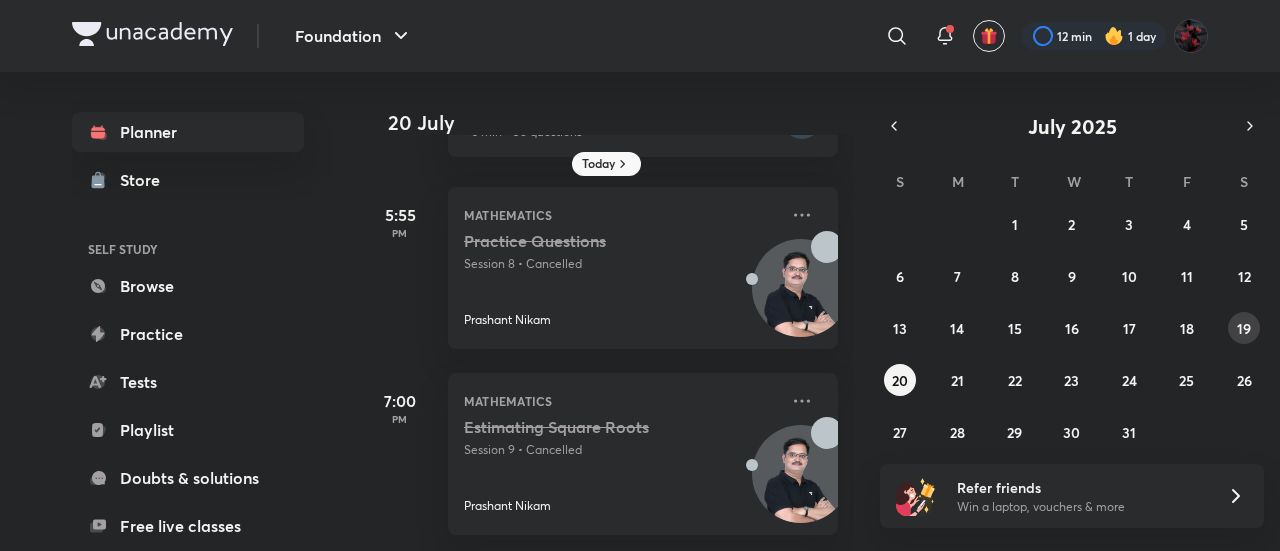 click on "19" at bounding box center (1244, 328) 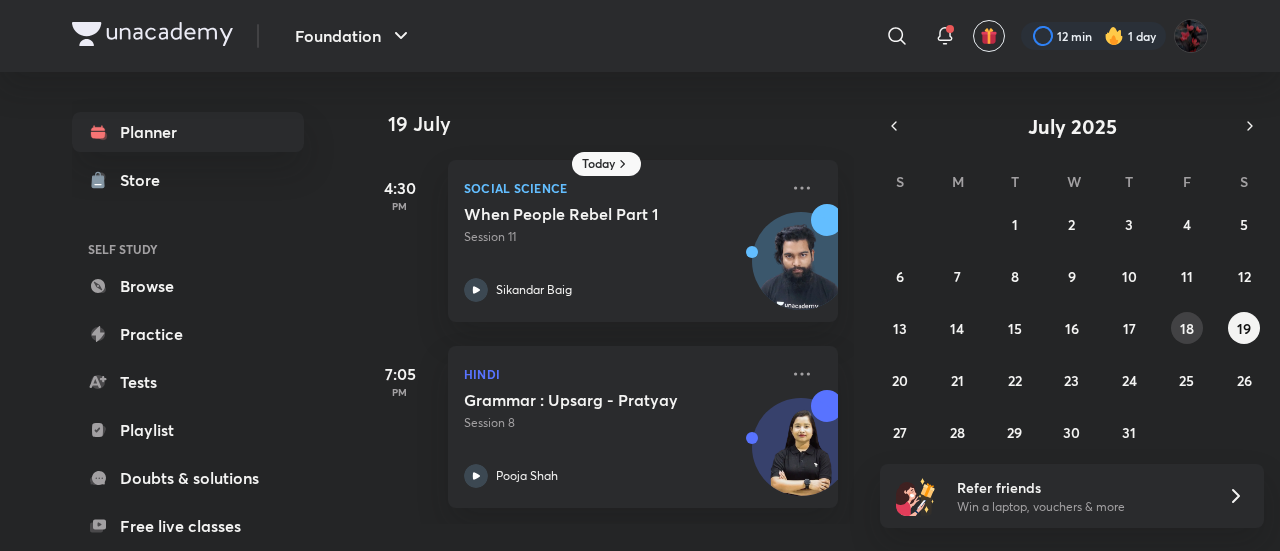 click on "18" at bounding box center [1187, 328] 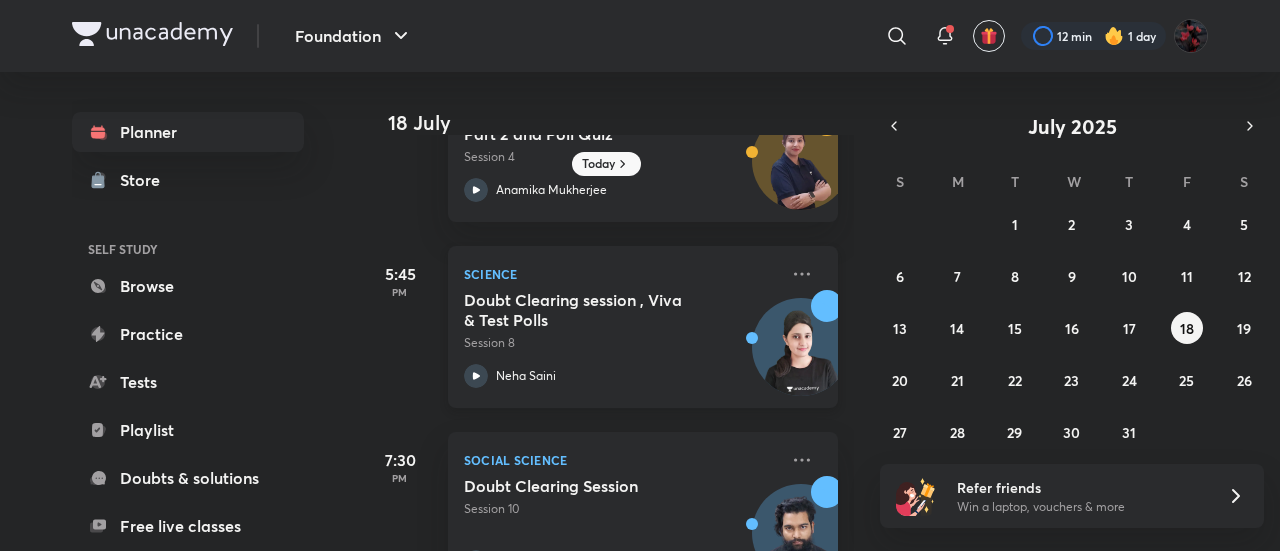 scroll, scrollTop: 174, scrollLeft: 0, axis: vertical 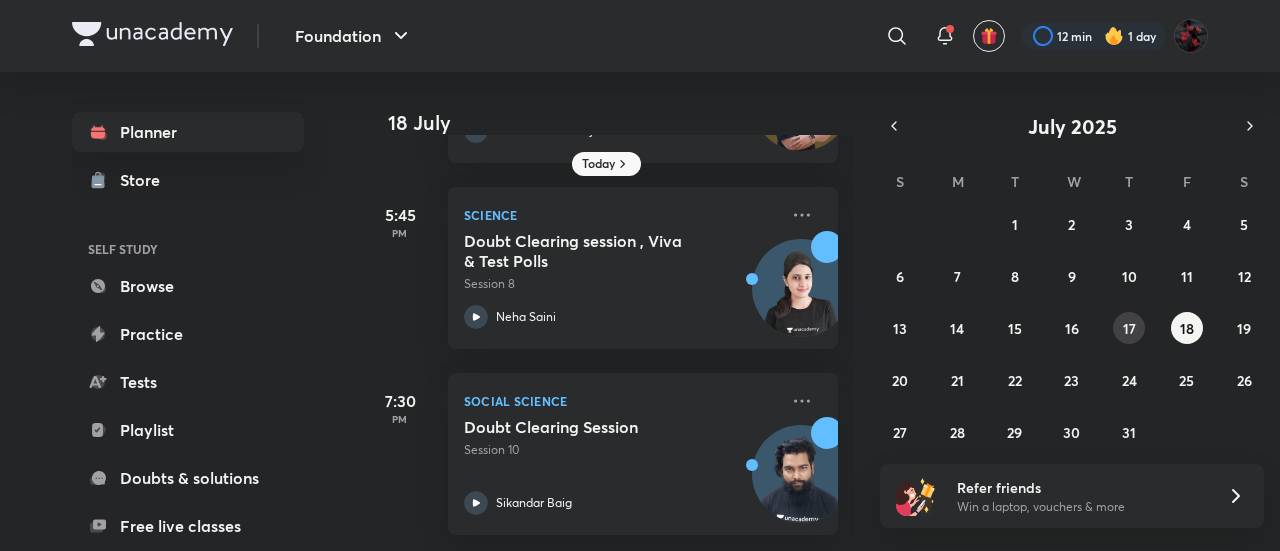 click on "17" at bounding box center [1129, 328] 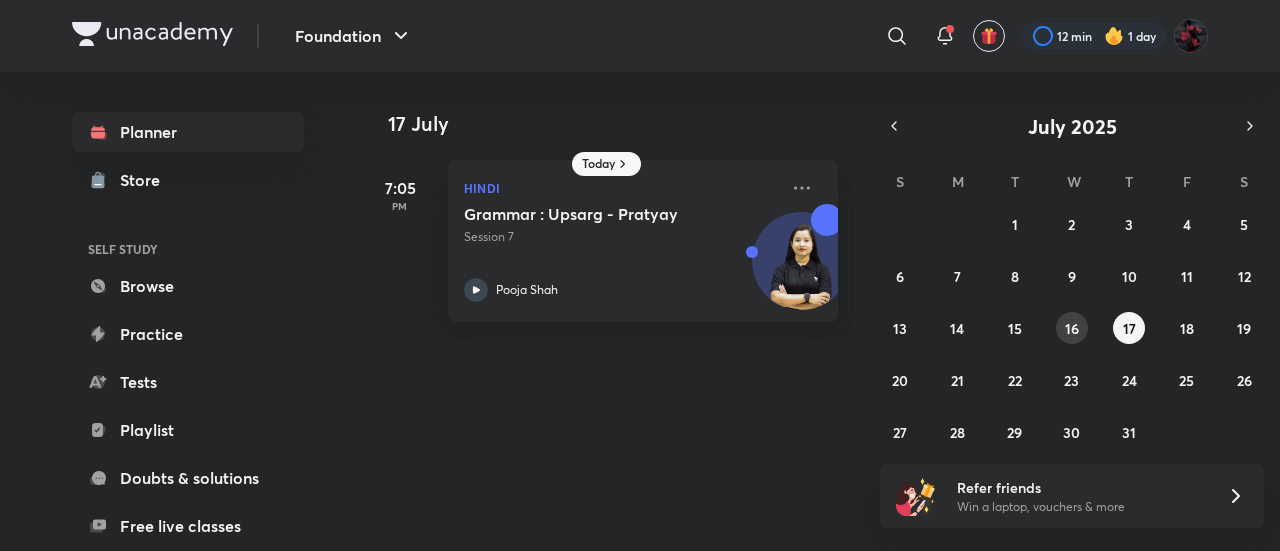click on "16" at bounding box center (1072, 328) 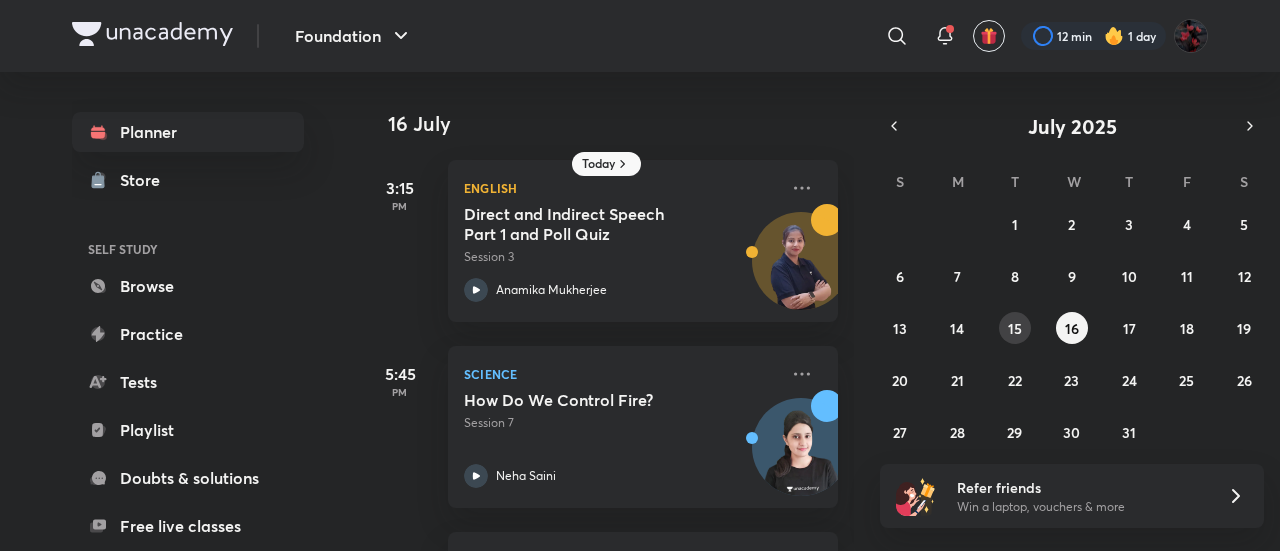 click on "15" at bounding box center [1015, 328] 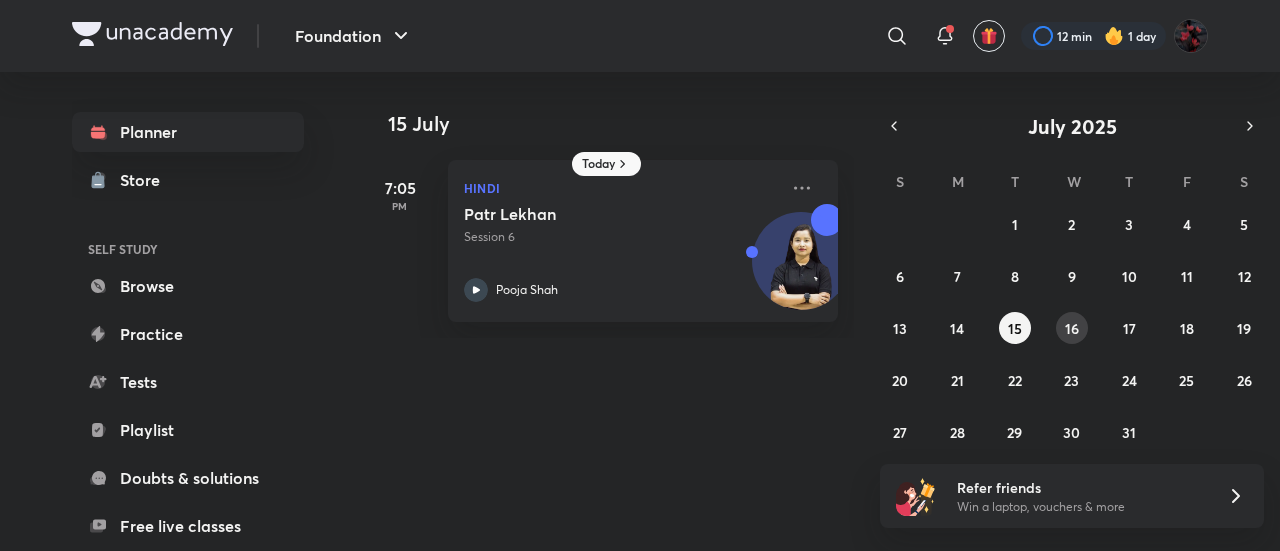 click on "16" at bounding box center (1072, 328) 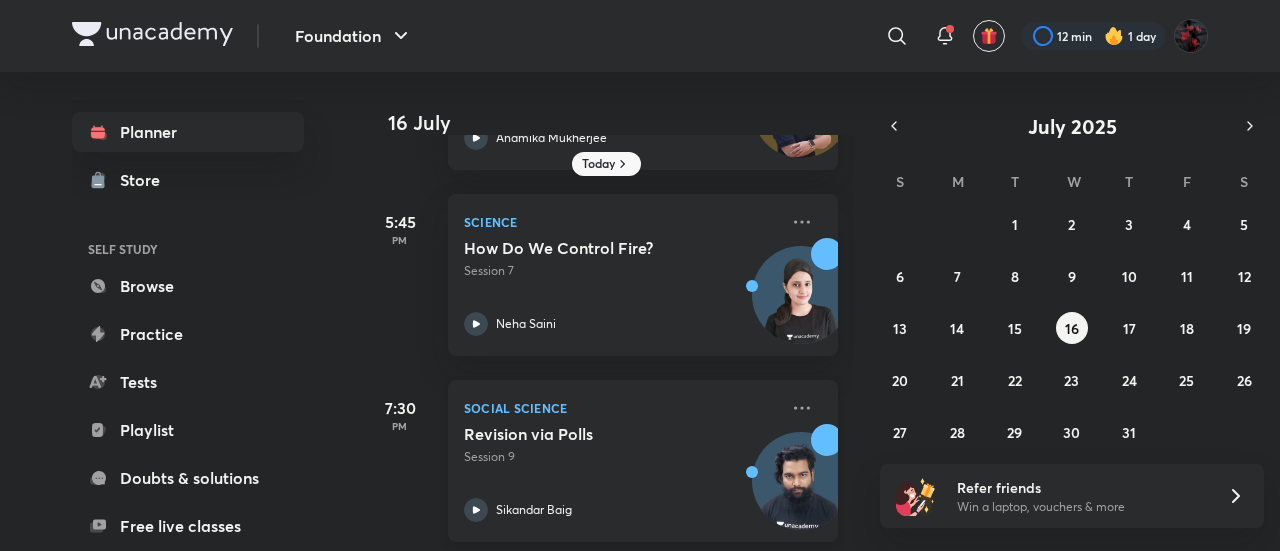 scroll, scrollTop: 174, scrollLeft: 0, axis: vertical 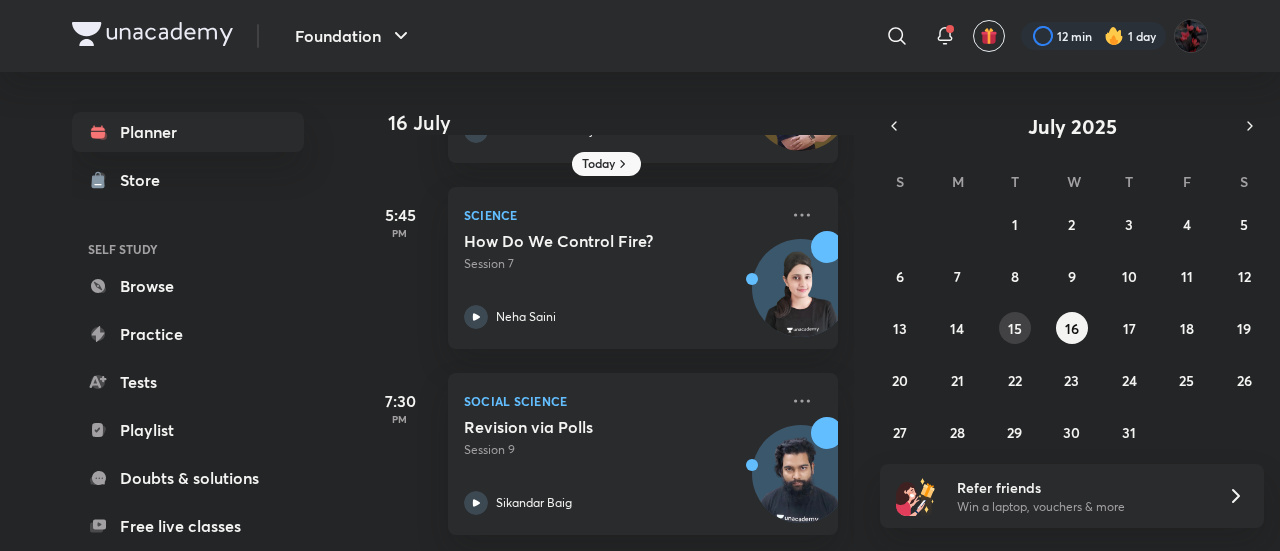 click on "15" at bounding box center (1015, 328) 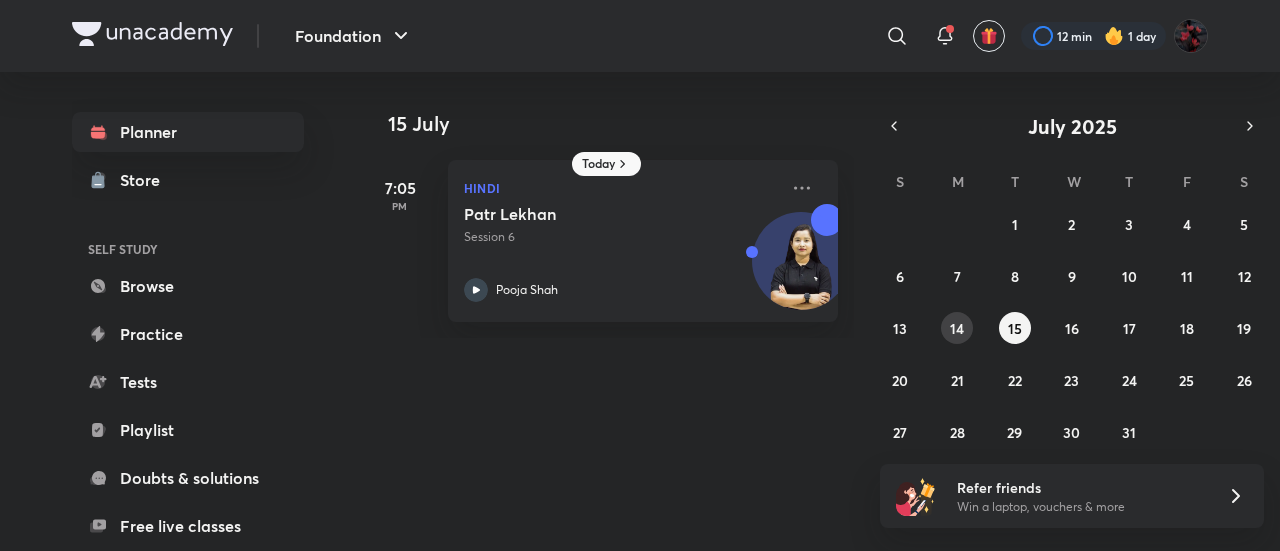 click on "14" at bounding box center [957, 328] 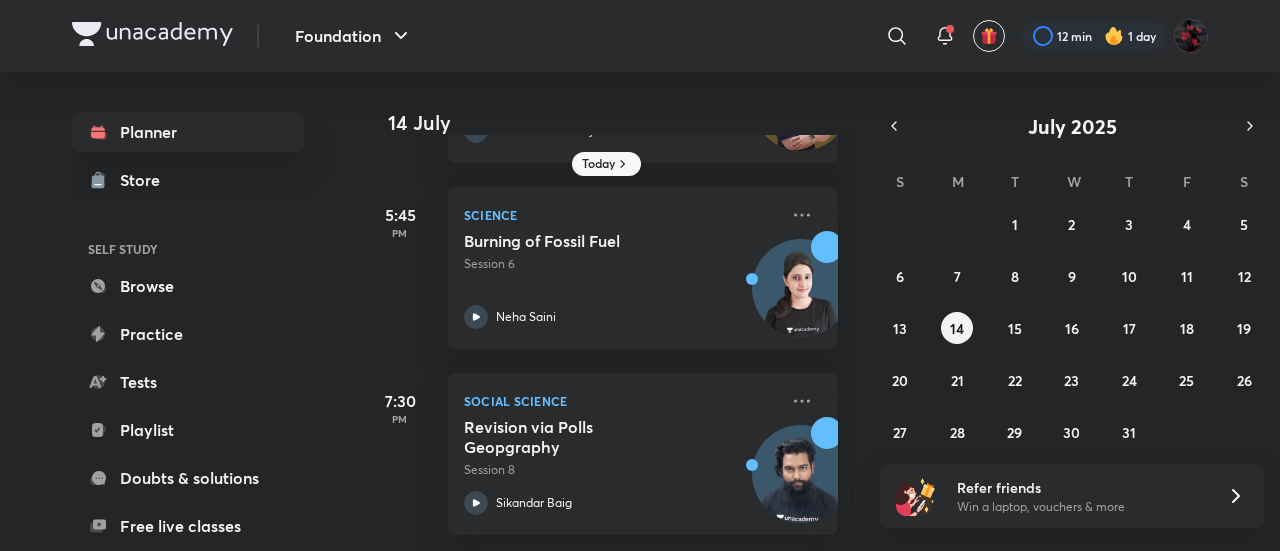 scroll, scrollTop: 174, scrollLeft: 0, axis: vertical 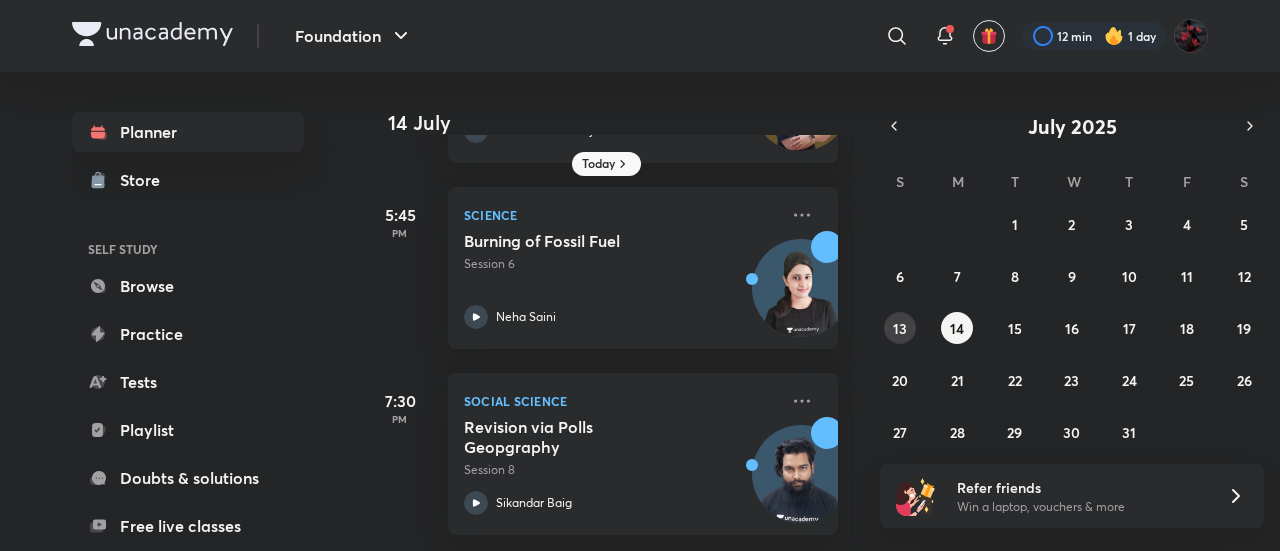 click on "13" at bounding box center (900, 328) 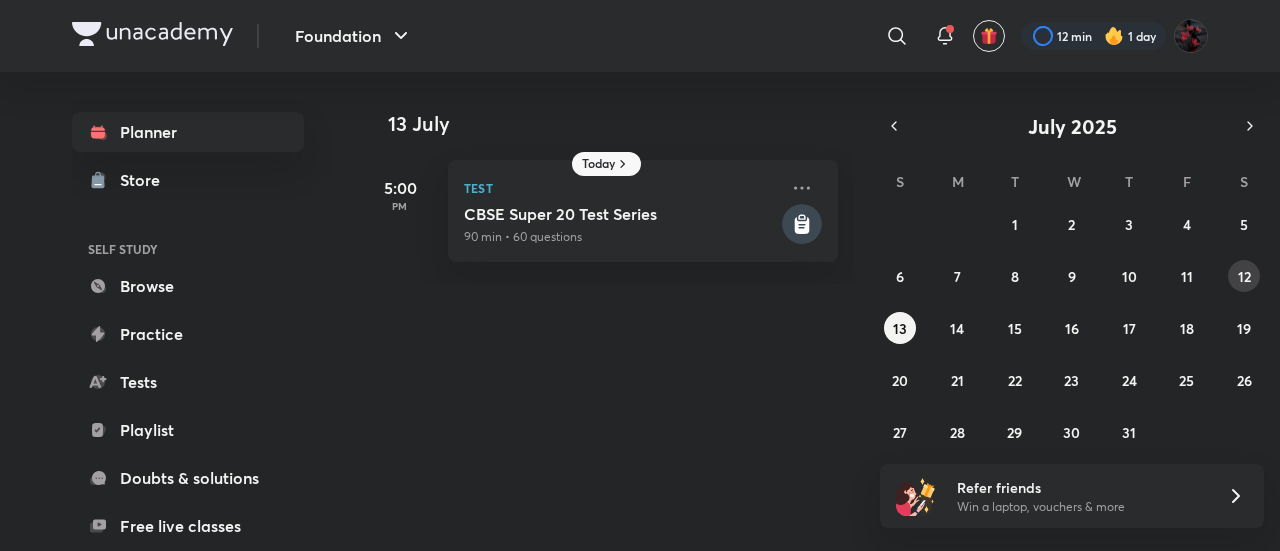 click on "12" at bounding box center [1244, 276] 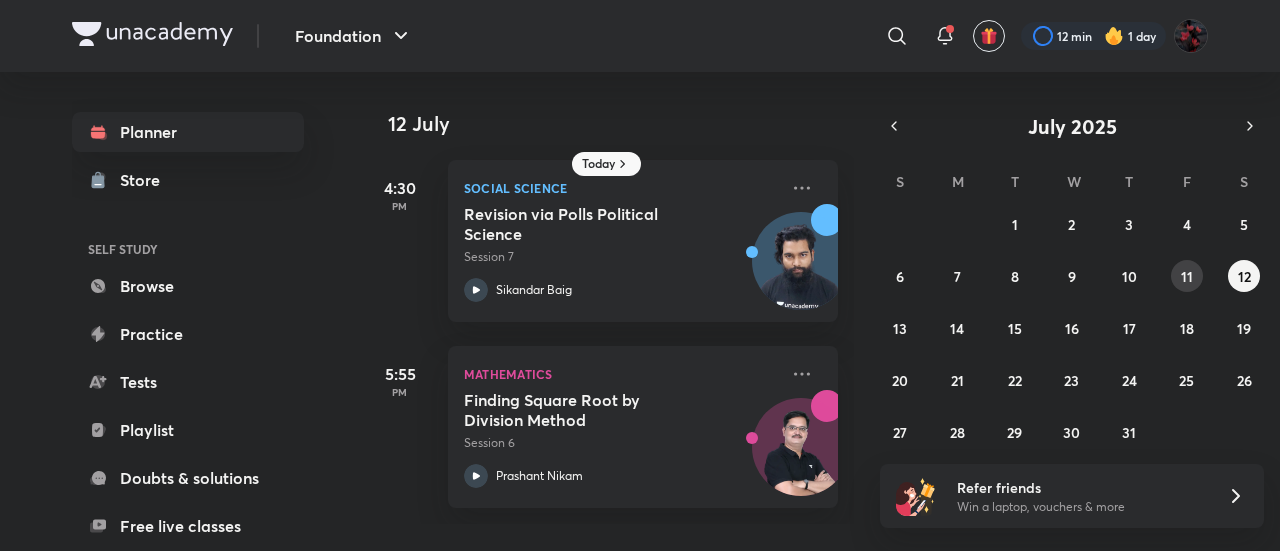 click on "11" at bounding box center [1187, 276] 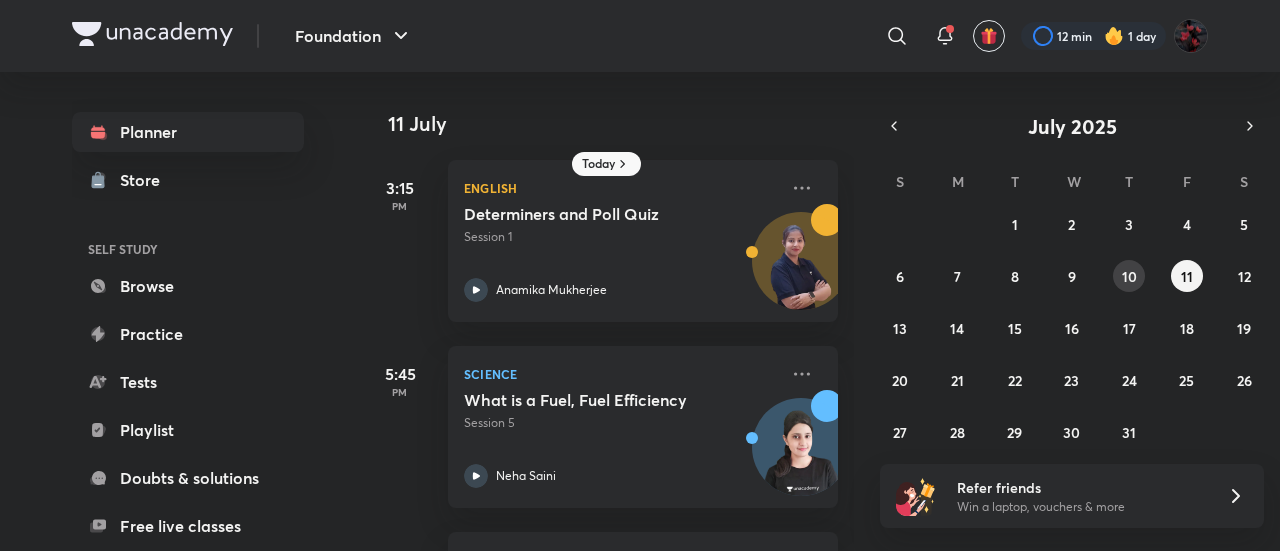 click on "10" at bounding box center [1129, 276] 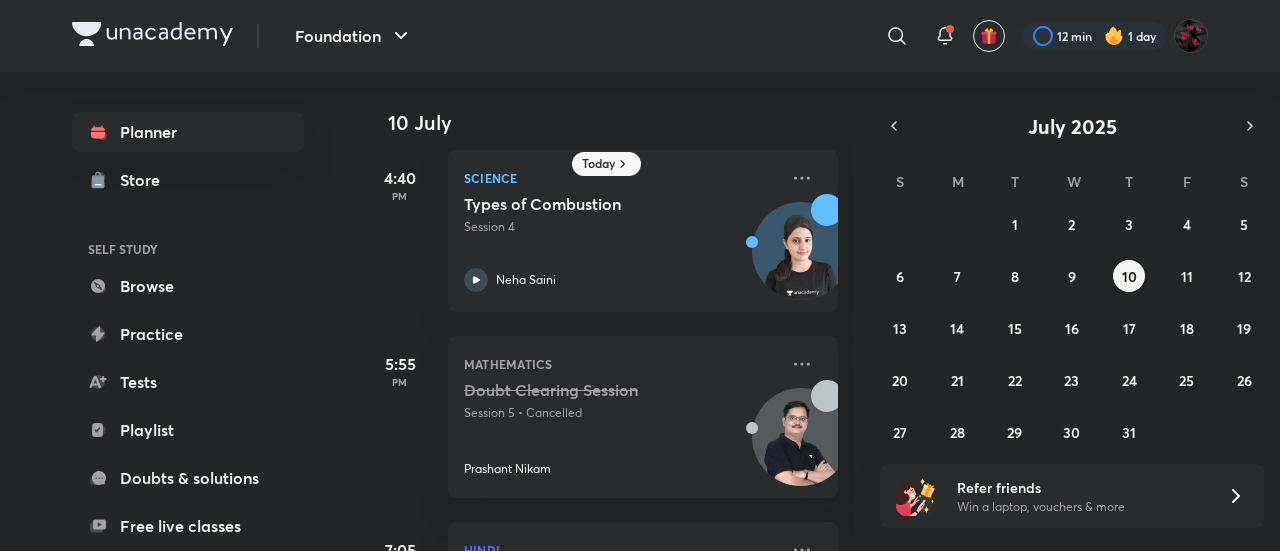 scroll, scrollTop: 0, scrollLeft: 0, axis: both 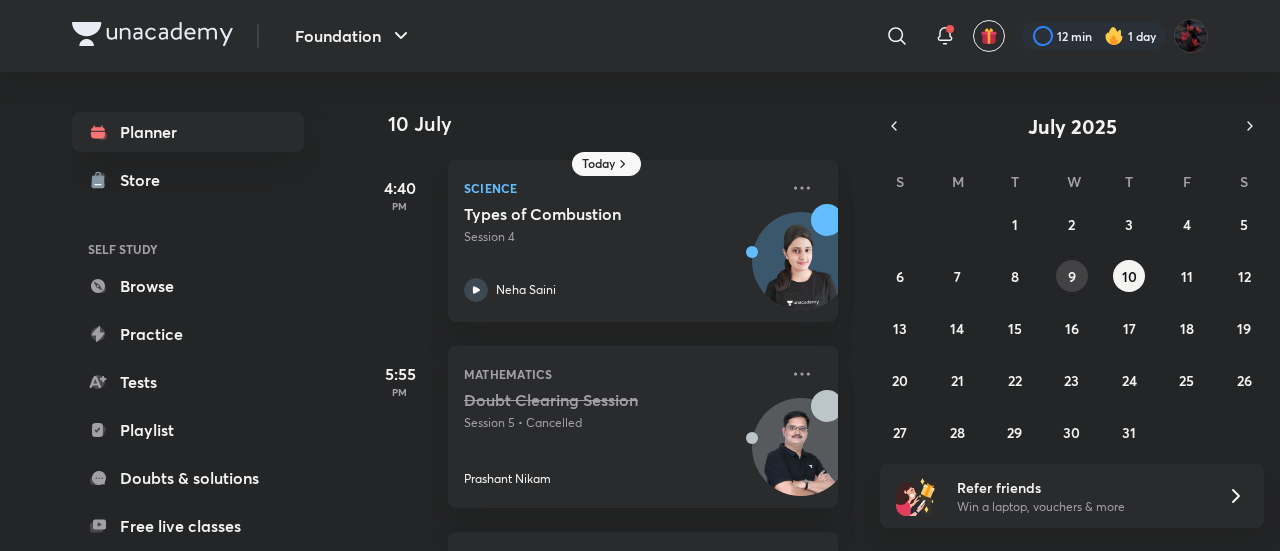 click on "9" at bounding box center [1072, 276] 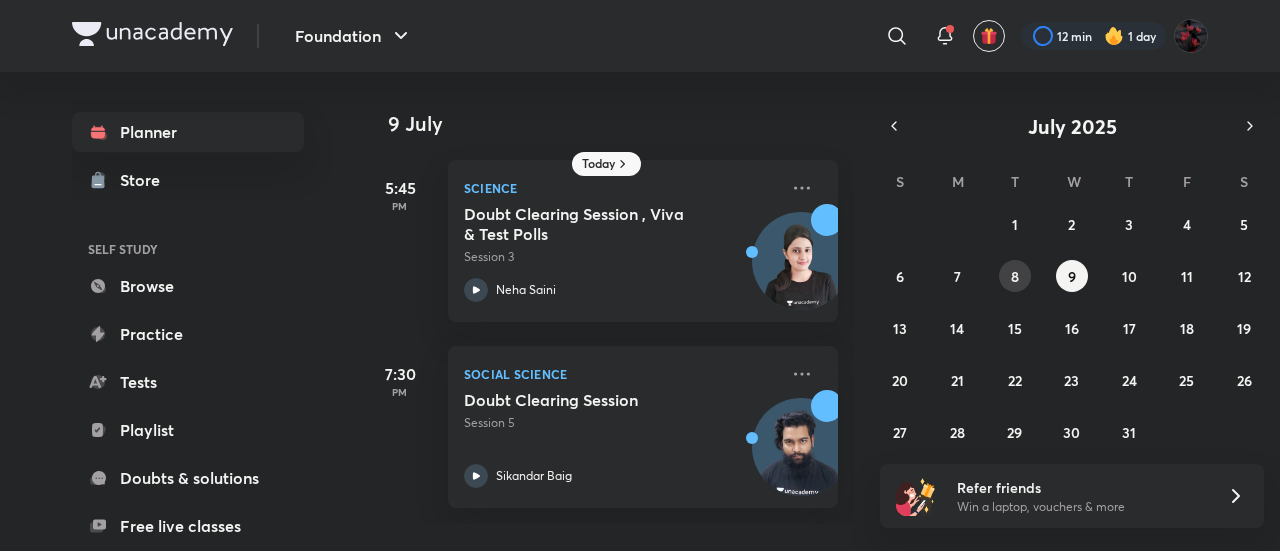 click on "8" at bounding box center [1015, 276] 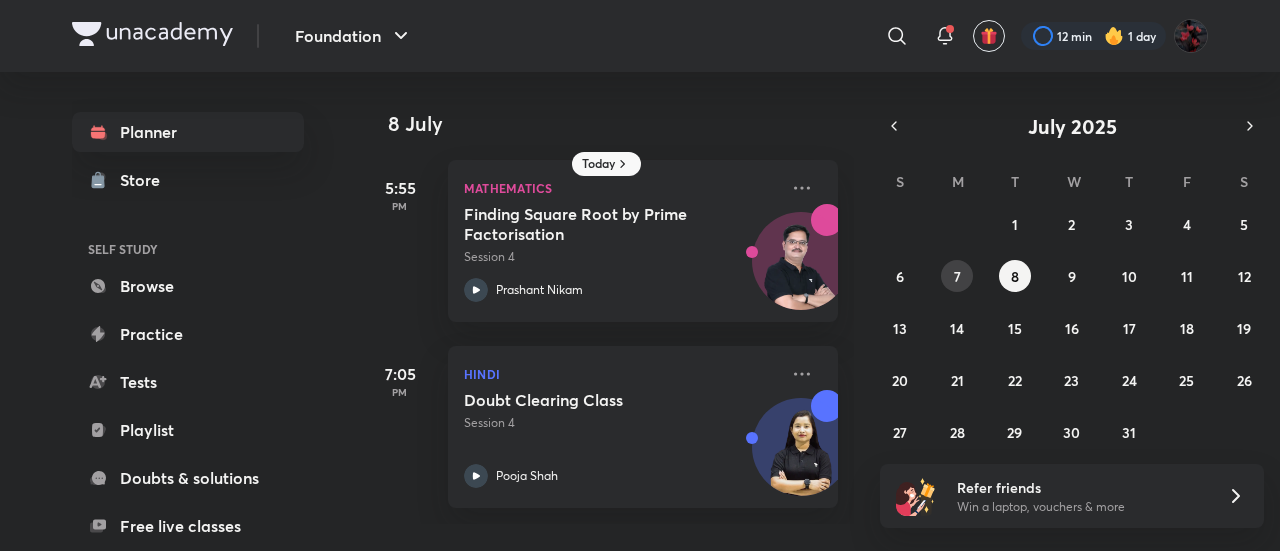 click on "7" at bounding box center [957, 276] 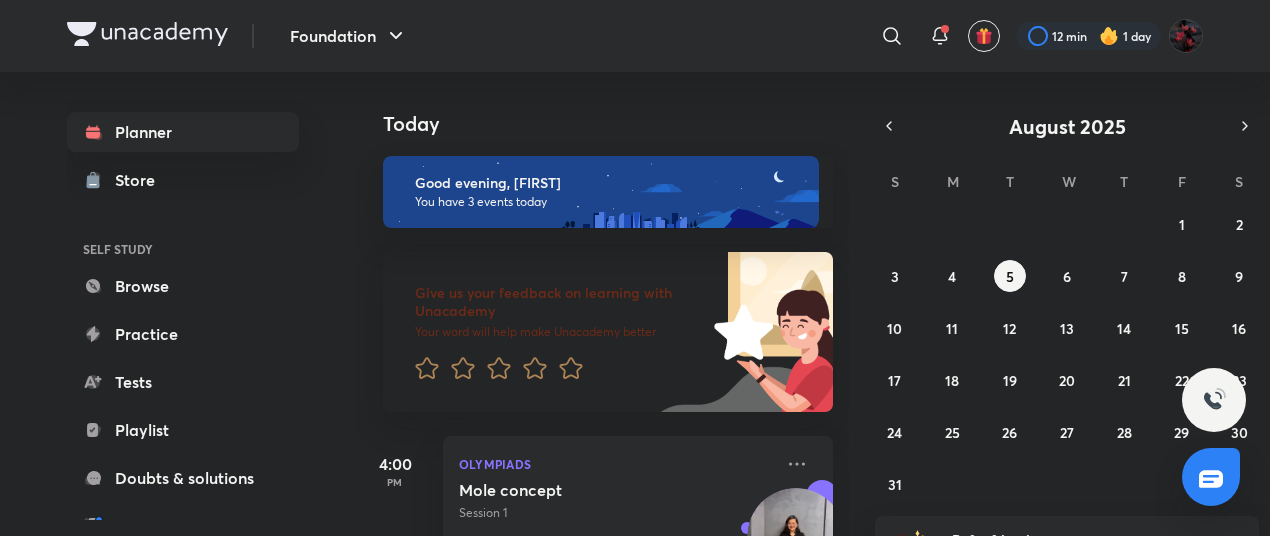 scroll, scrollTop: 0, scrollLeft: 0, axis: both 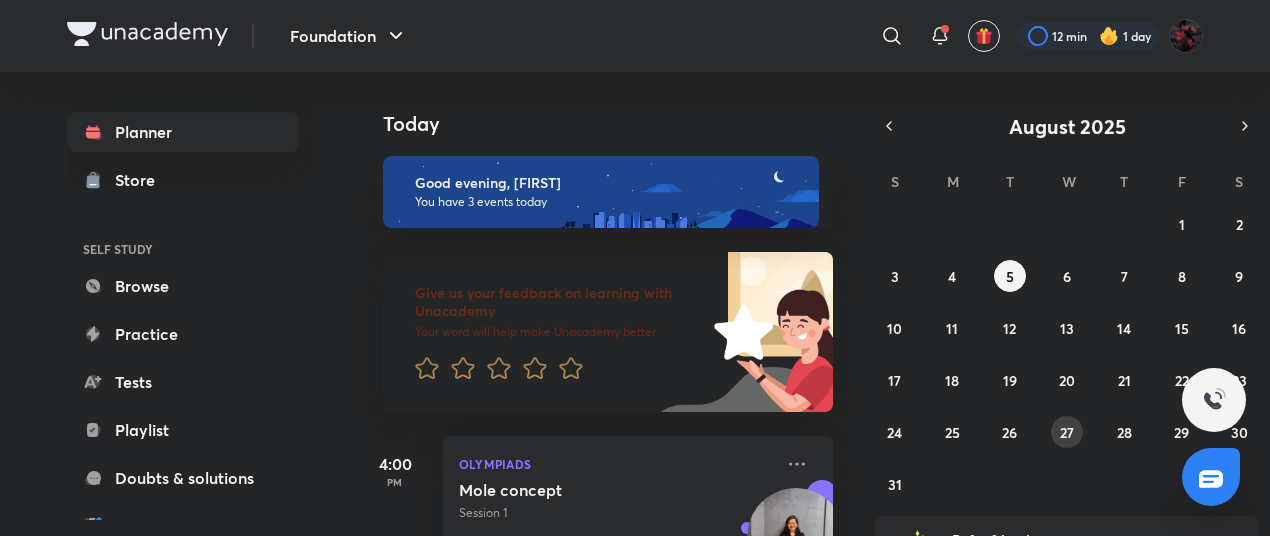 click on "27" at bounding box center (1067, 432) 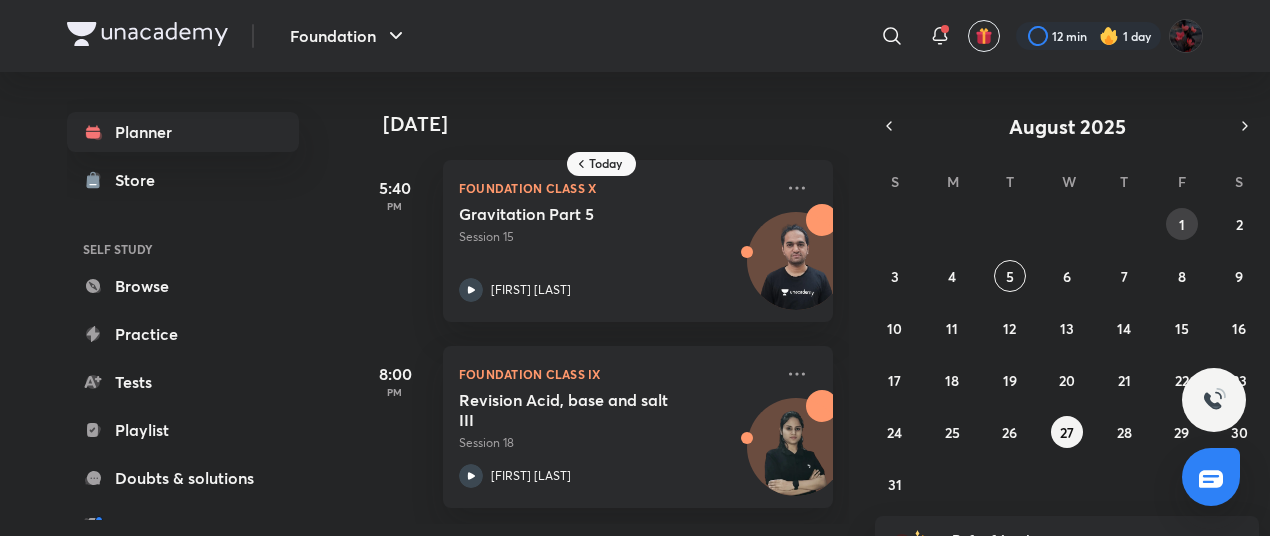 click on "1" at bounding box center [1182, 224] 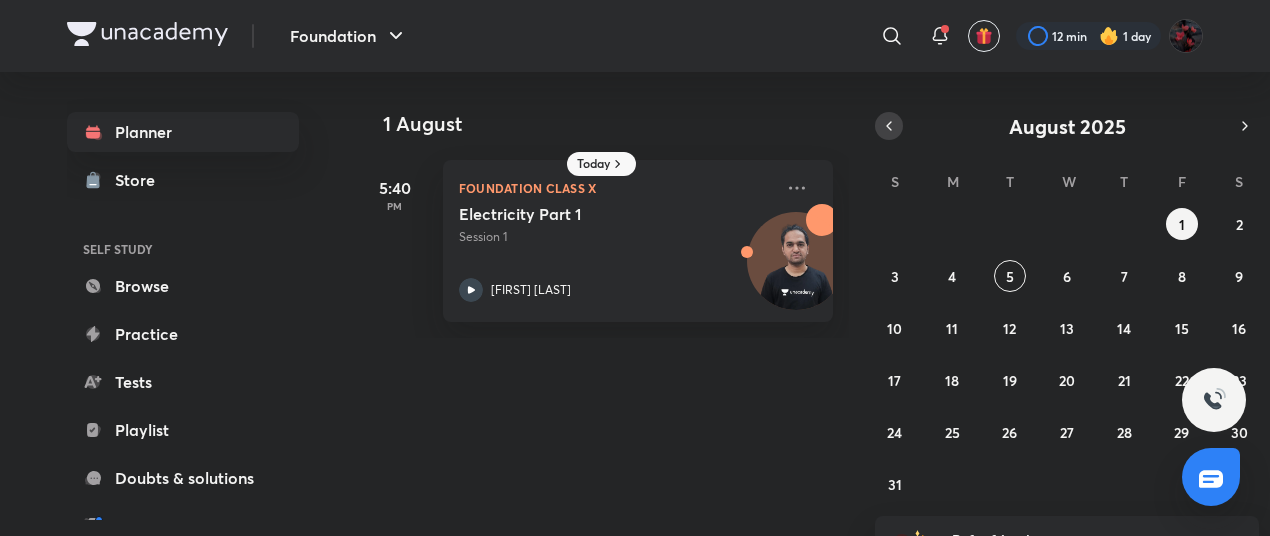 click 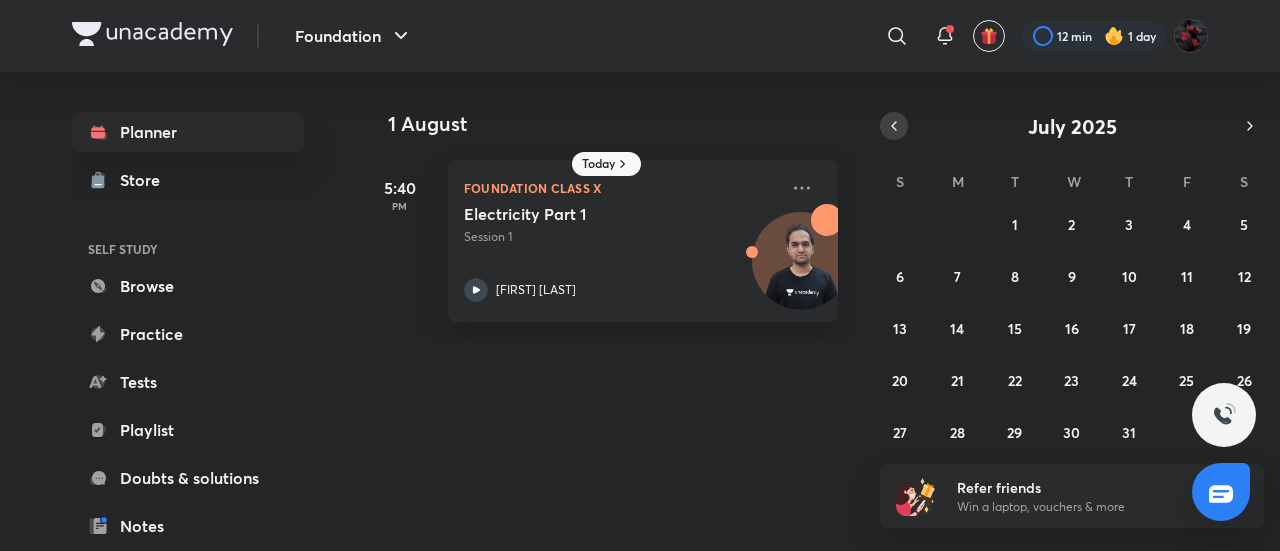 click 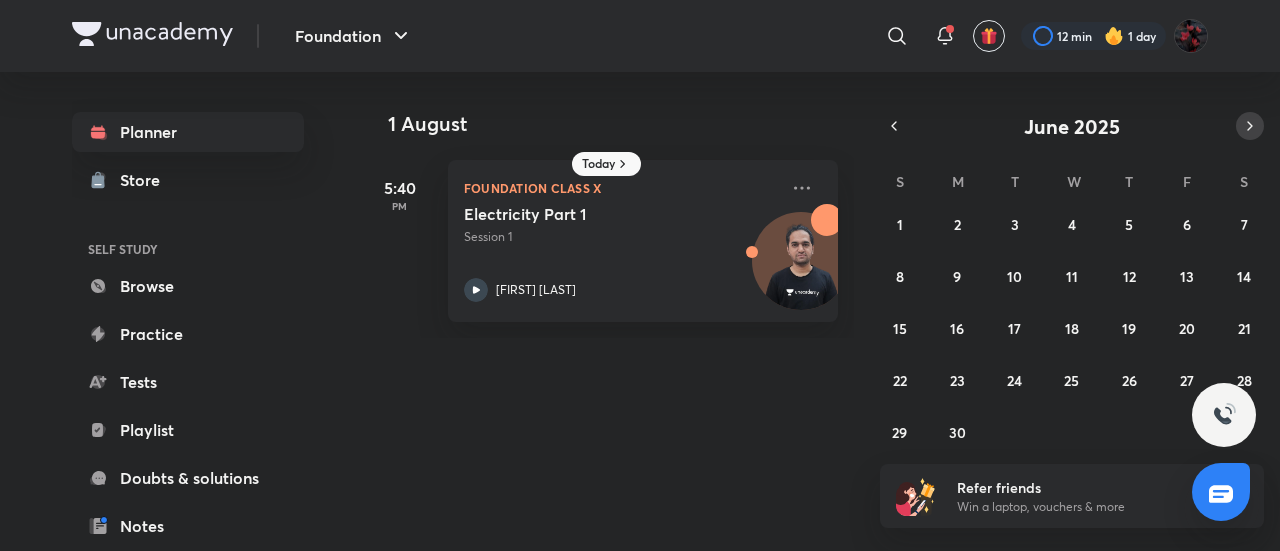 click 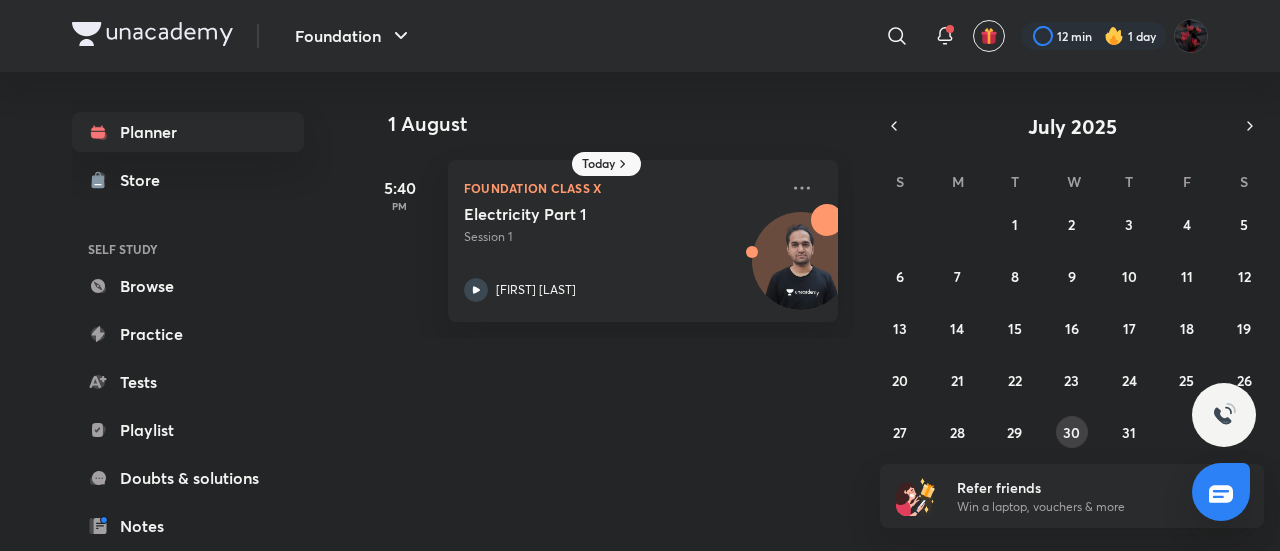 click on "30" at bounding box center (1071, 432) 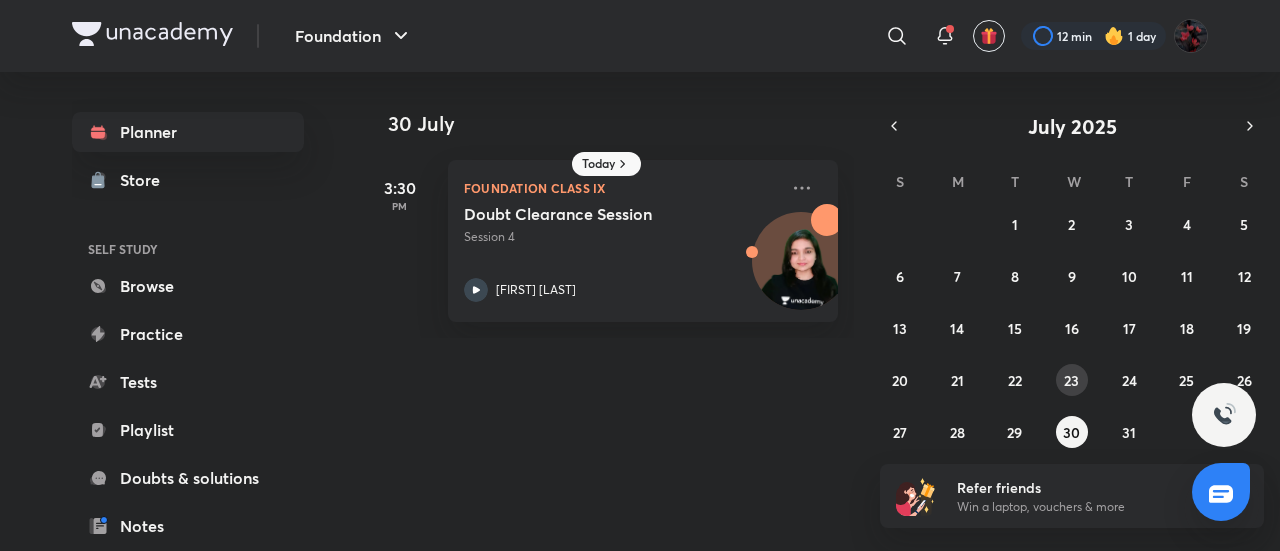 click on "23" at bounding box center [1072, 380] 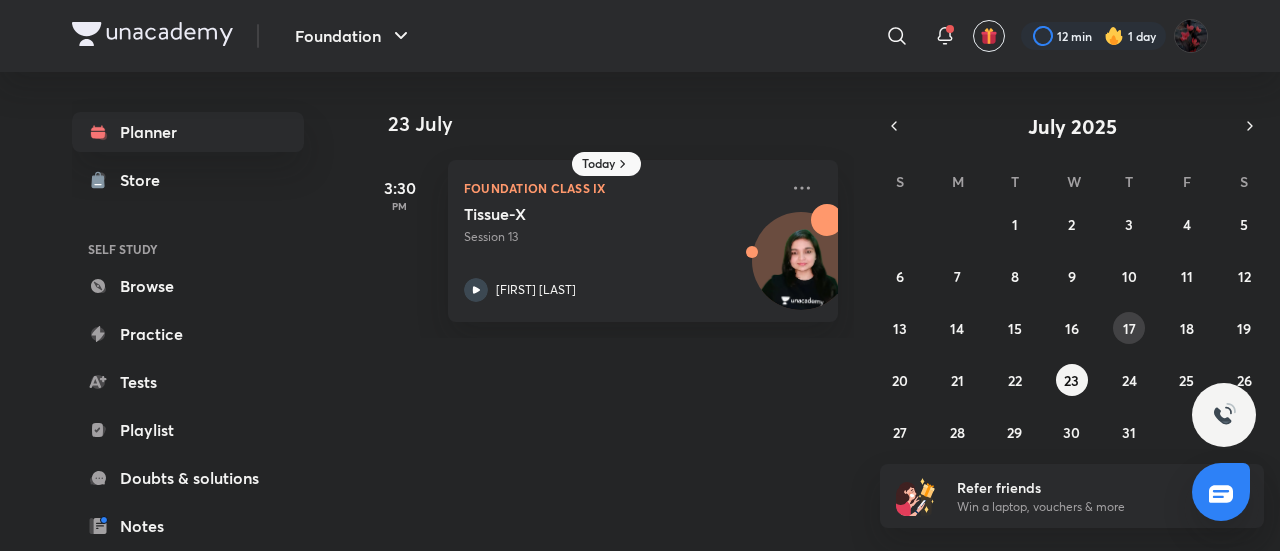click on "17" at bounding box center (1129, 328) 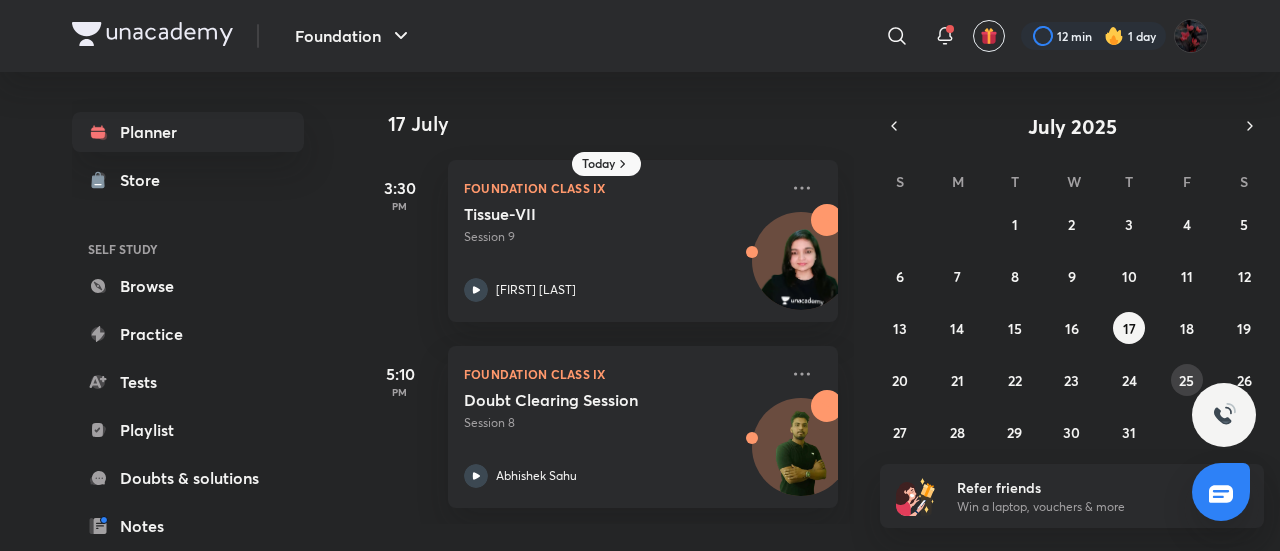 click on "25" at bounding box center (1186, 380) 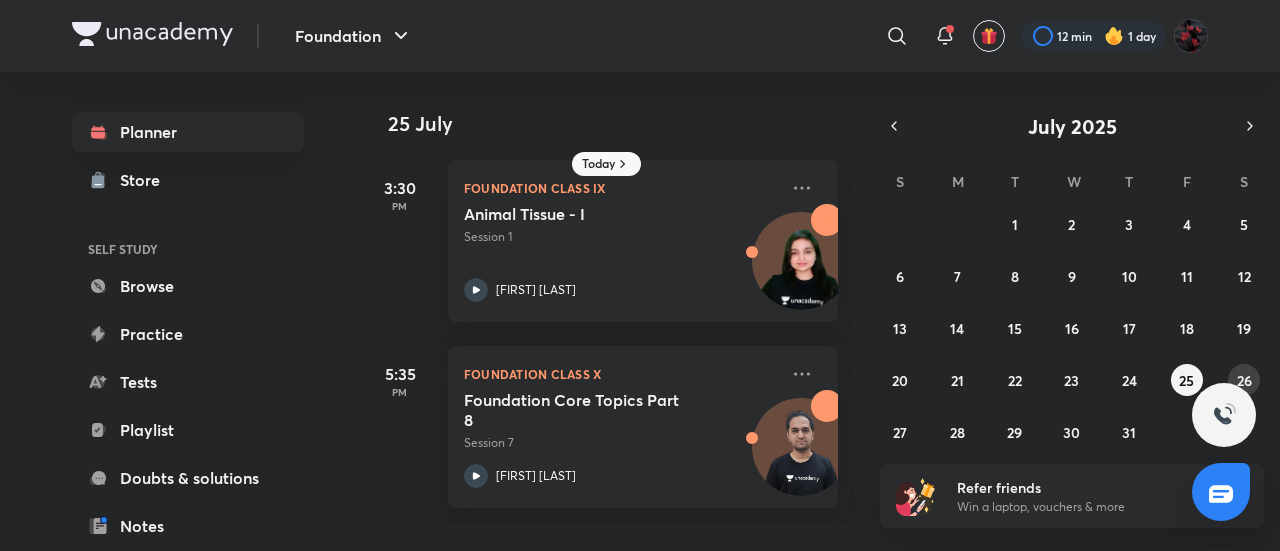 click on "26" at bounding box center (1244, 380) 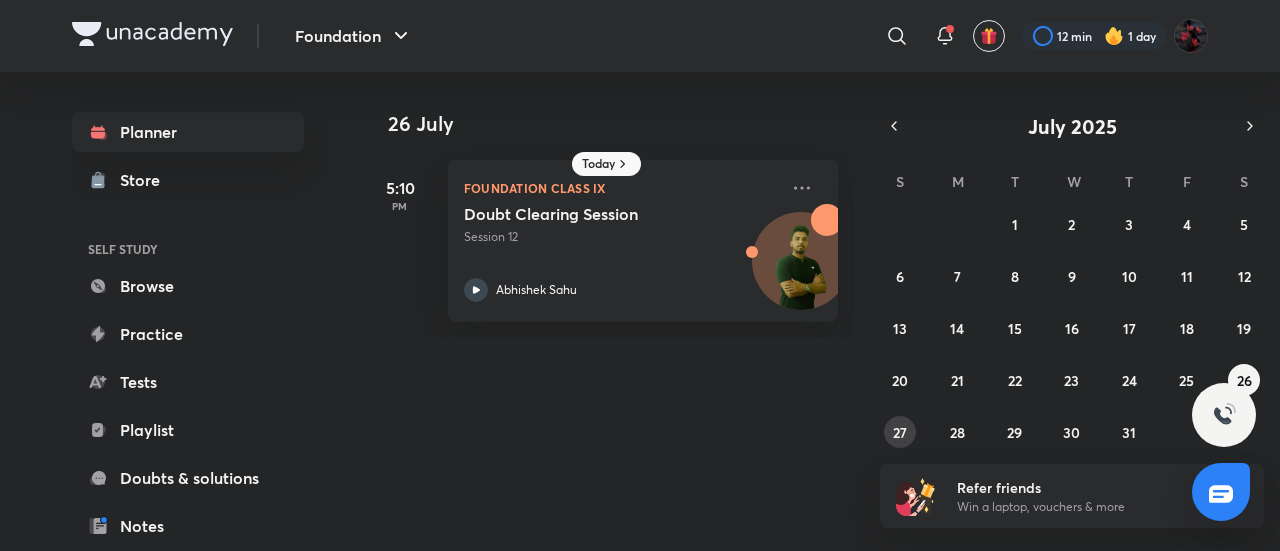 click on "27" at bounding box center [900, 432] 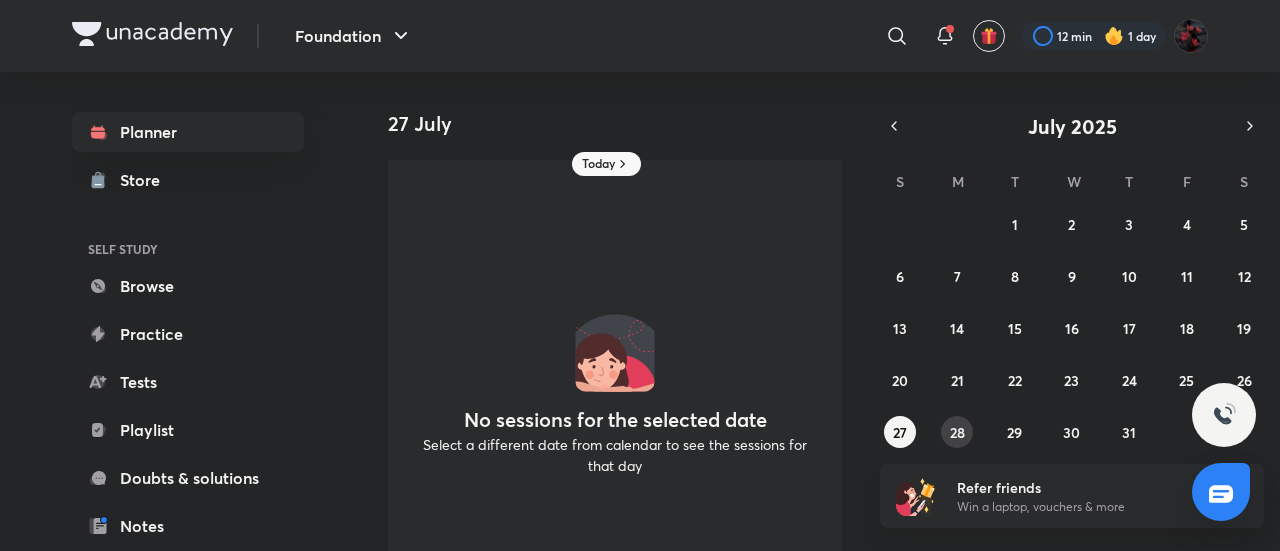 click on "28" at bounding box center [957, 432] 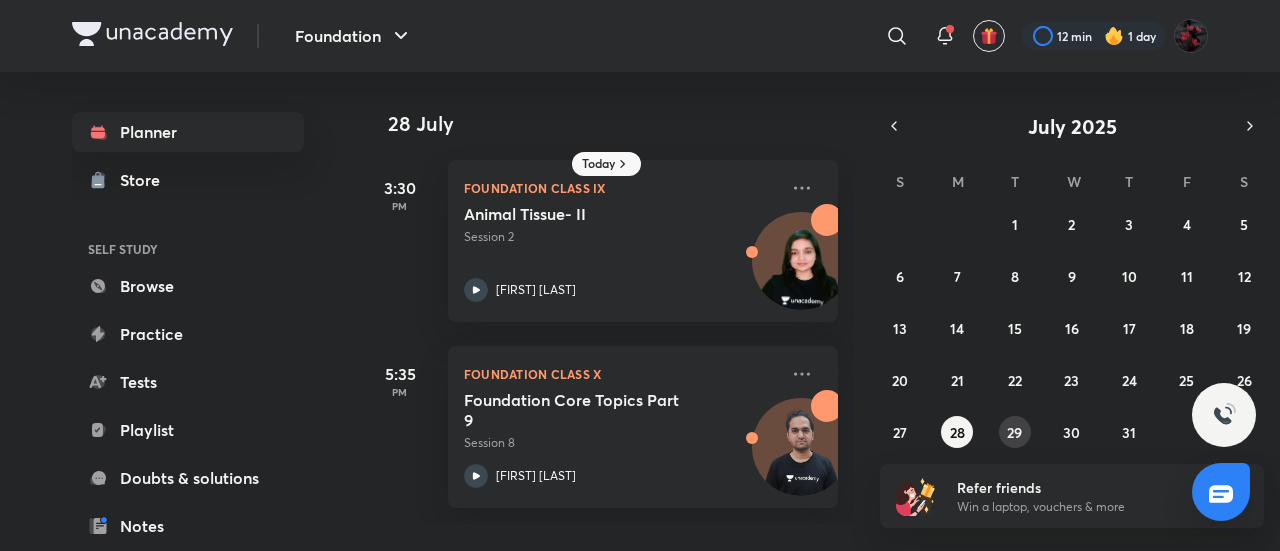 click on "29" at bounding box center (1014, 432) 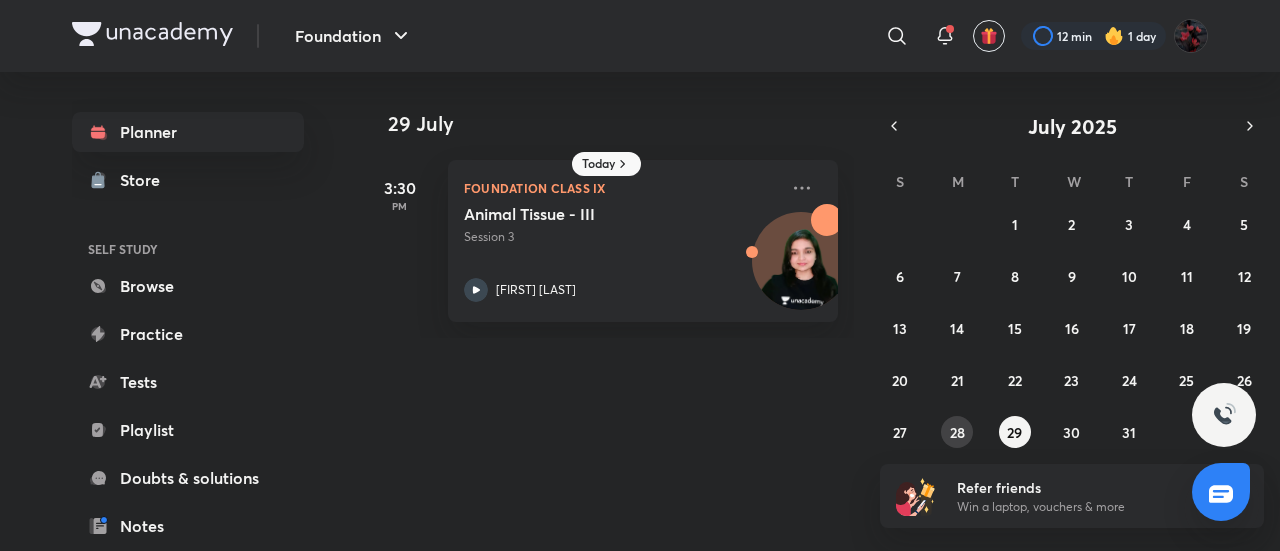 click on "28" at bounding box center (957, 432) 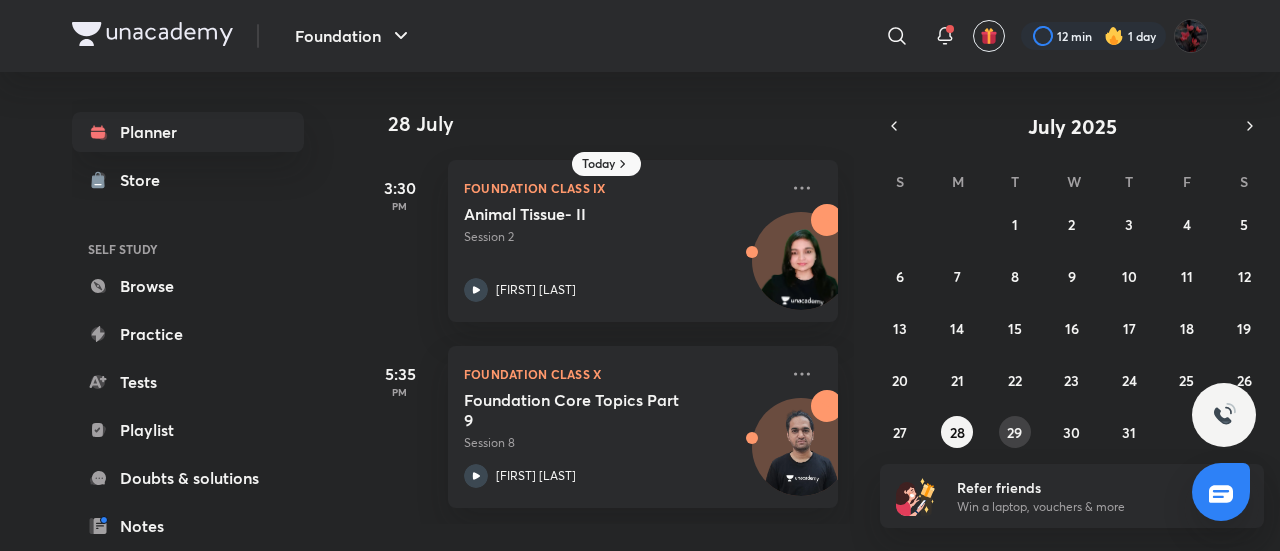 click on "29" at bounding box center [1014, 432] 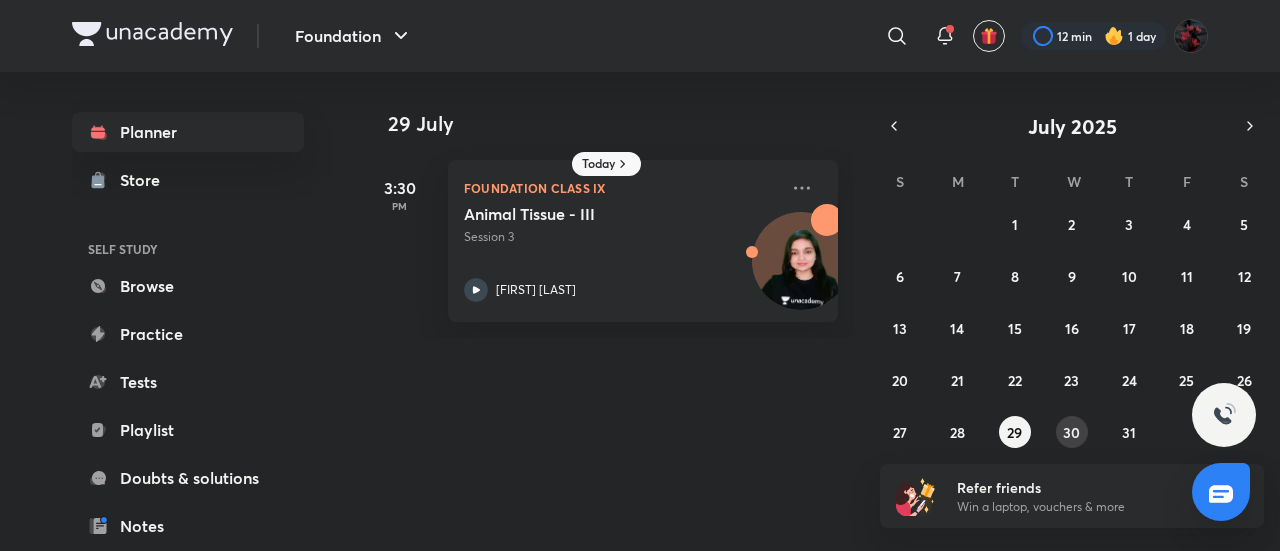 click on "30" at bounding box center [1071, 432] 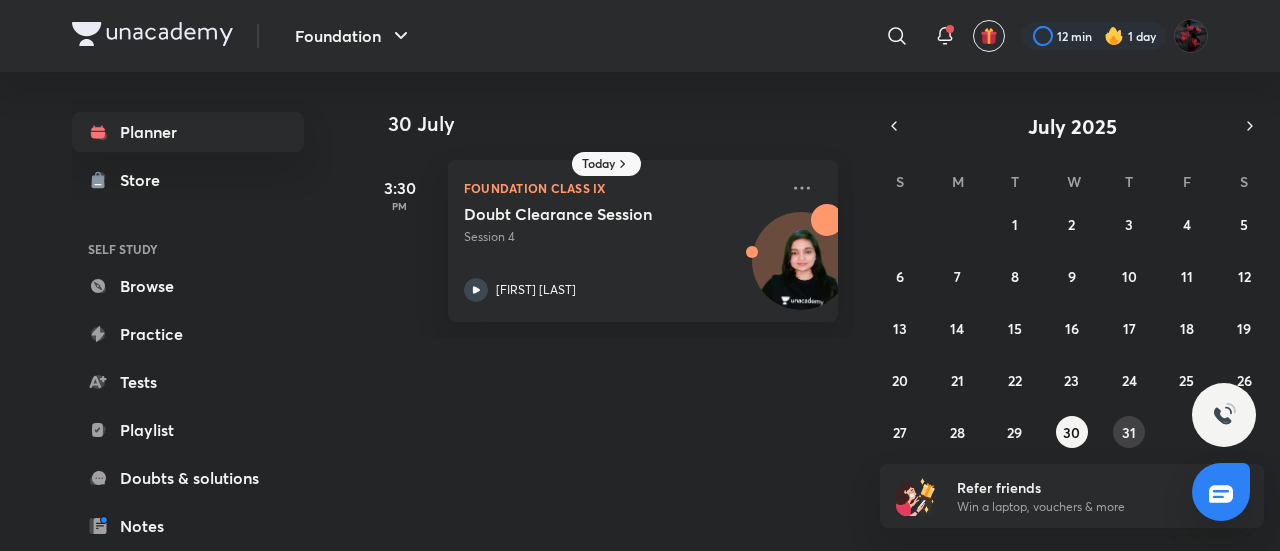 click on "31" at bounding box center [1129, 432] 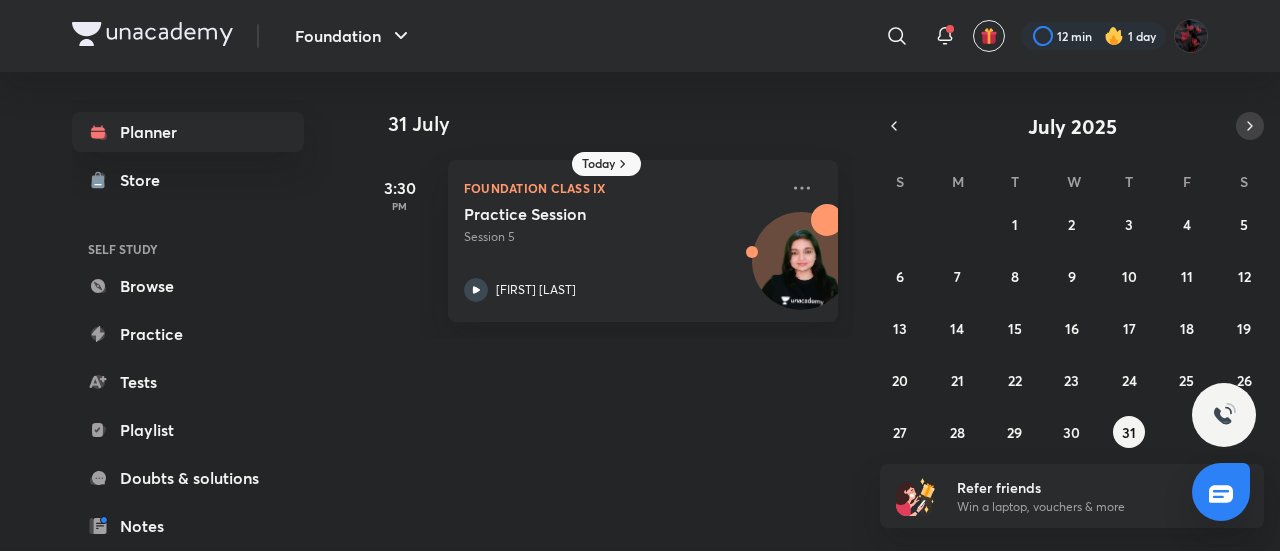 click 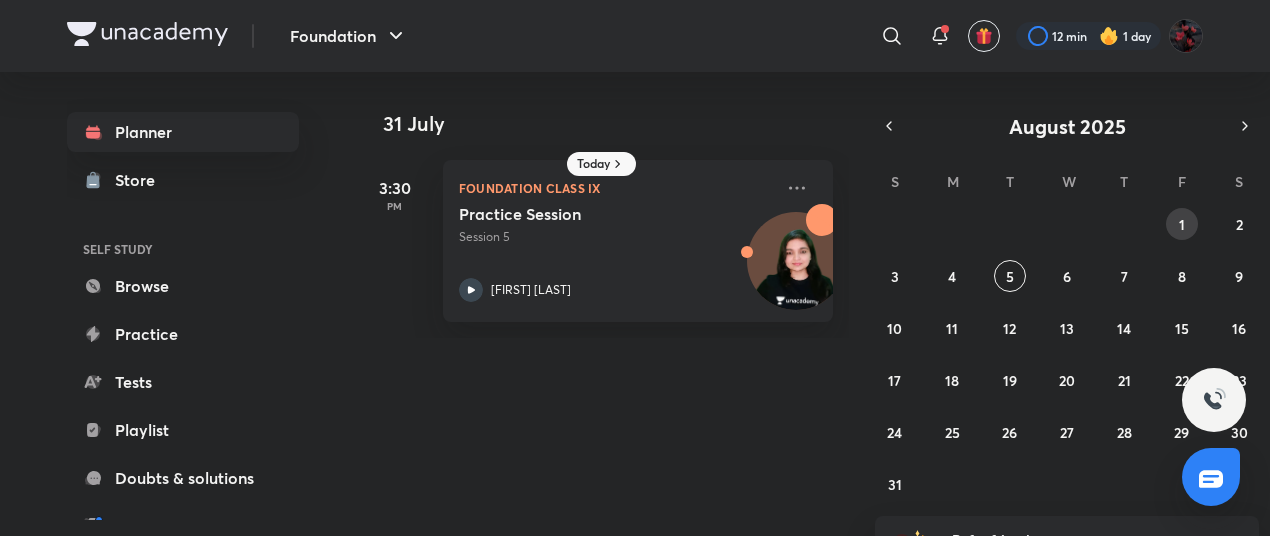 click on "1" at bounding box center [1182, 224] 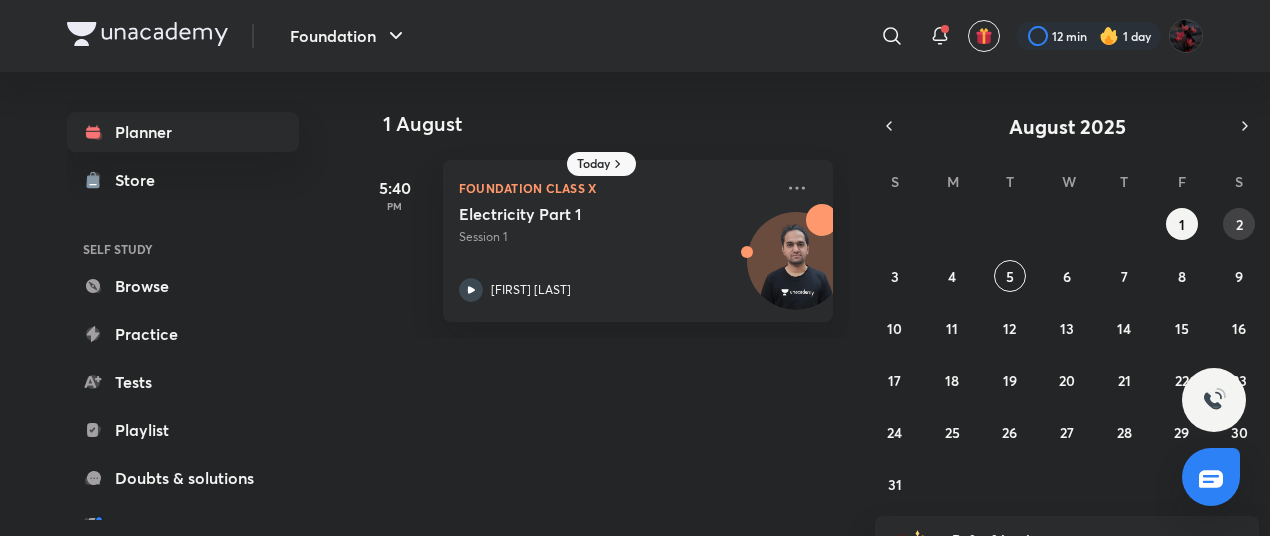 click on "2" at bounding box center [1239, 224] 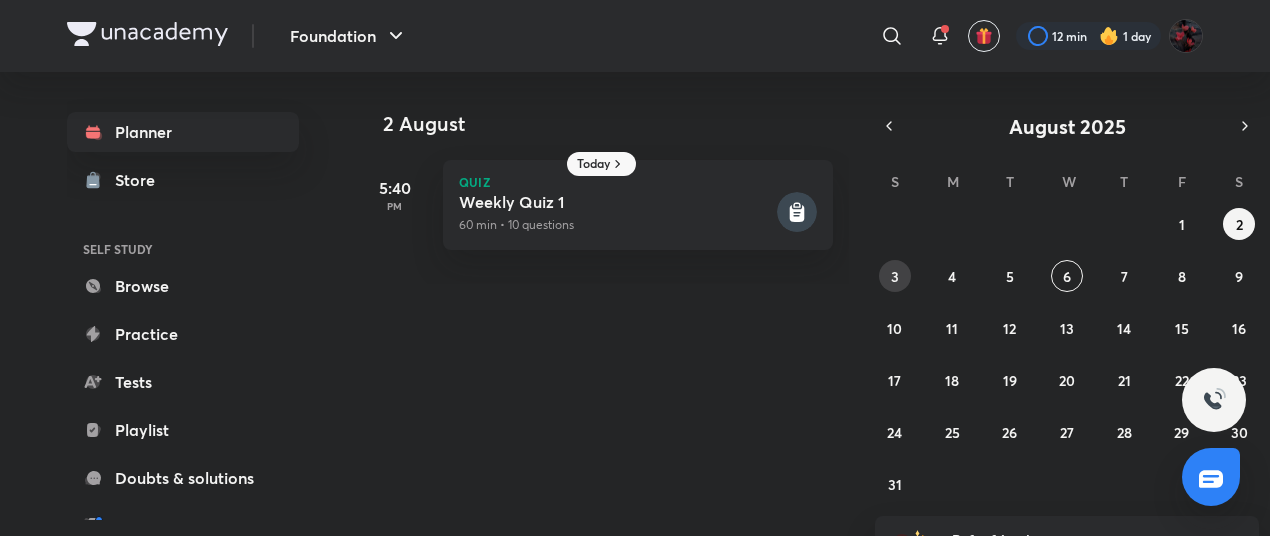 click on "3" at bounding box center [895, 276] 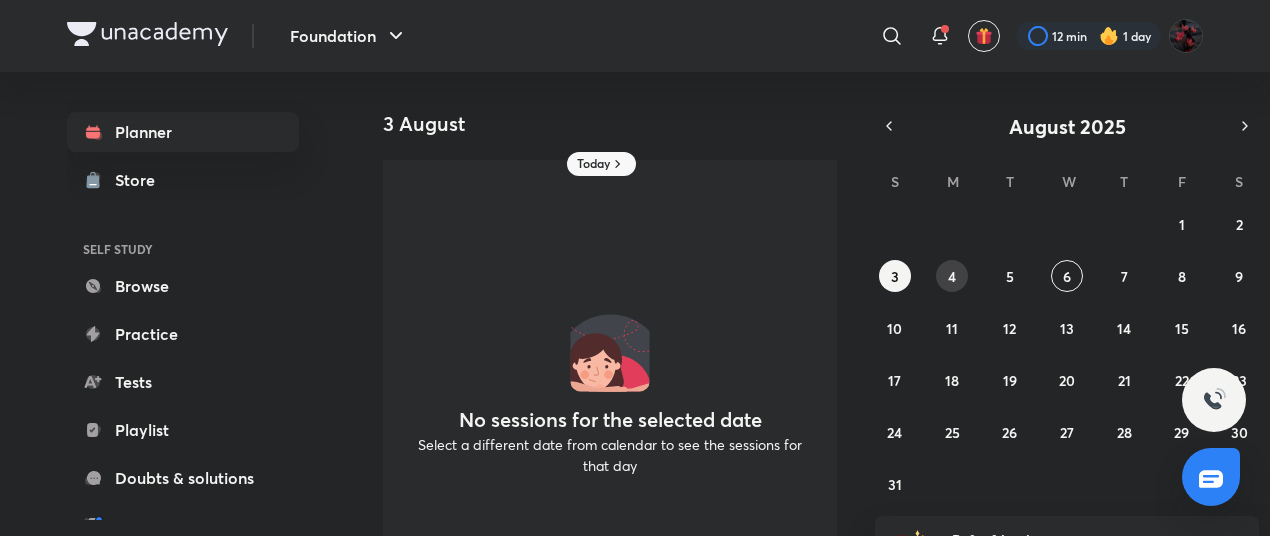 click on "4" at bounding box center [952, 276] 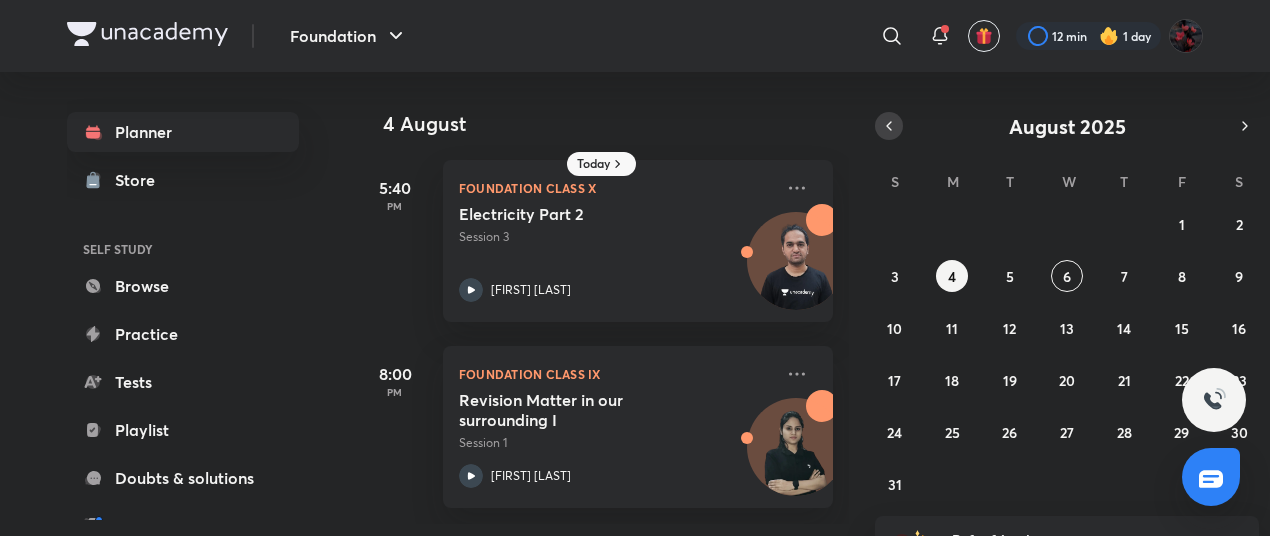 click 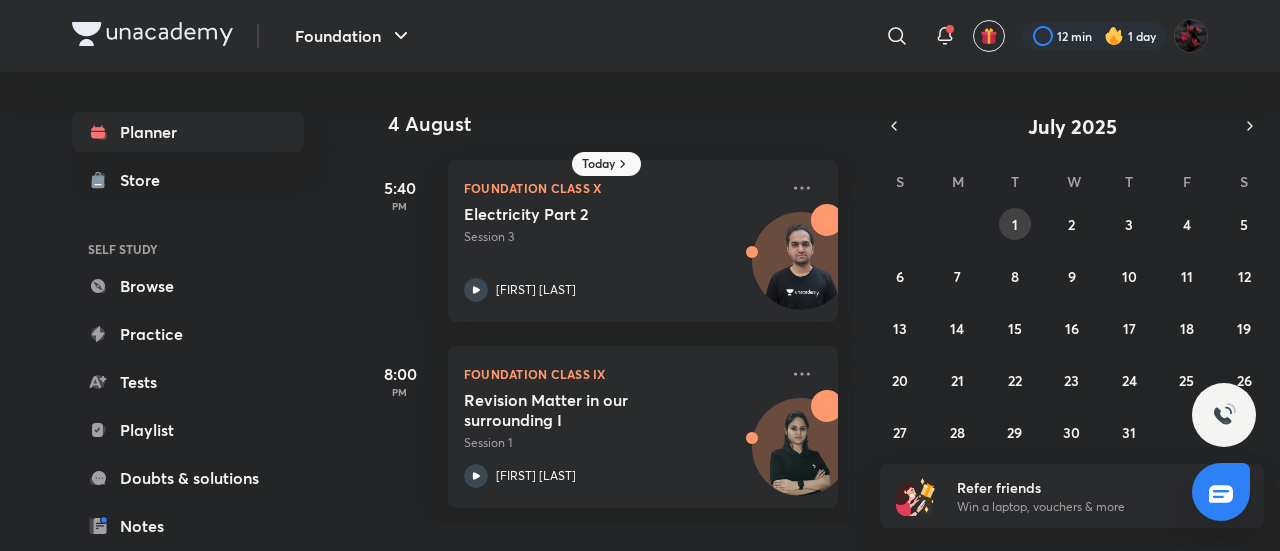 click on "1" at bounding box center (1015, 224) 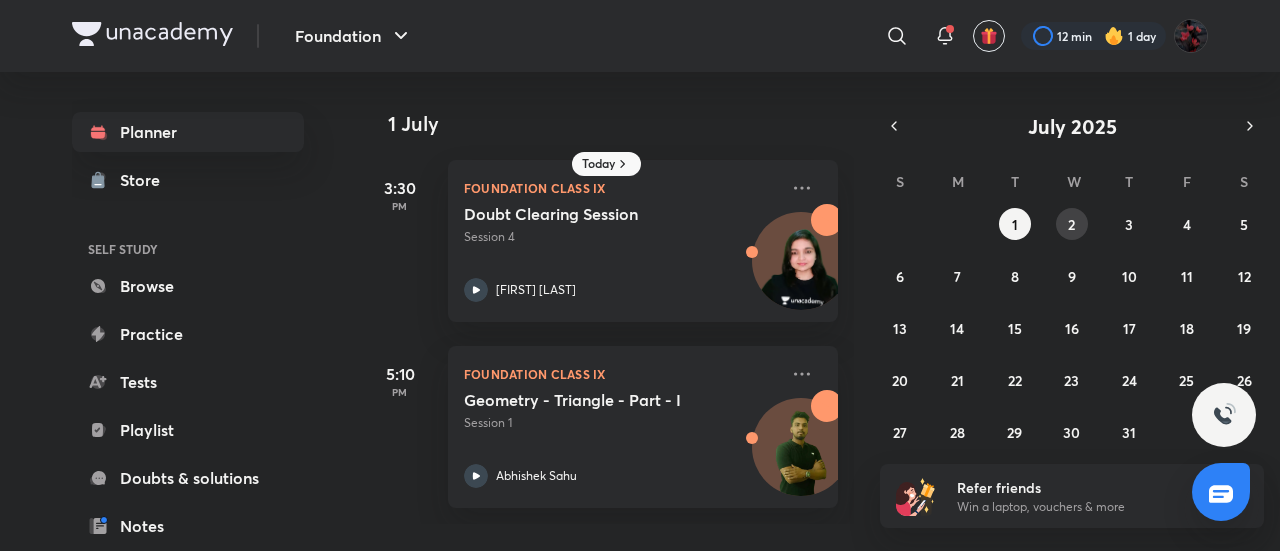 click on "2" at bounding box center (1072, 224) 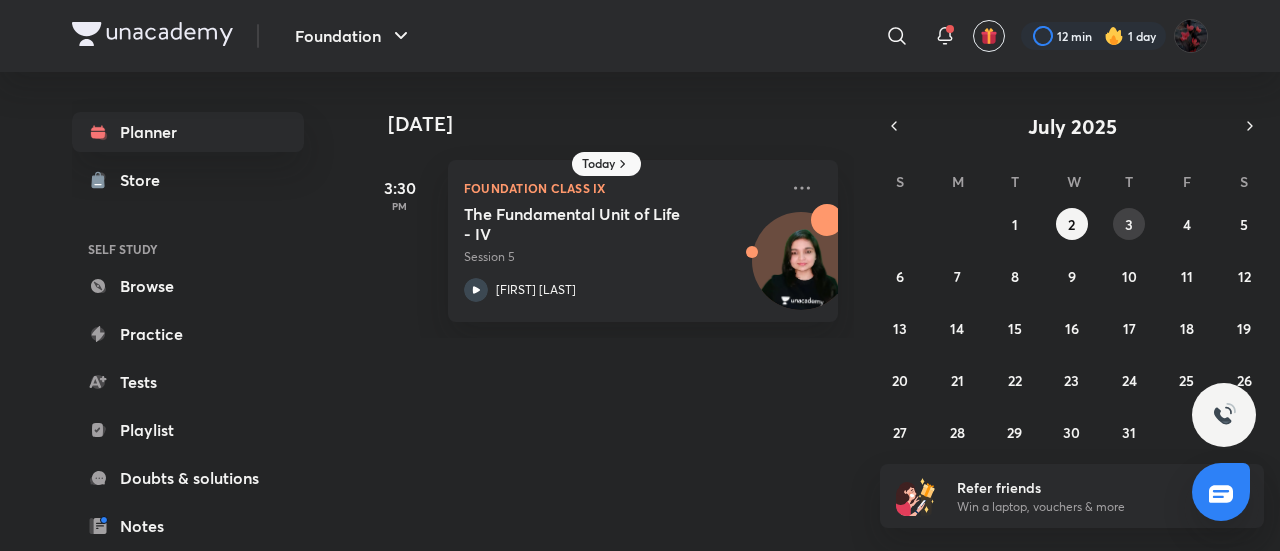 click on "3" at bounding box center [1129, 224] 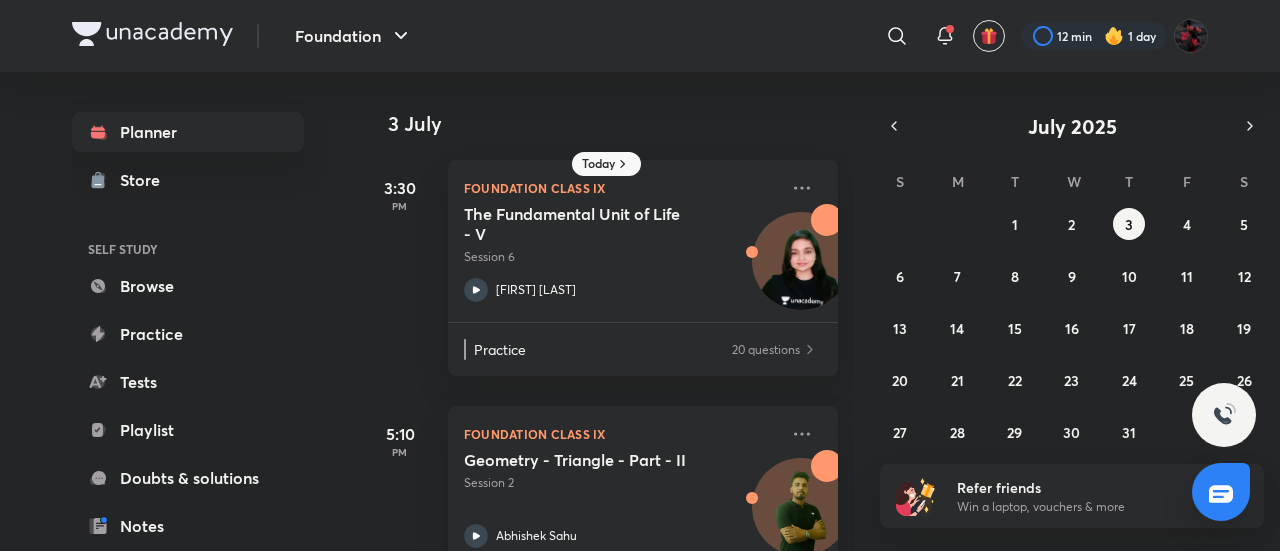 scroll, scrollTop: 48, scrollLeft: 0, axis: vertical 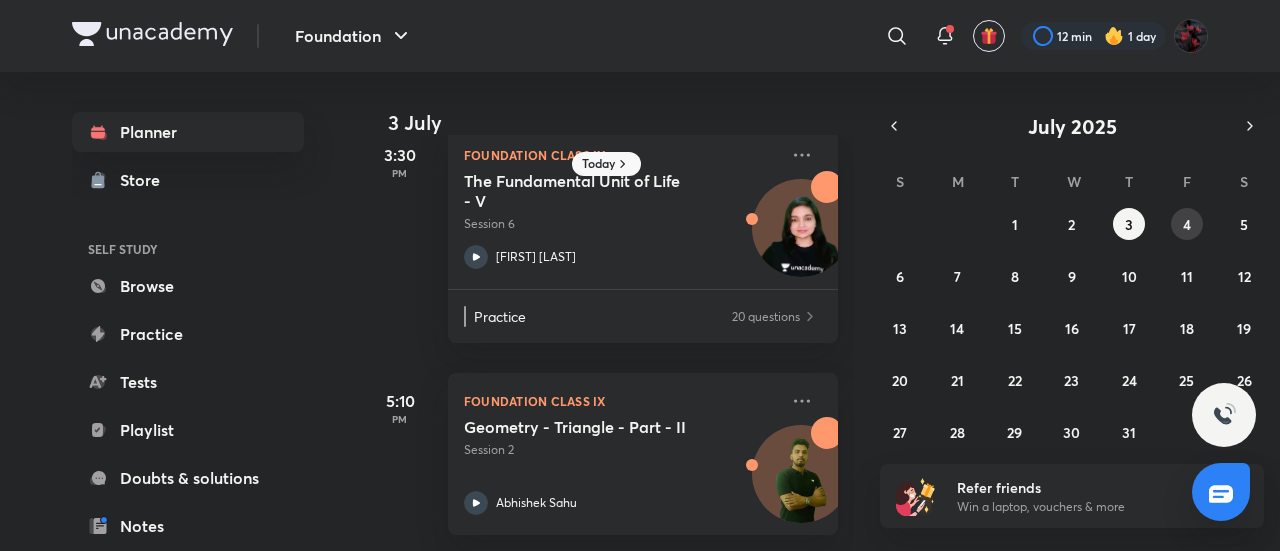 click on "4" at bounding box center [1187, 224] 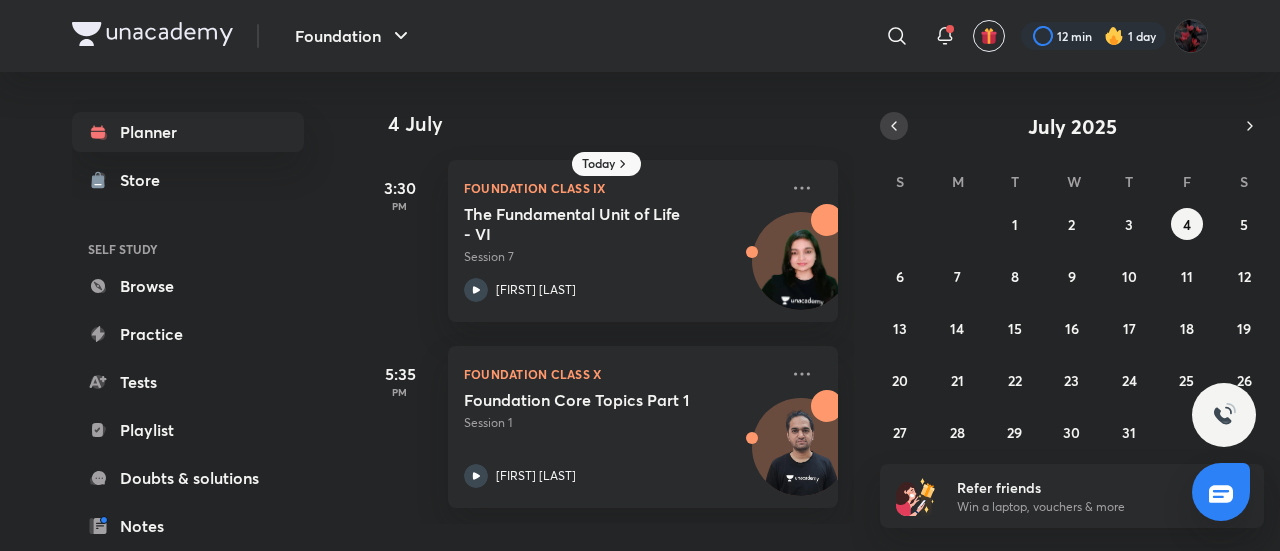 click 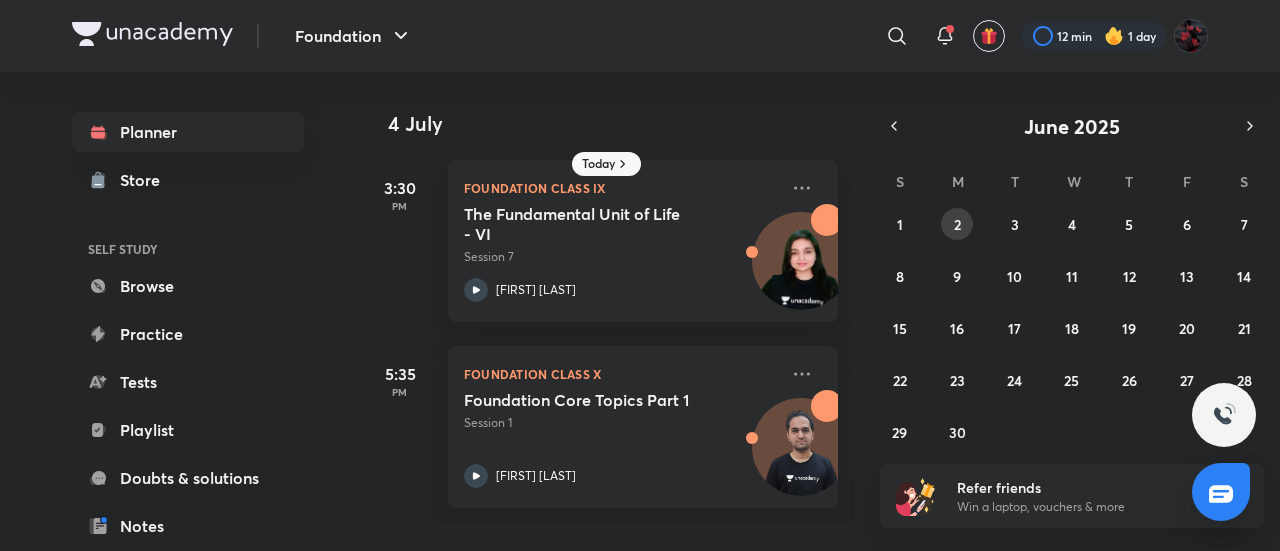 click on "2" at bounding box center (957, 224) 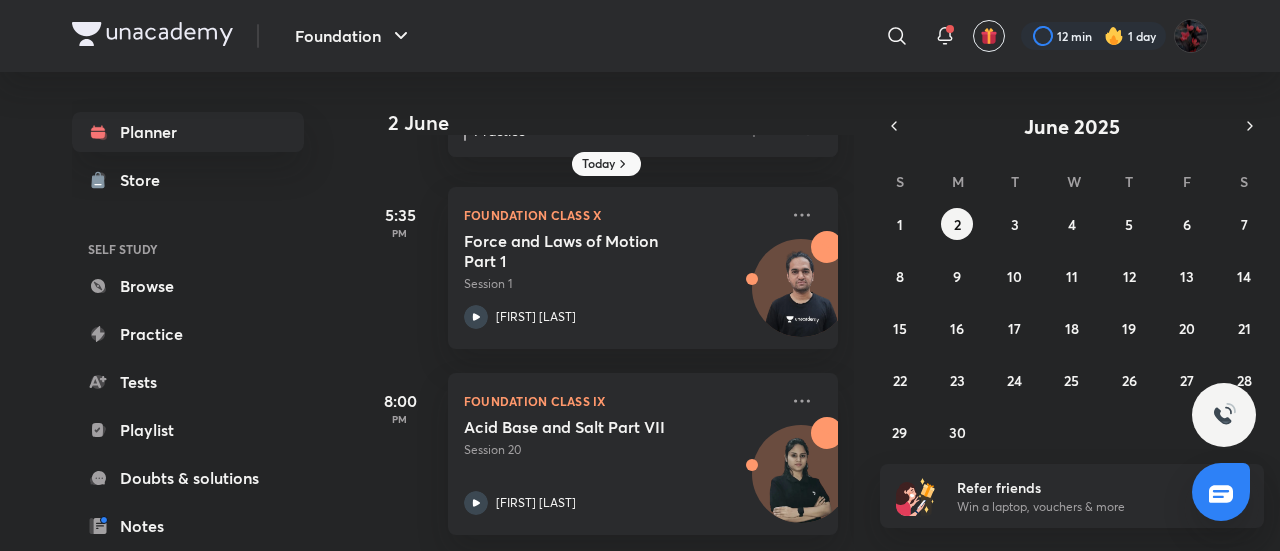 scroll, scrollTop: 234, scrollLeft: 0, axis: vertical 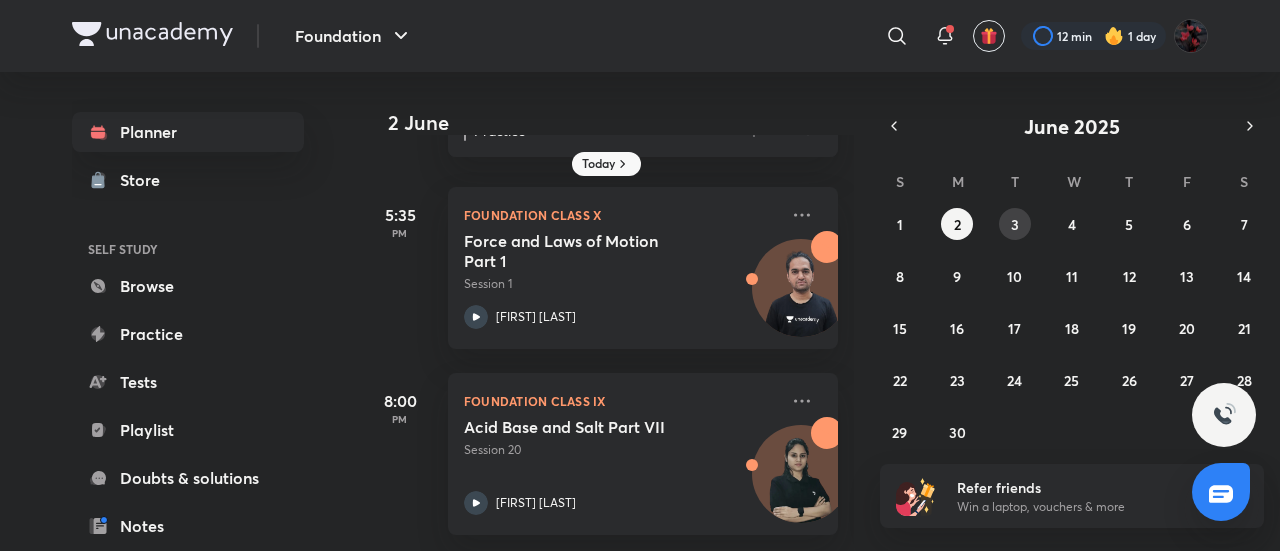 click on "3" at bounding box center [1015, 224] 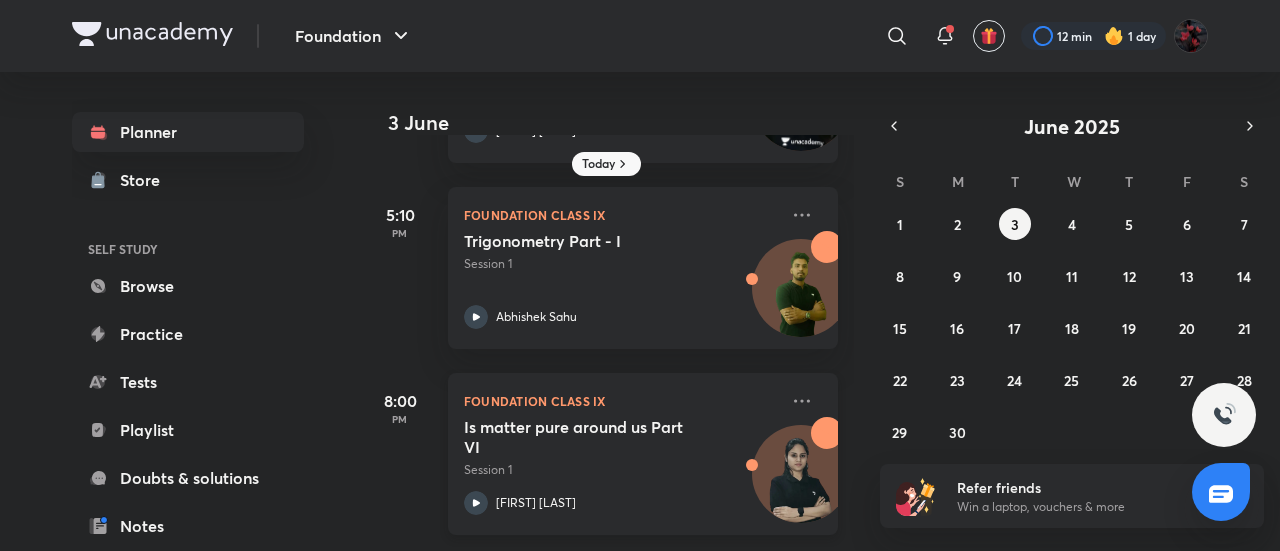 scroll, scrollTop: 174, scrollLeft: 0, axis: vertical 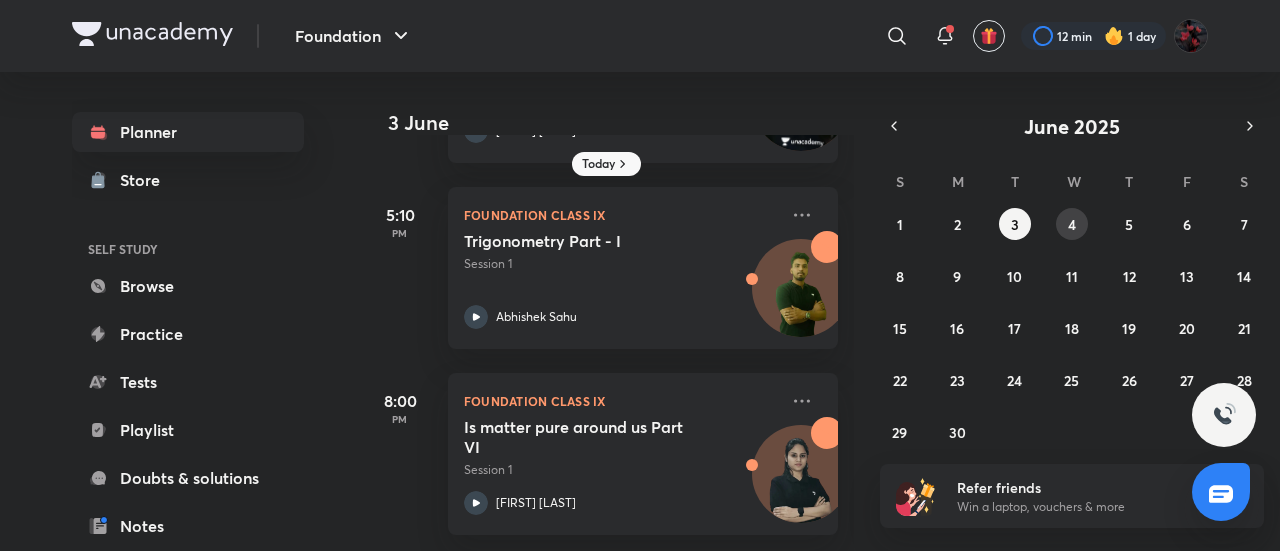 click on "4" at bounding box center [1072, 224] 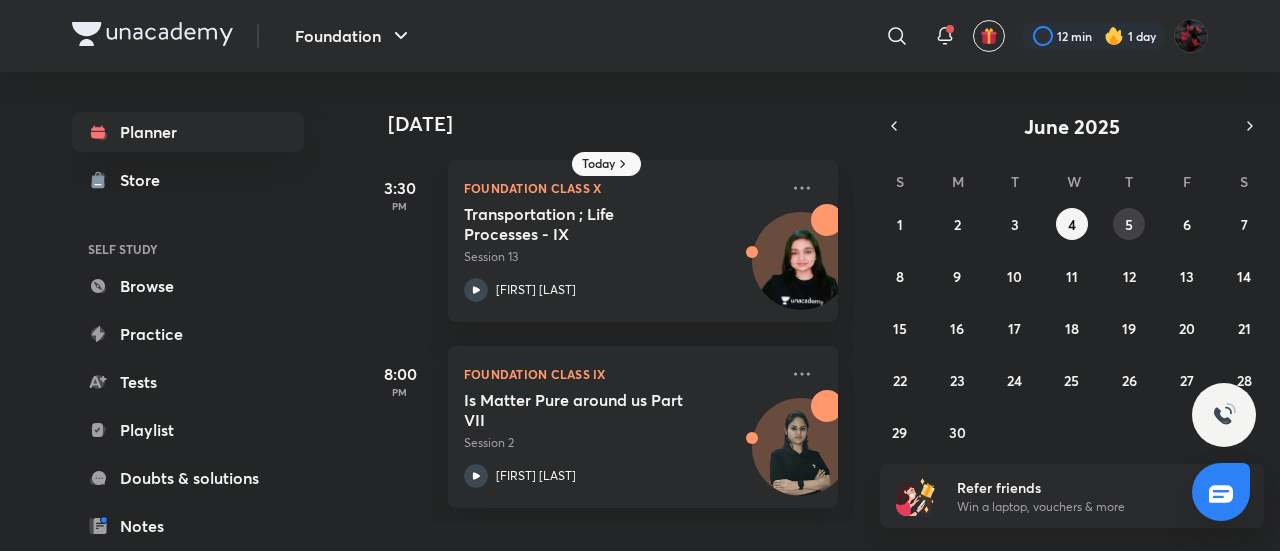 click on "5" at bounding box center (1129, 224) 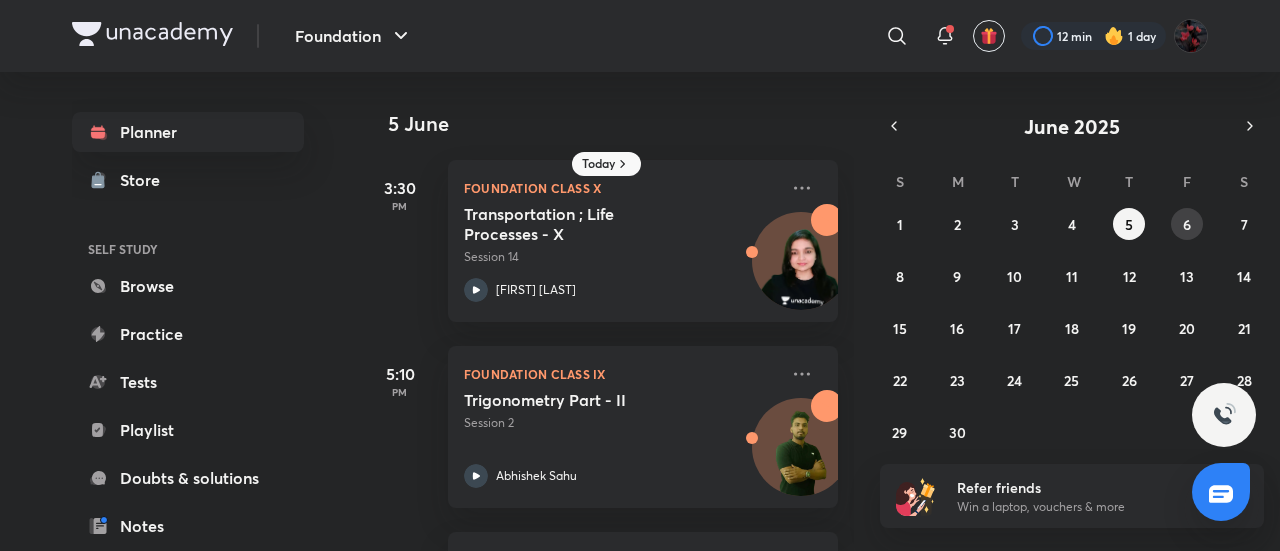 click on "6" at bounding box center (1187, 224) 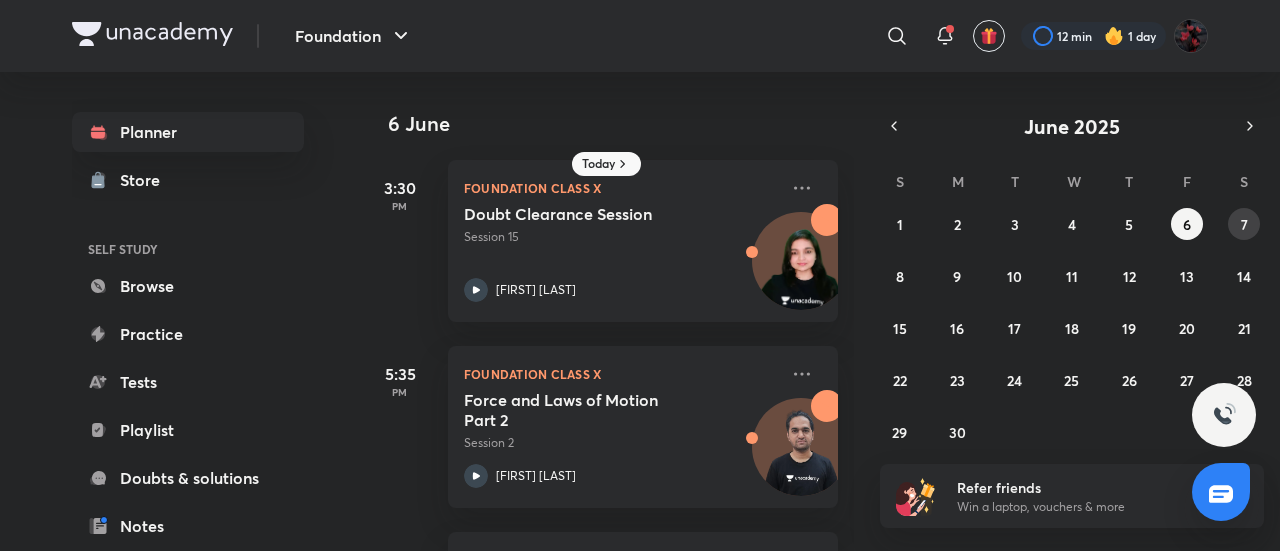 click on "7" at bounding box center (1244, 224) 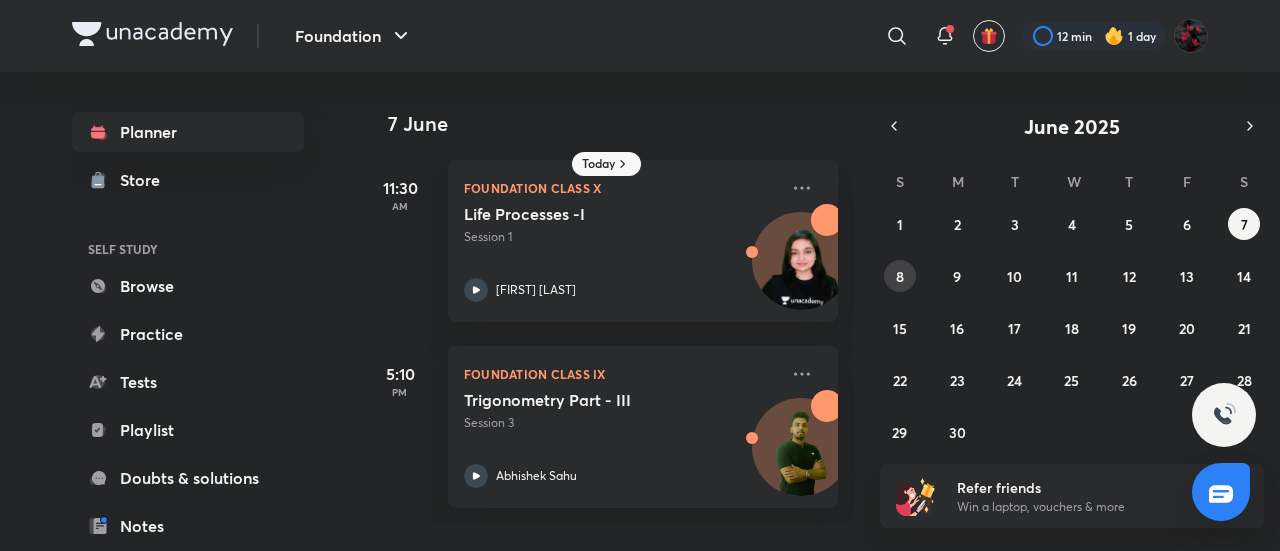 click on "8" at bounding box center (900, 276) 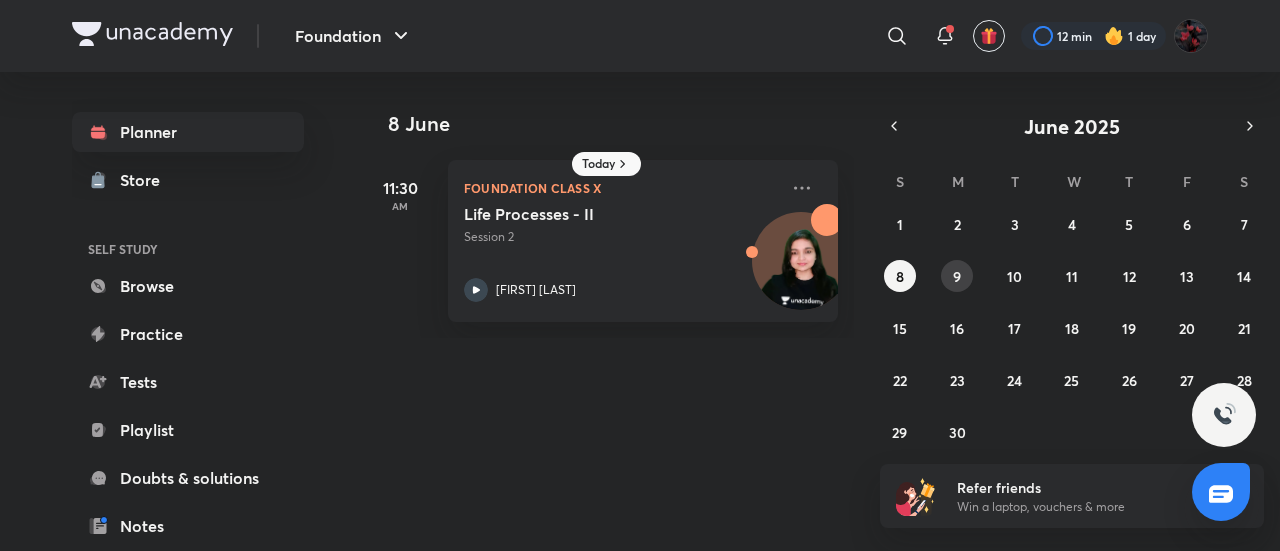 click on "9" at bounding box center (957, 276) 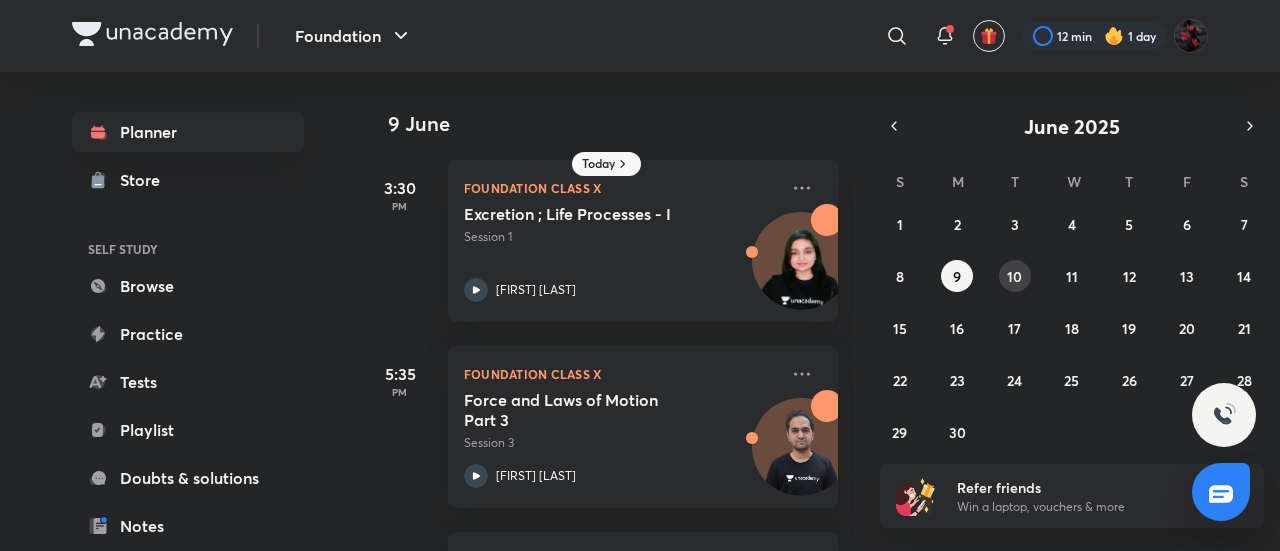 click on "10" at bounding box center [1014, 276] 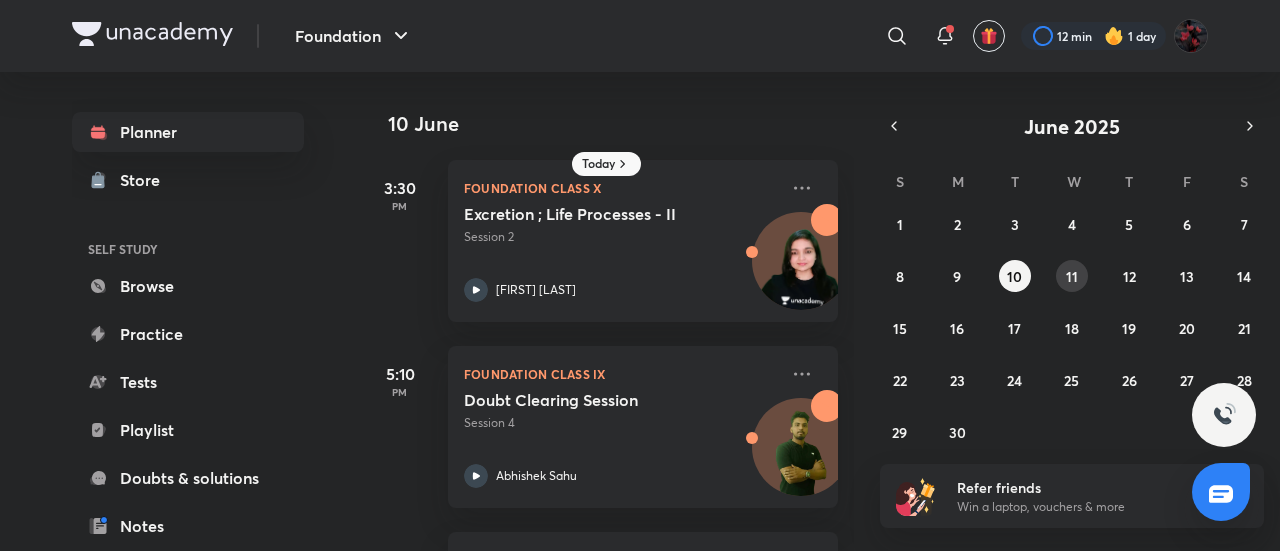 click on "11" at bounding box center [1072, 276] 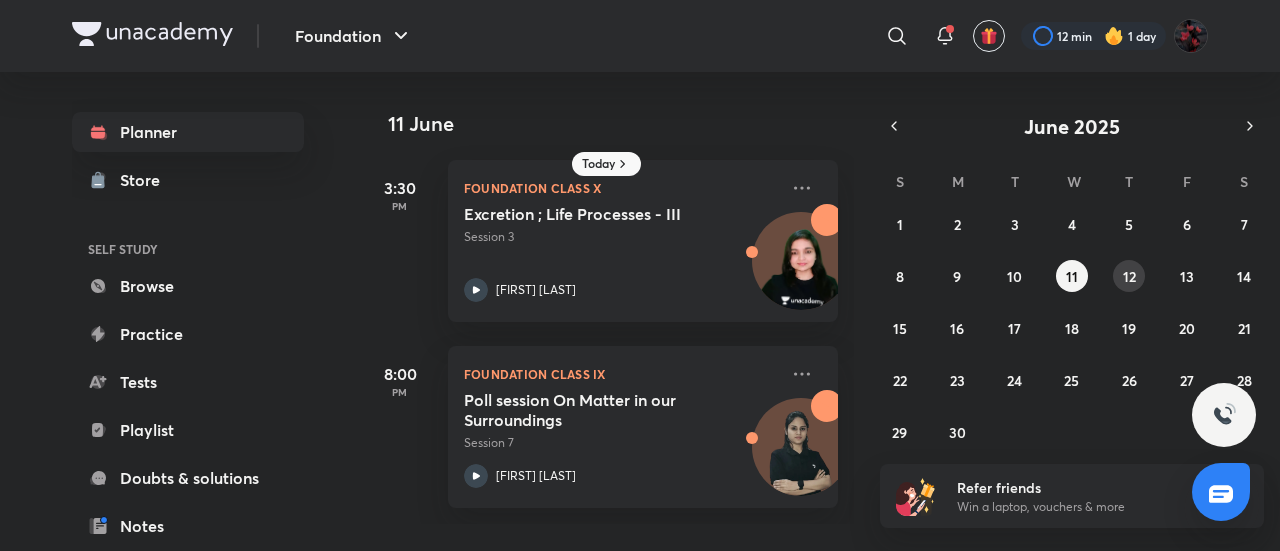 click on "12" at bounding box center [1129, 276] 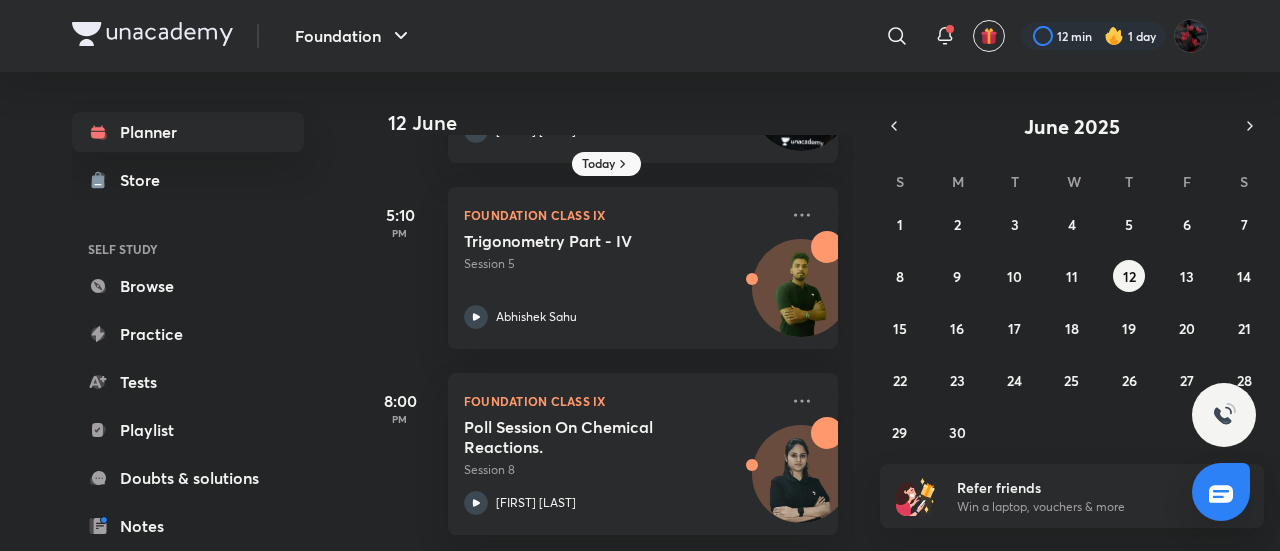 scroll, scrollTop: 174, scrollLeft: 0, axis: vertical 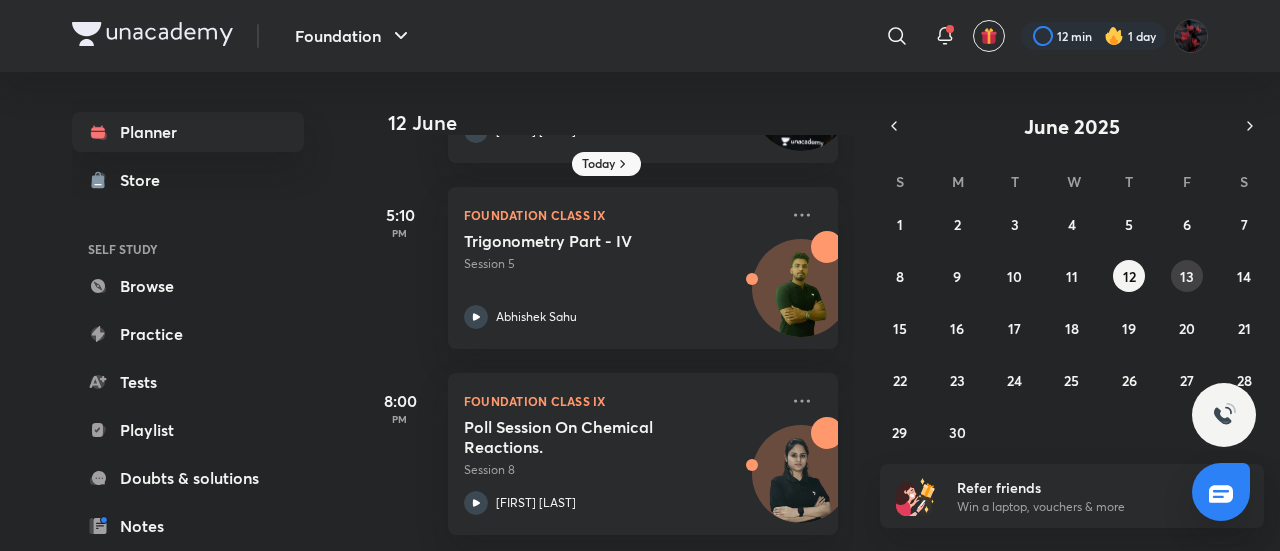 click on "13" at bounding box center [1187, 276] 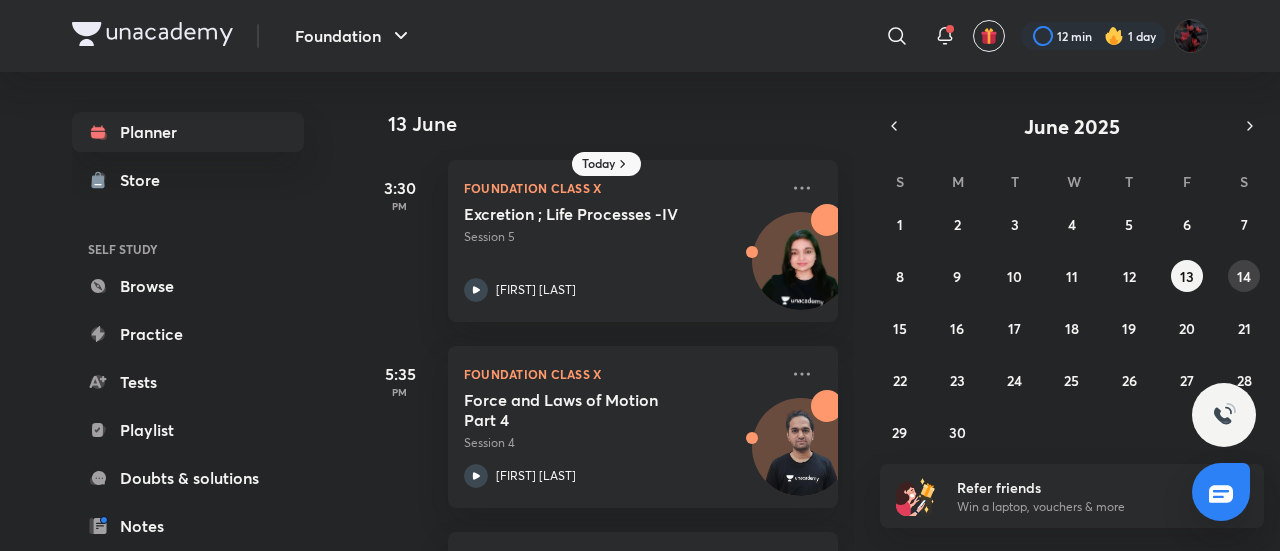 click on "14" at bounding box center (1244, 276) 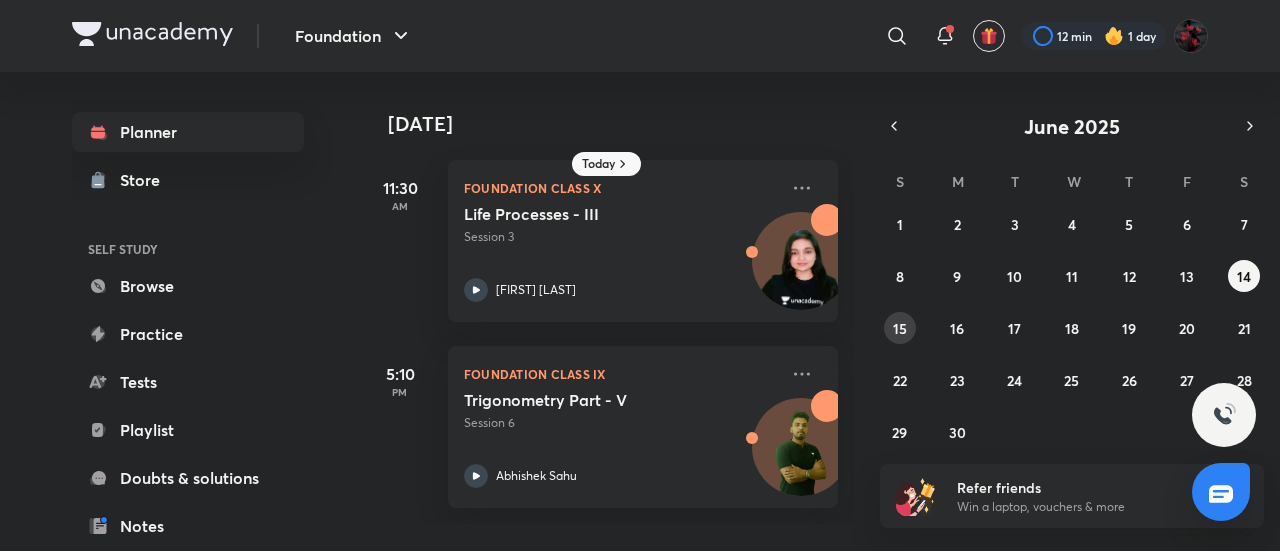 click on "15" at bounding box center (900, 328) 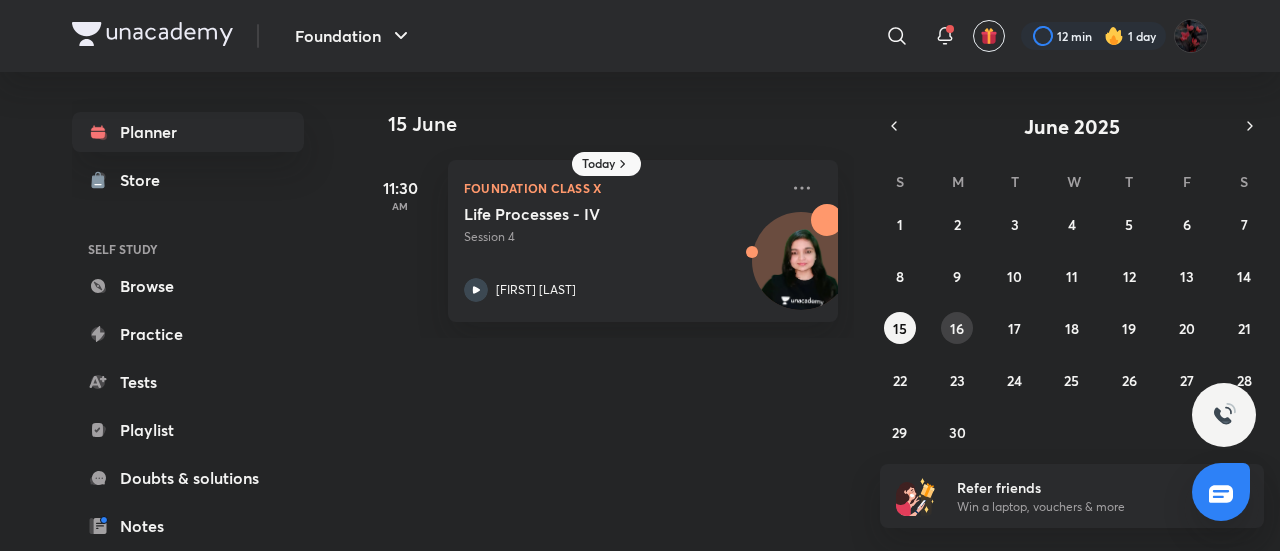 click on "16" at bounding box center [957, 328] 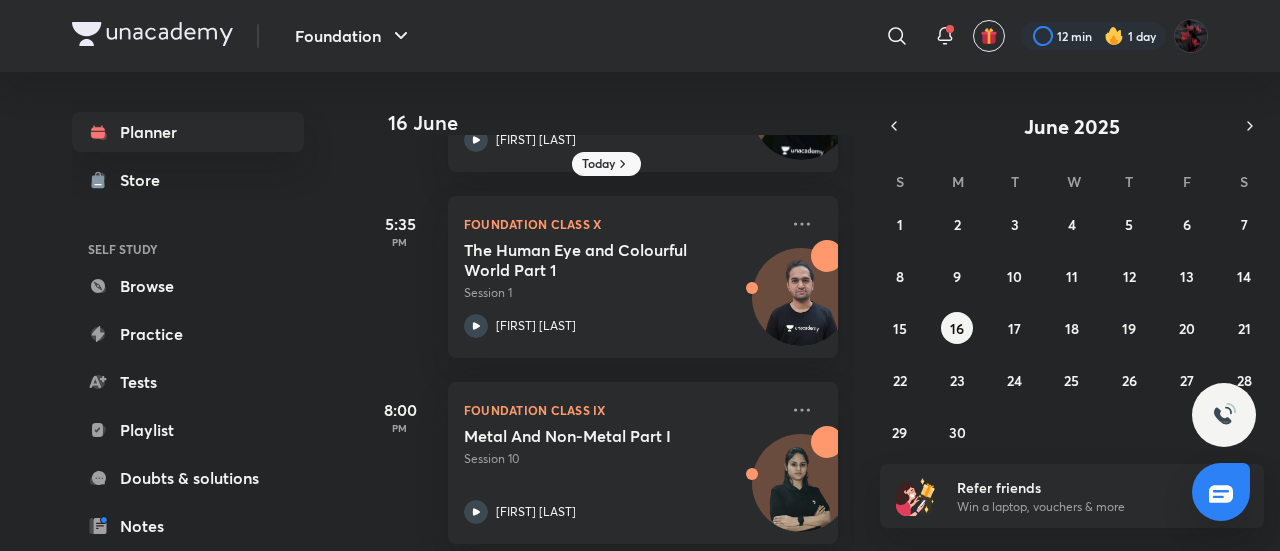 scroll, scrollTop: 174, scrollLeft: 0, axis: vertical 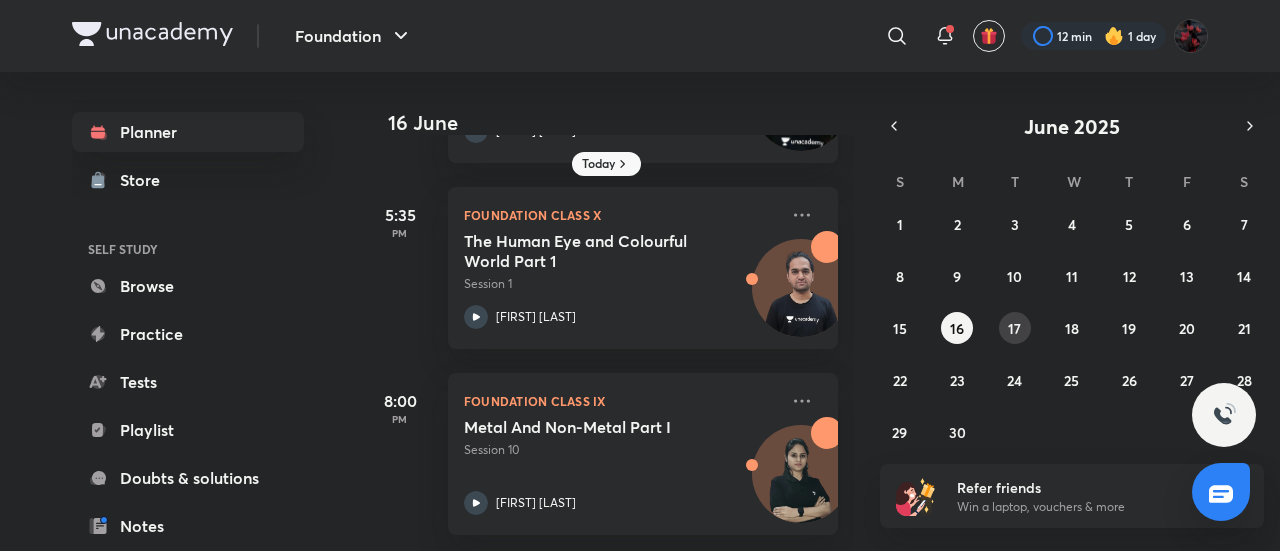 click on "17" at bounding box center [1014, 328] 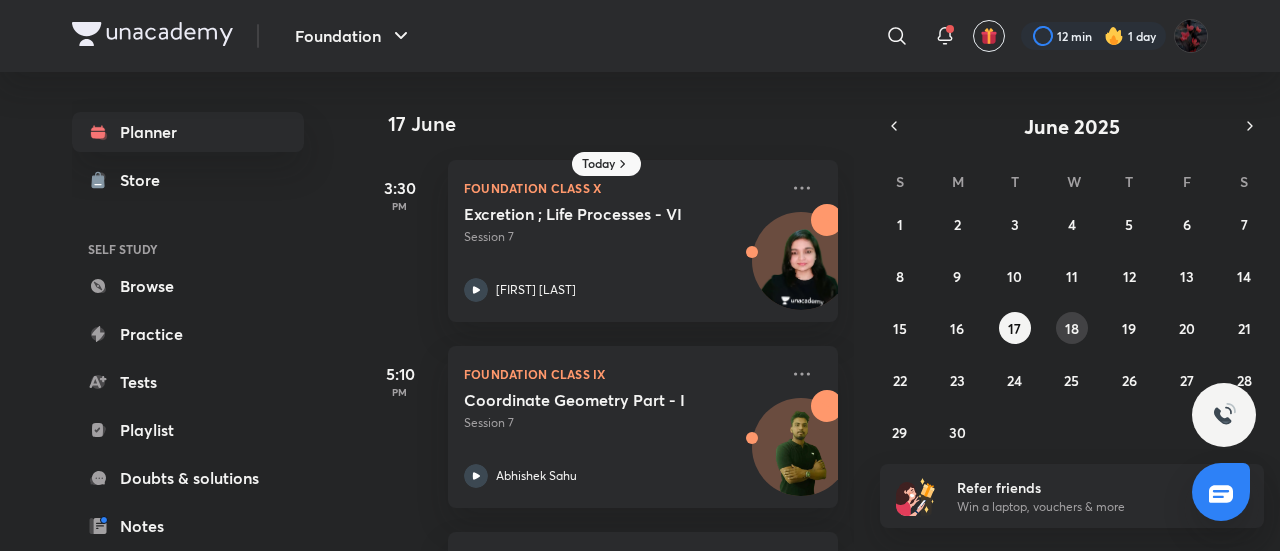 click on "18" at bounding box center [1072, 328] 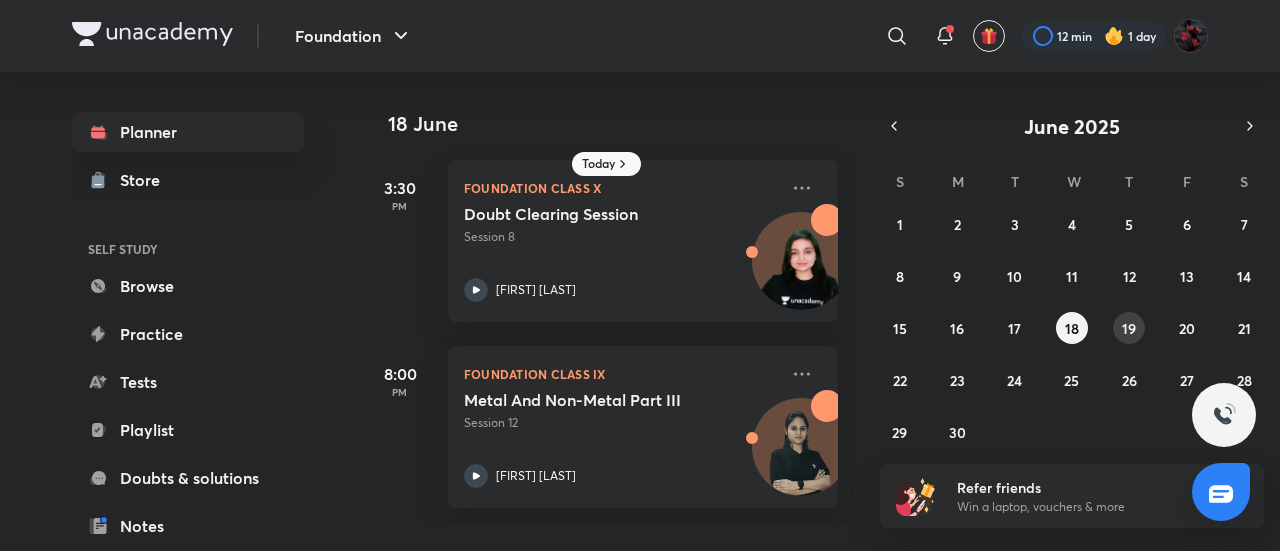 click on "19" at bounding box center (1129, 328) 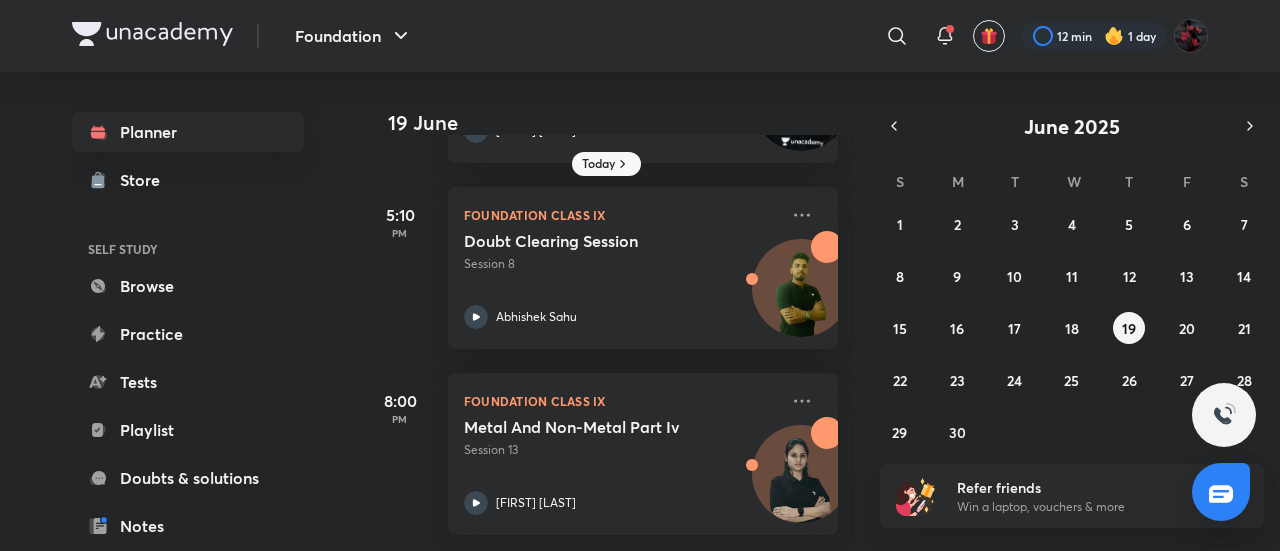 scroll, scrollTop: 174, scrollLeft: 0, axis: vertical 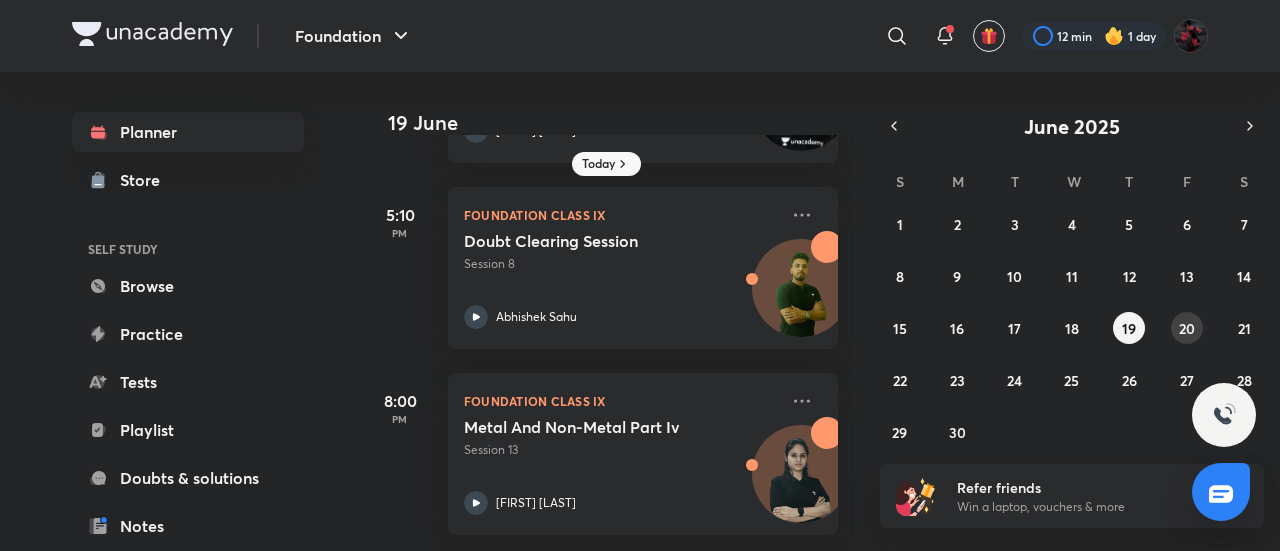 click on "20" at bounding box center (1187, 328) 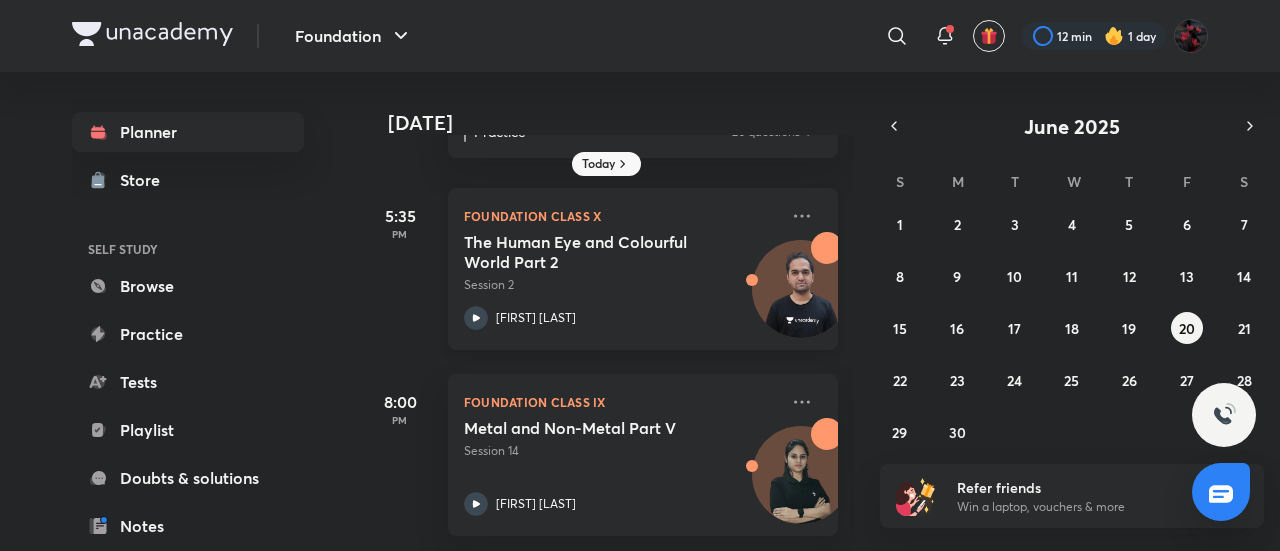 scroll, scrollTop: 234, scrollLeft: 0, axis: vertical 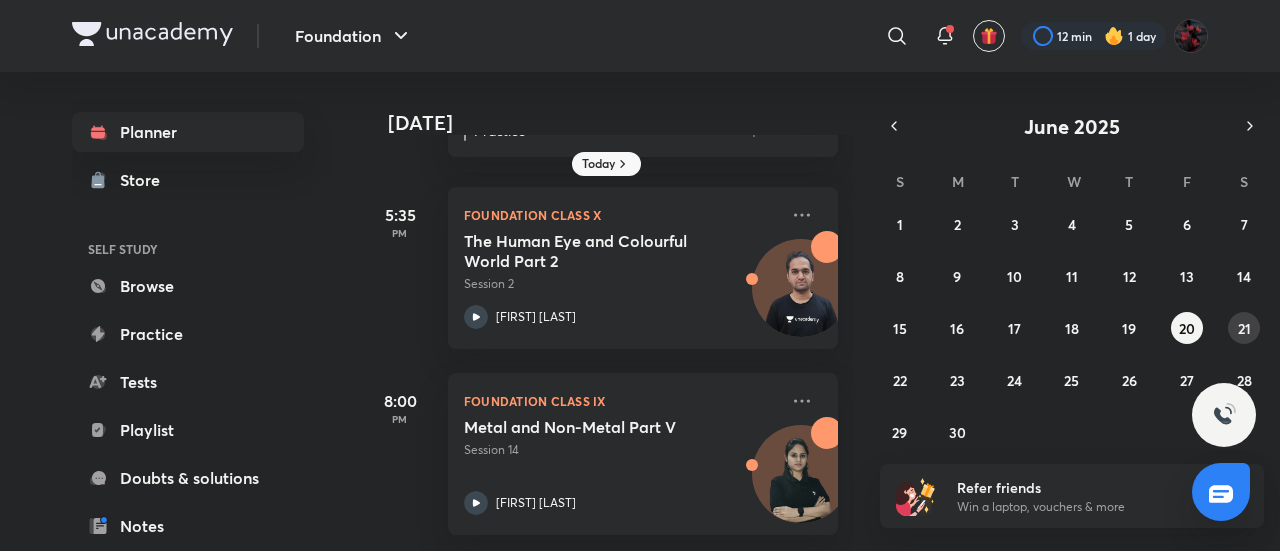 click on "21" at bounding box center (1244, 328) 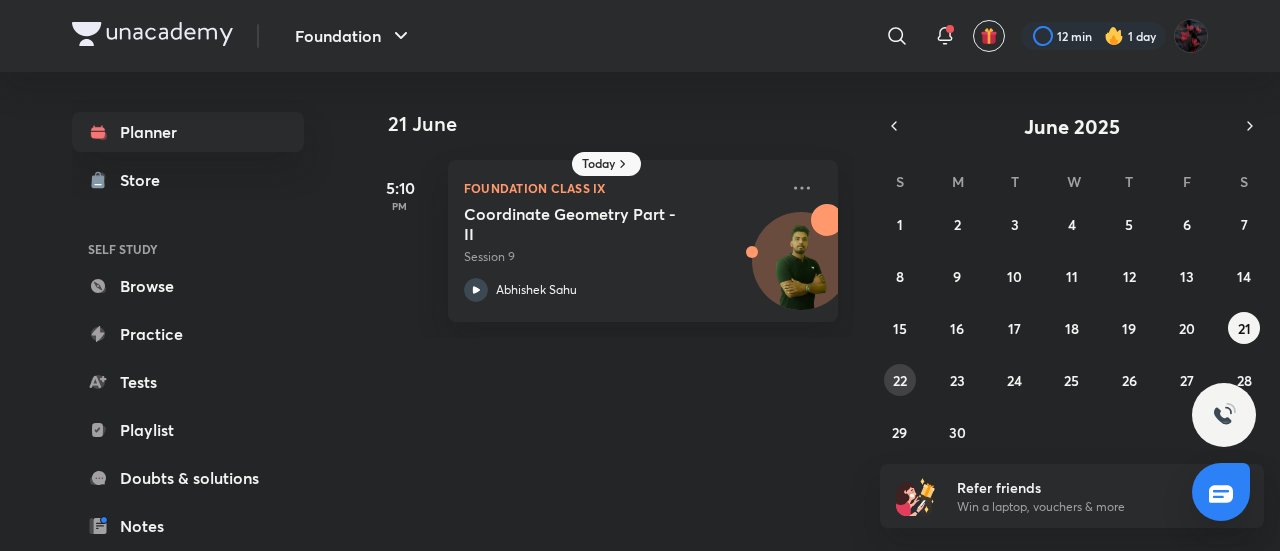 click on "22" at bounding box center [900, 380] 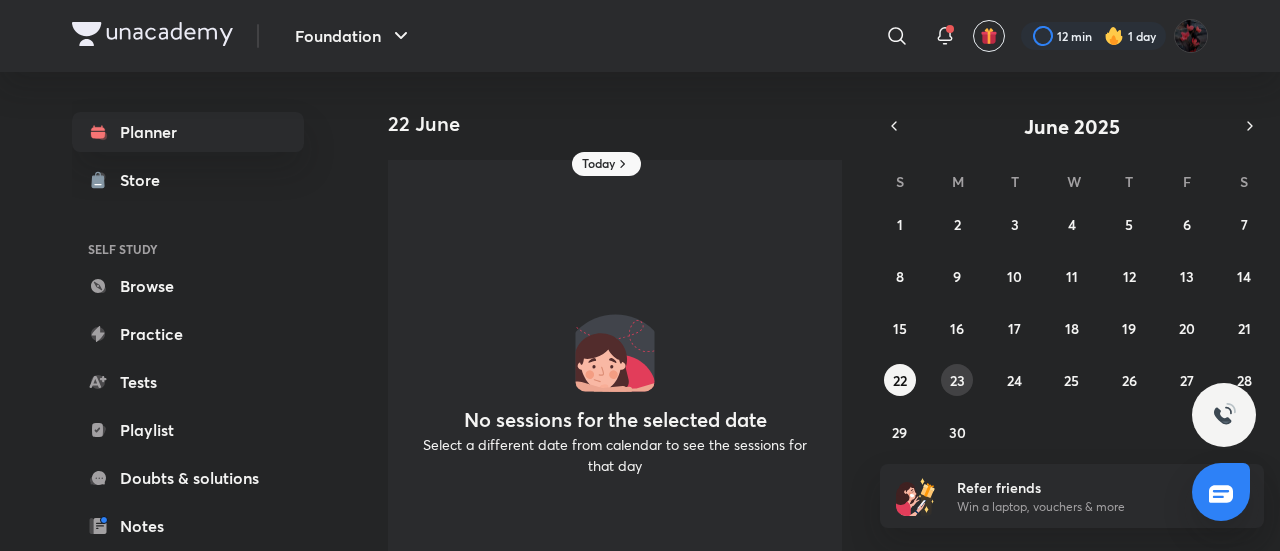 click on "23" at bounding box center (957, 380) 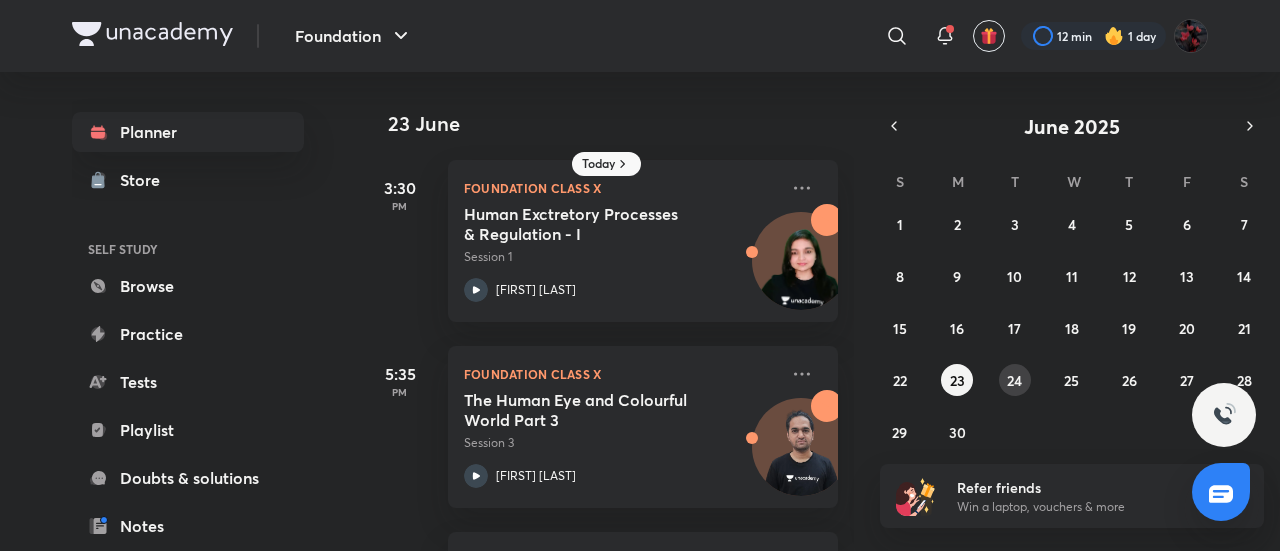 click on "24" at bounding box center [1014, 380] 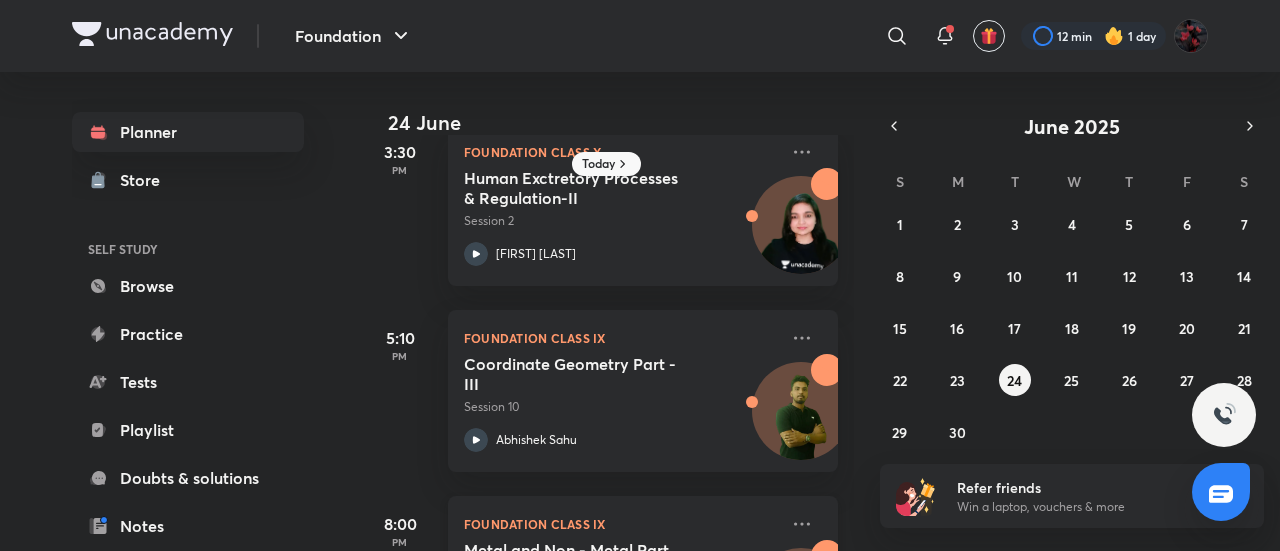 scroll, scrollTop: 0, scrollLeft: 0, axis: both 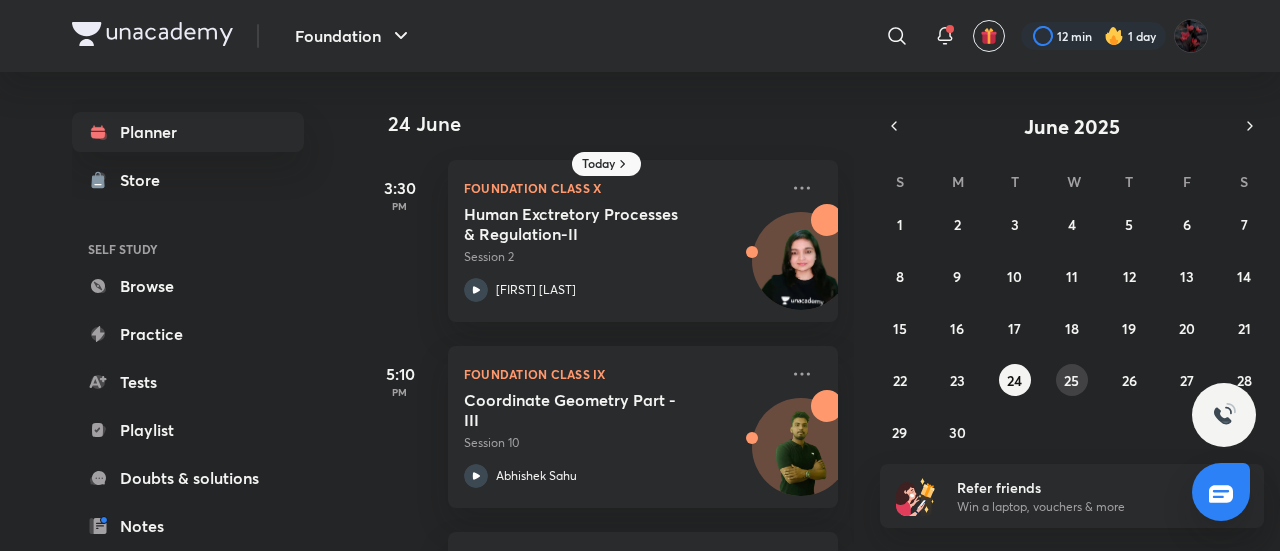 click on "25" at bounding box center (1071, 380) 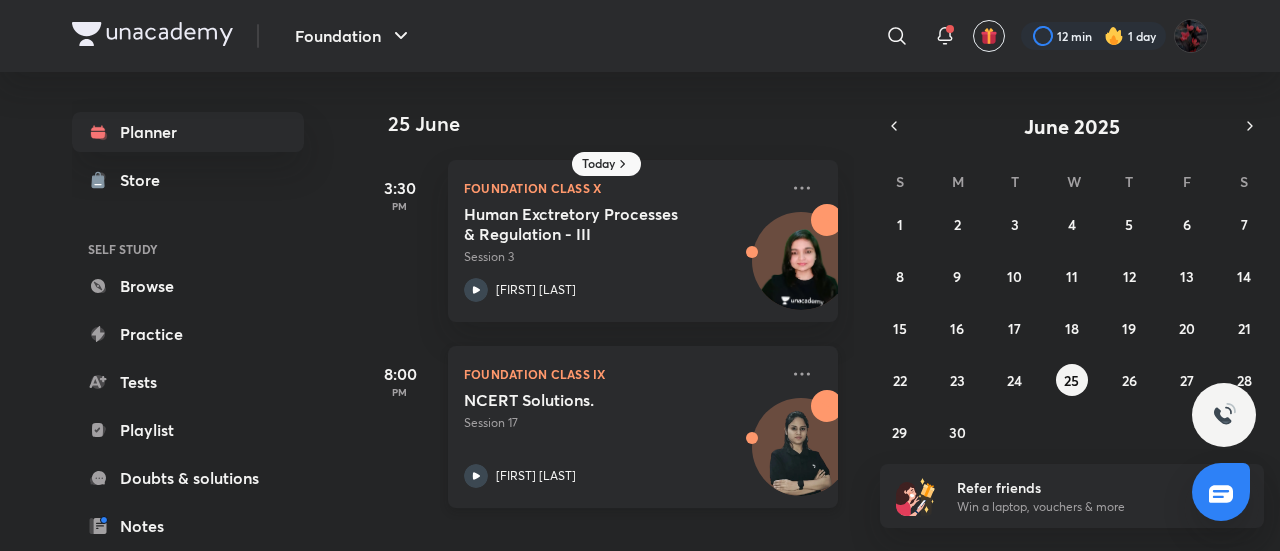 click on "NCERT Solutions. Session 17" at bounding box center [621, 411] 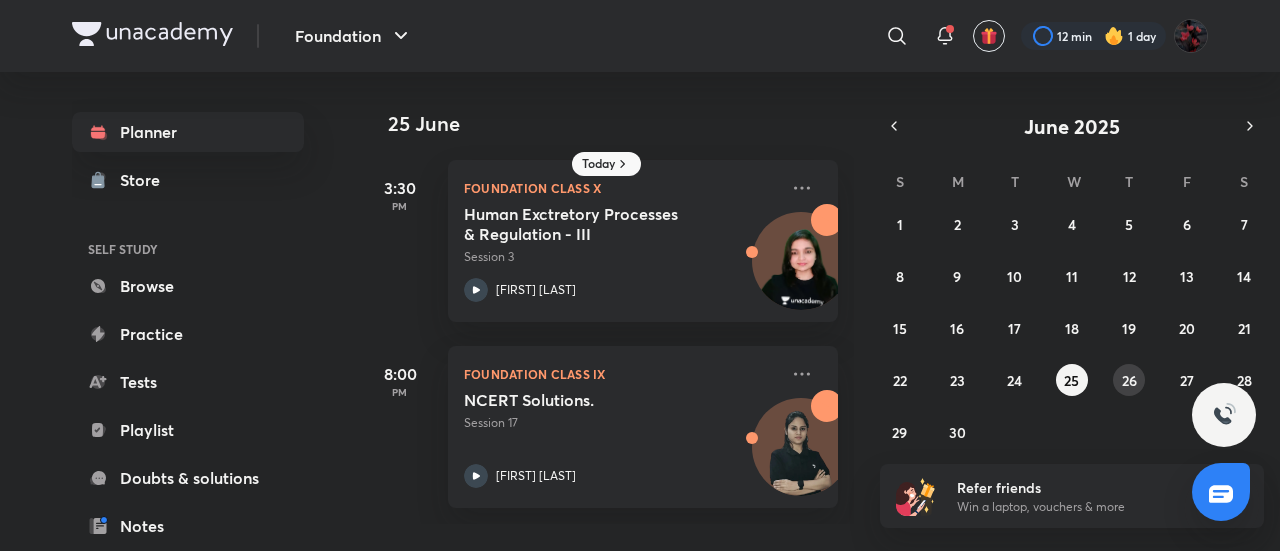click on "26" at bounding box center [1129, 380] 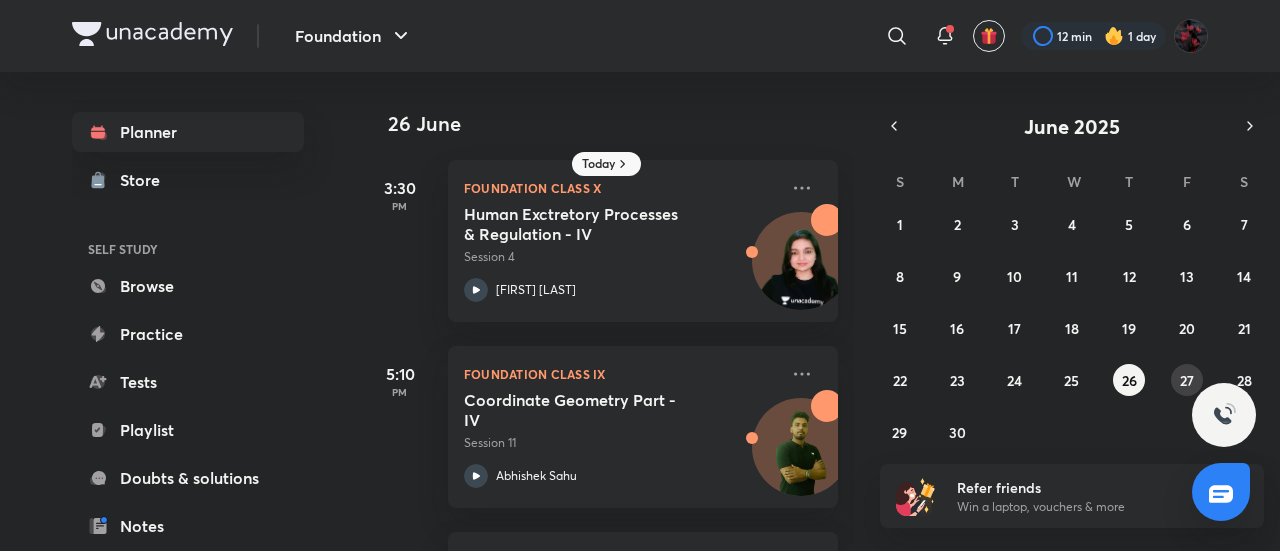 click on "27" at bounding box center [1187, 380] 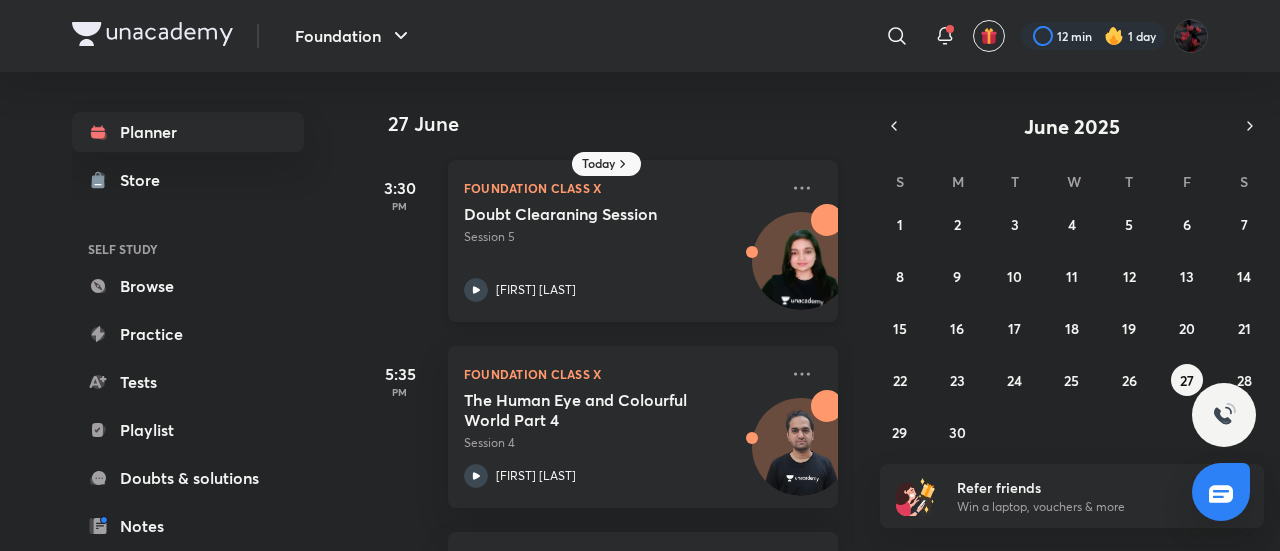 scroll, scrollTop: 174, scrollLeft: 0, axis: vertical 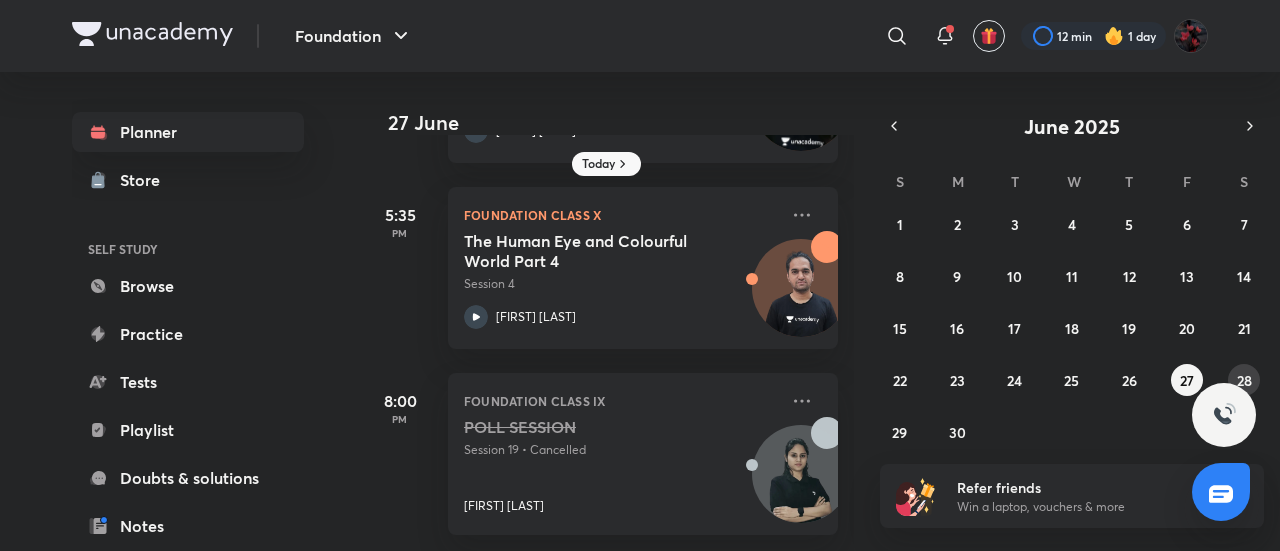 click on "28" at bounding box center [1244, 380] 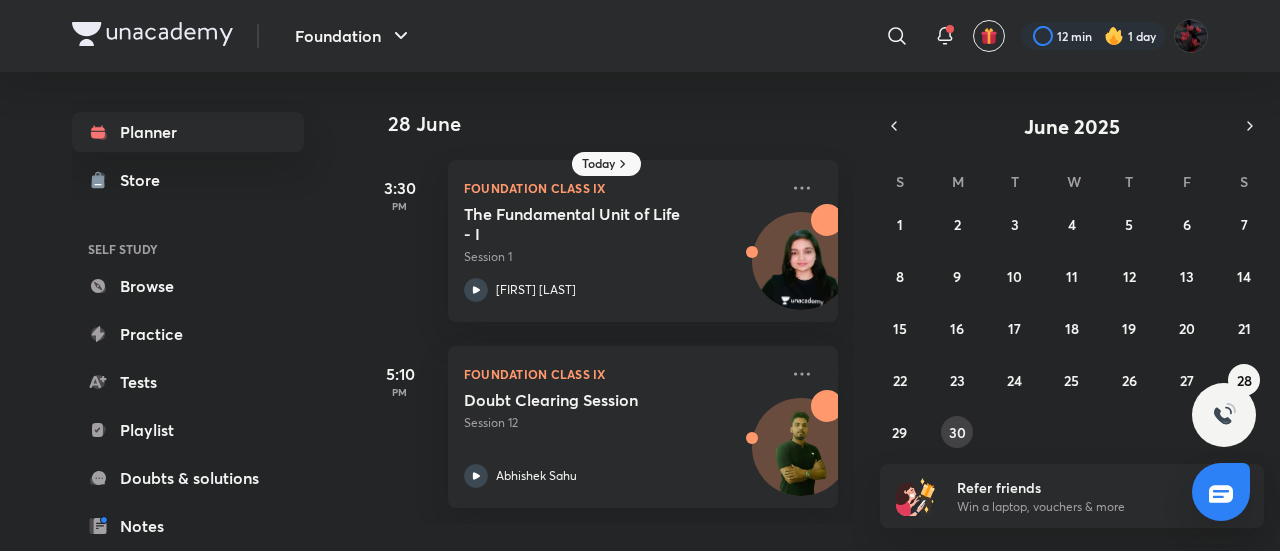 click on "30" at bounding box center (957, 432) 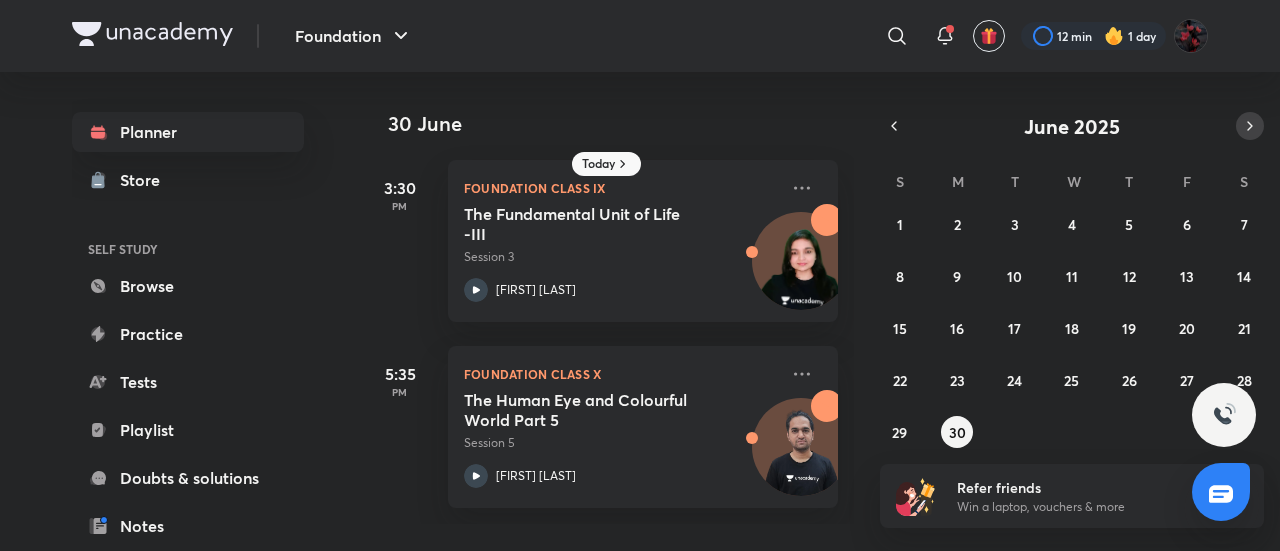 click at bounding box center [1250, 126] 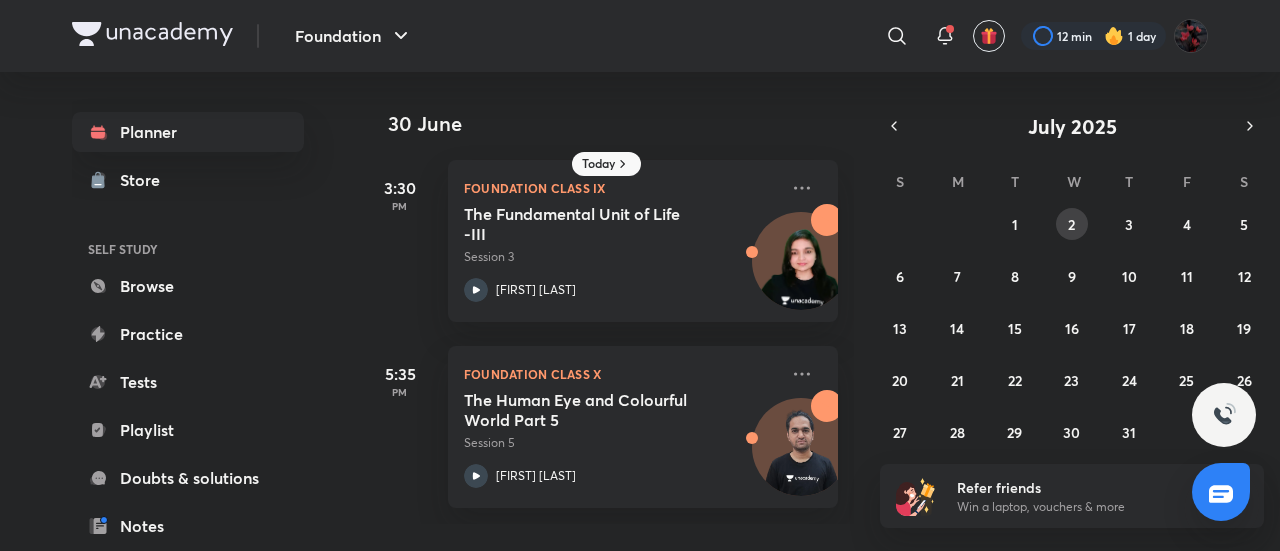 click on "2" at bounding box center [1072, 224] 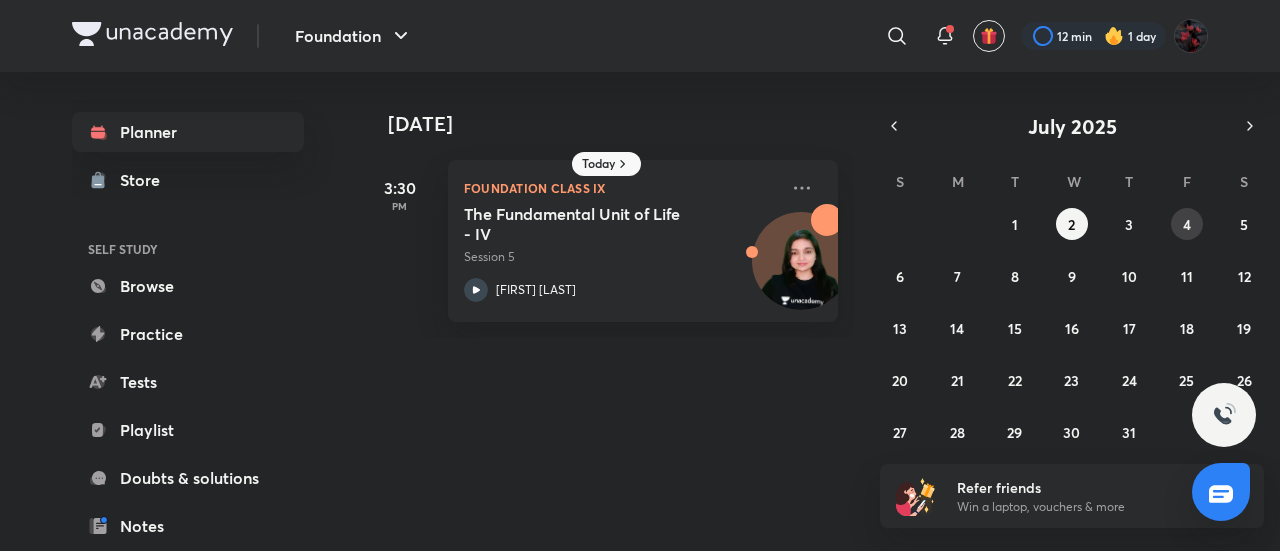 click on "4" at bounding box center (1187, 224) 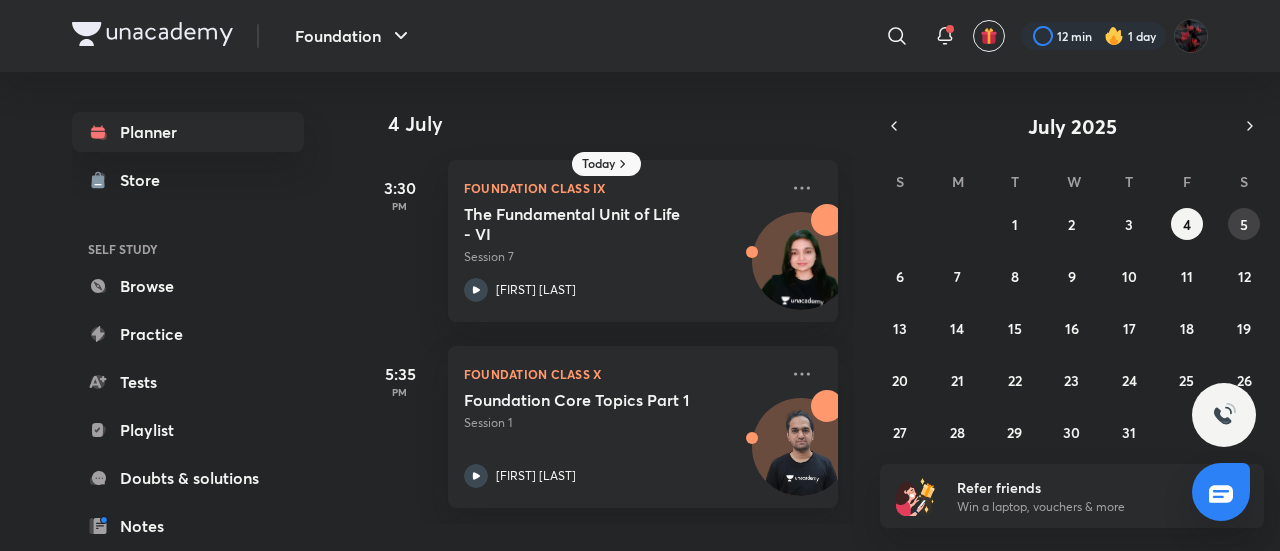 click on "5" at bounding box center [1244, 224] 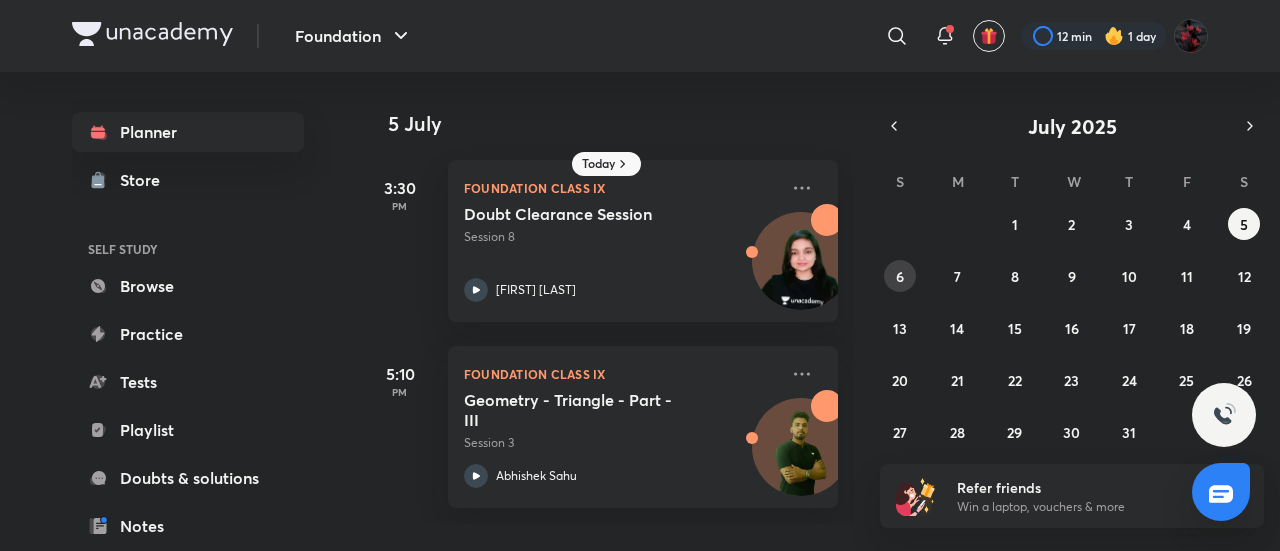 click on "6" at bounding box center (900, 276) 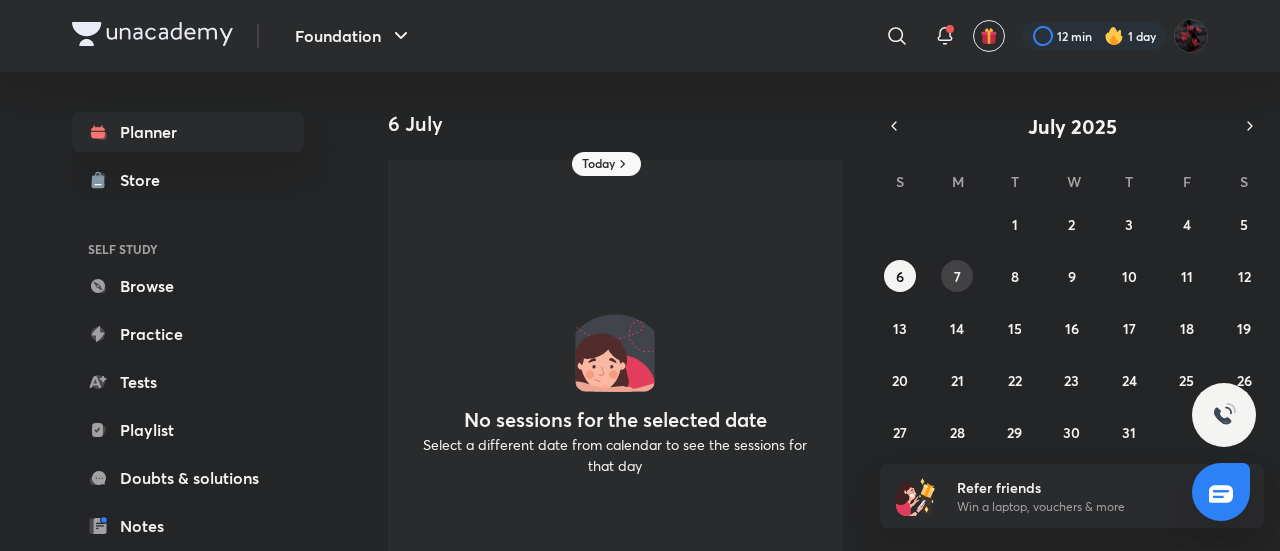 click on "7" at bounding box center [957, 276] 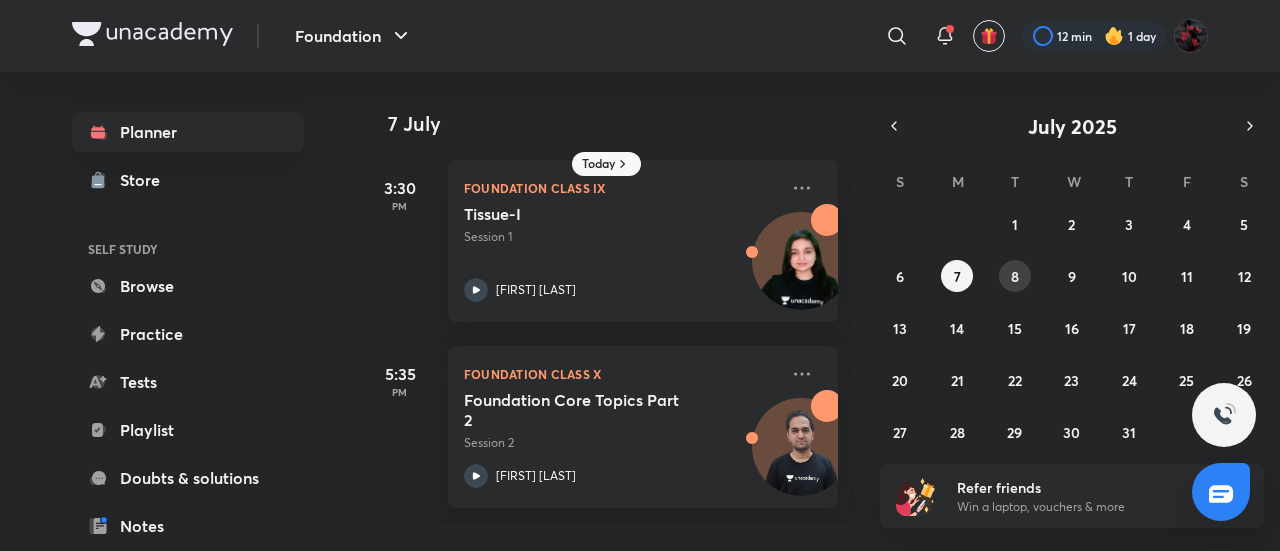click on "8" at bounding box center [1015, 276] 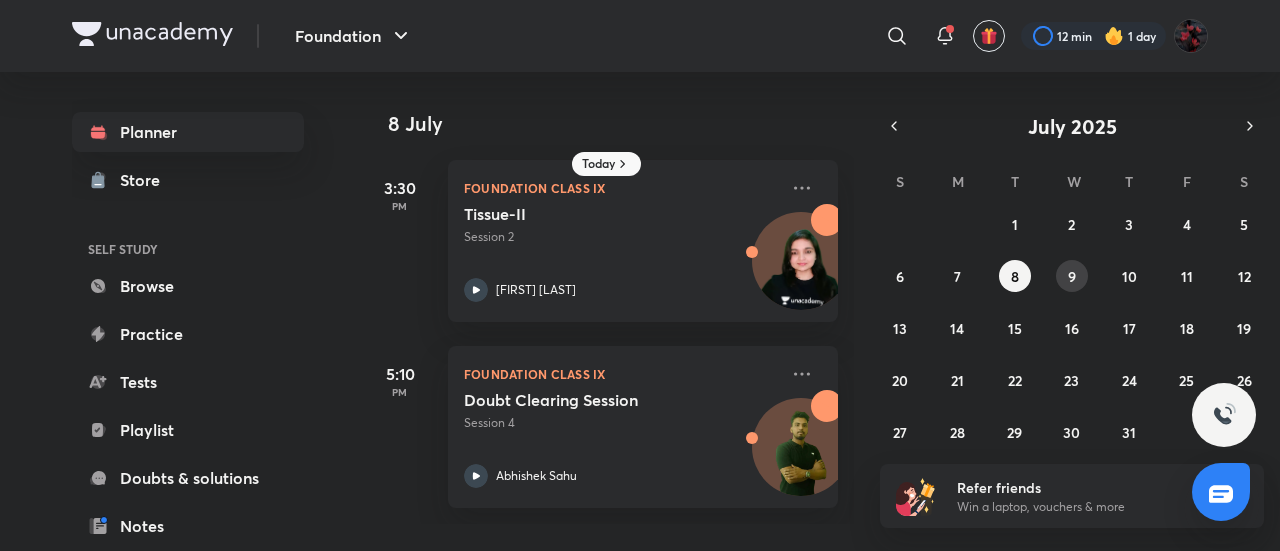 click on "9" at bounding box center (1072, 276) 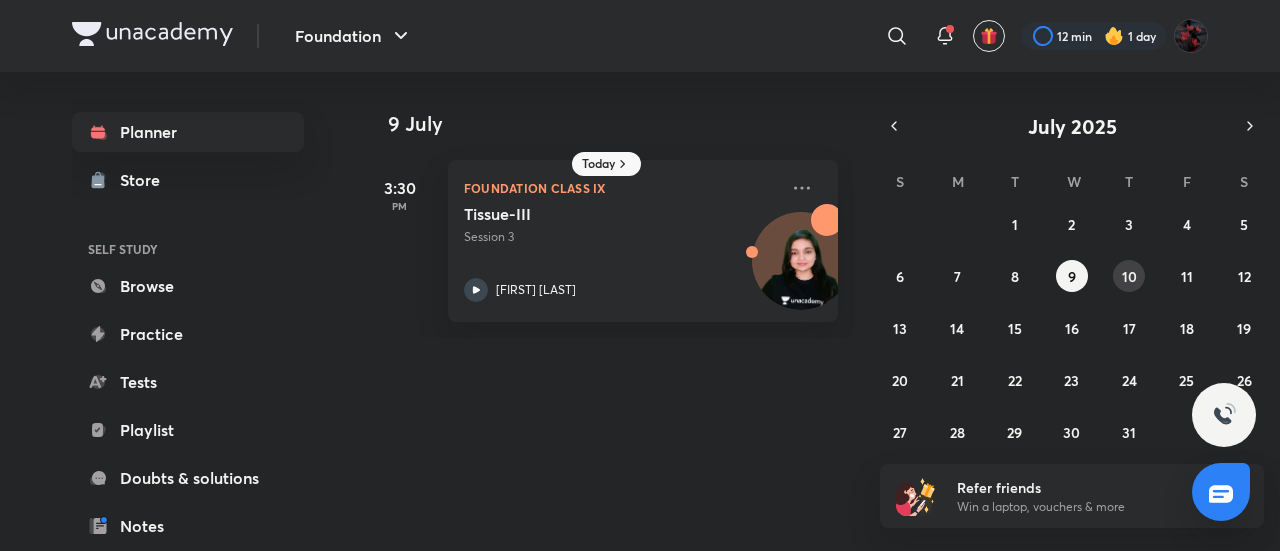 click on "10" at bounding box center (1129, 276) 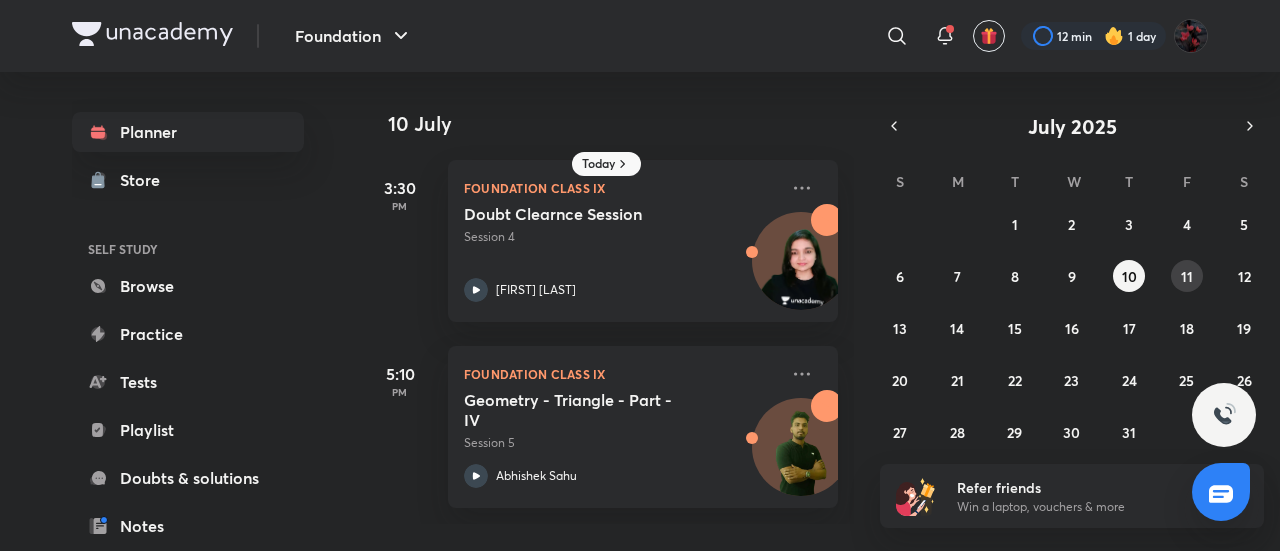click on "11" at bounding box center (1187, 276) 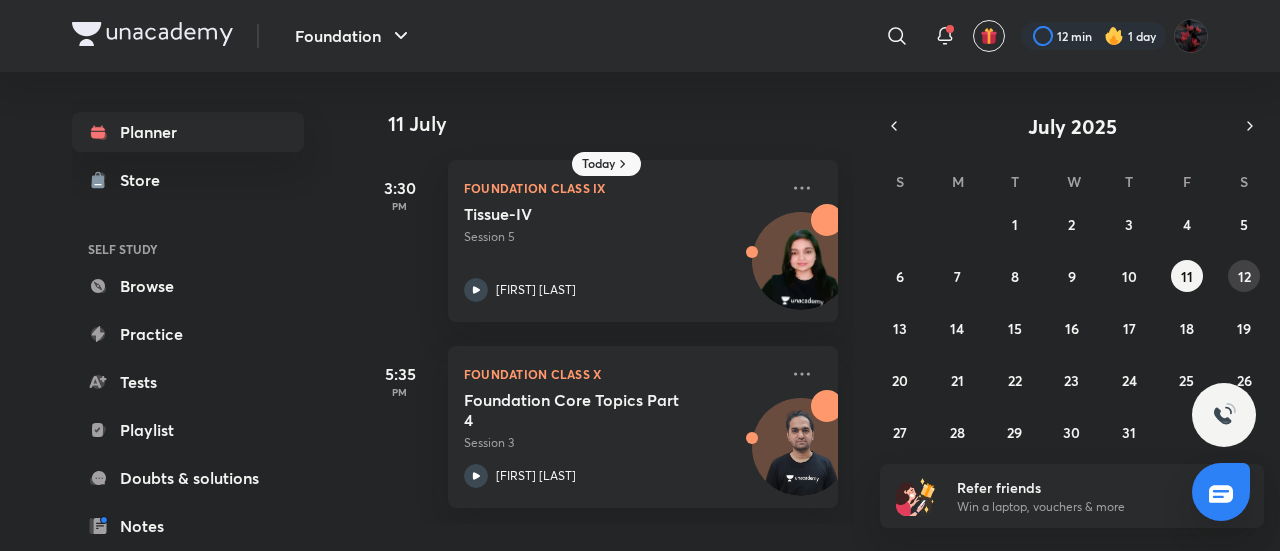 click on "12" at bounding box center (1244, 276) 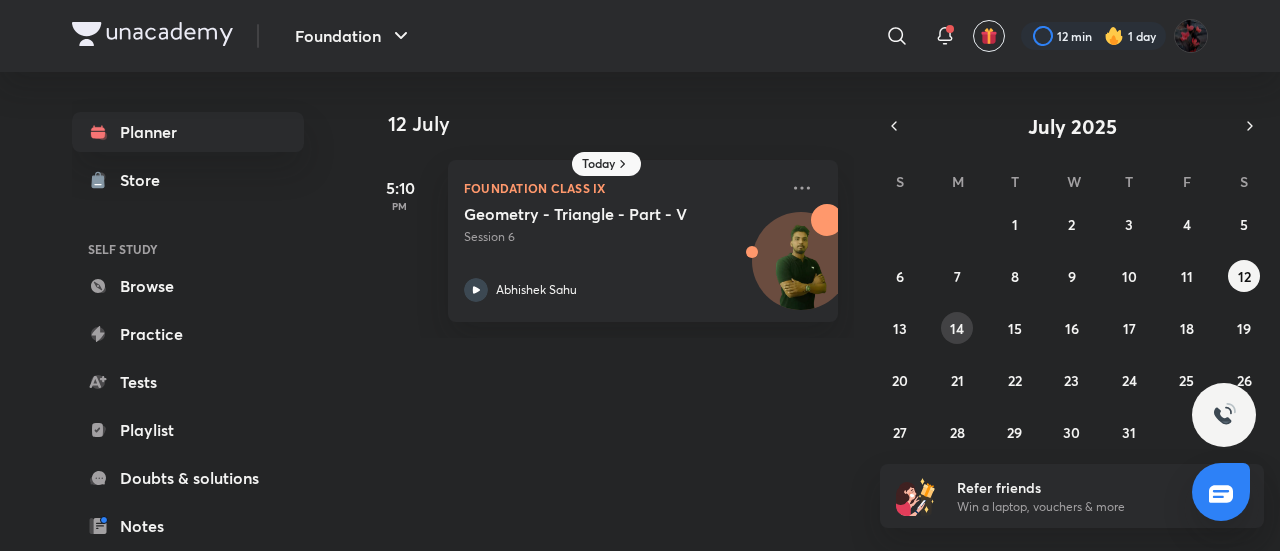 click on "14" at bounding box center (957, 328) 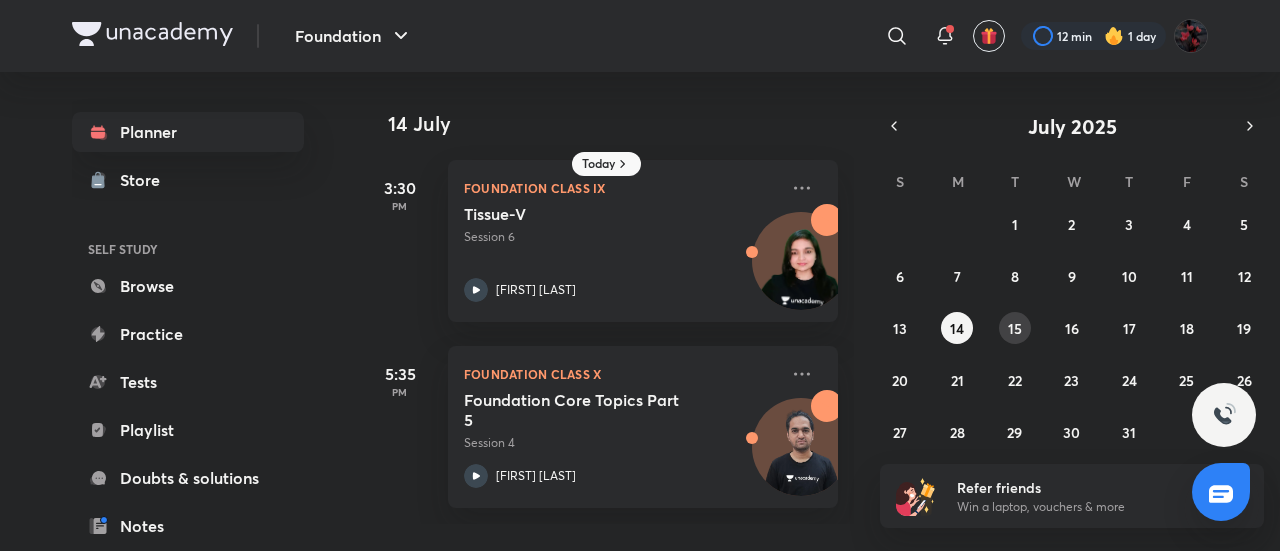 click on "15" at bounding box center (1015, 328) 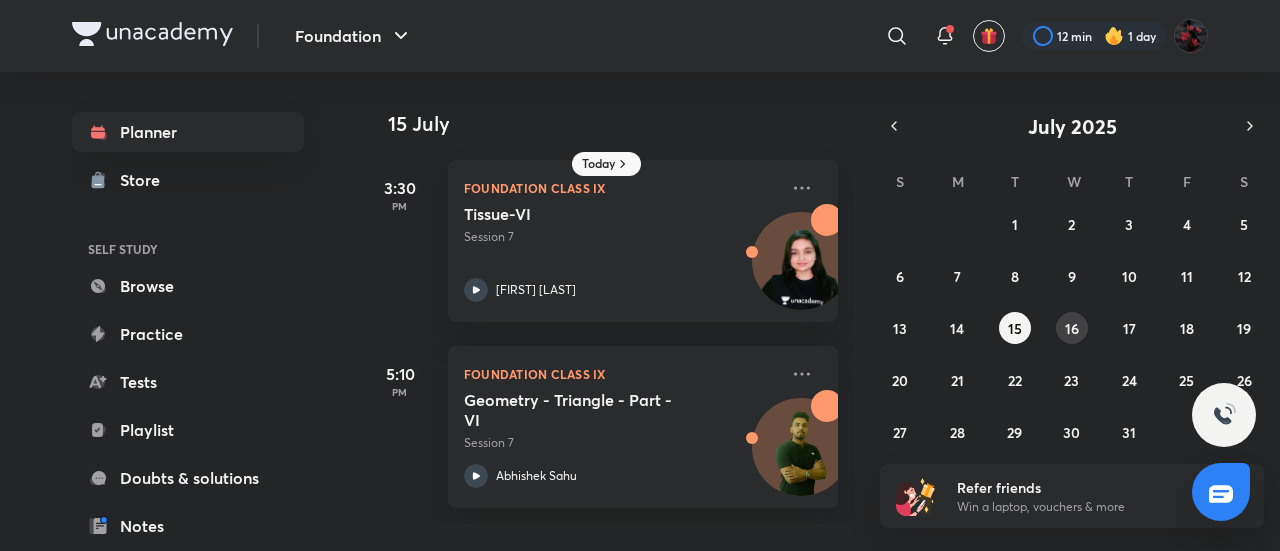 click on "16" at bounding box center [1072, 328] 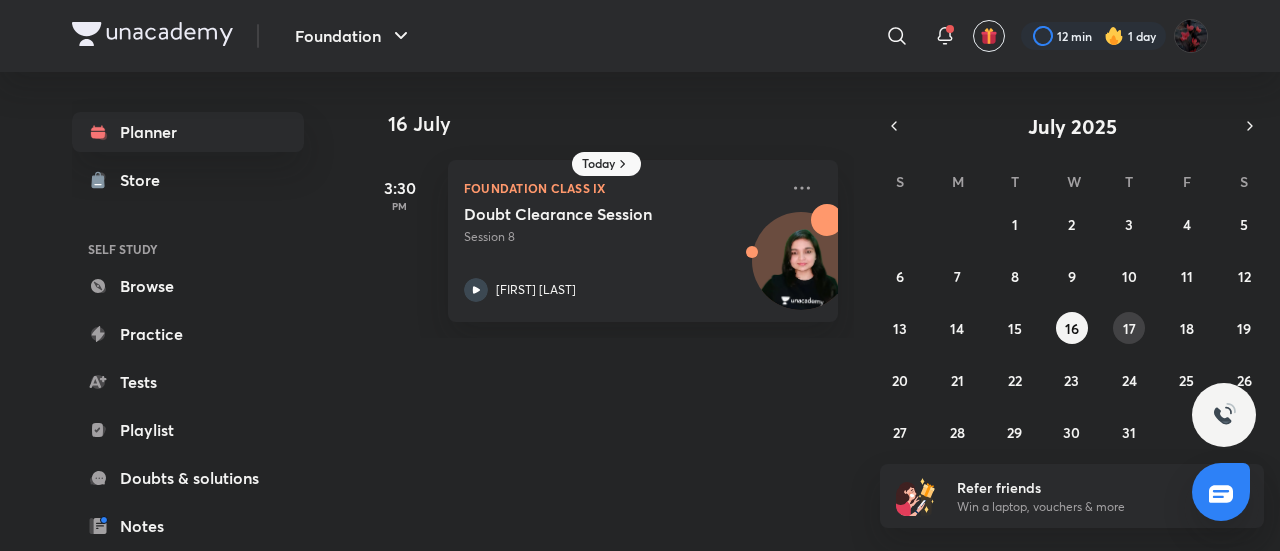 click on "17" at bounding box center (1129, 328) 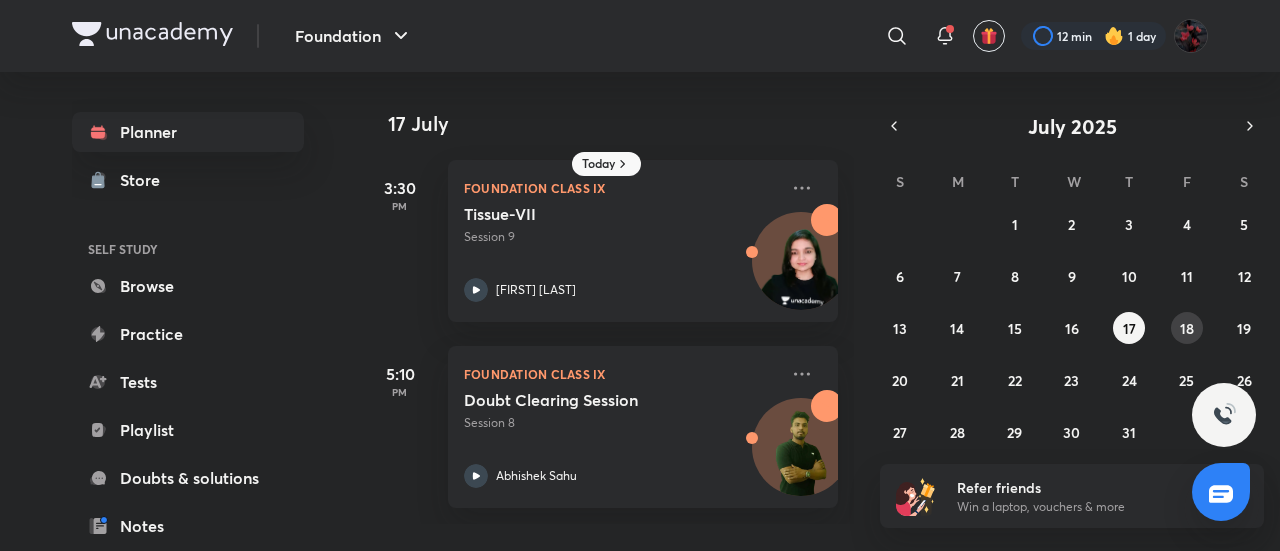 click on "18" at bounding box center (1187, 328) 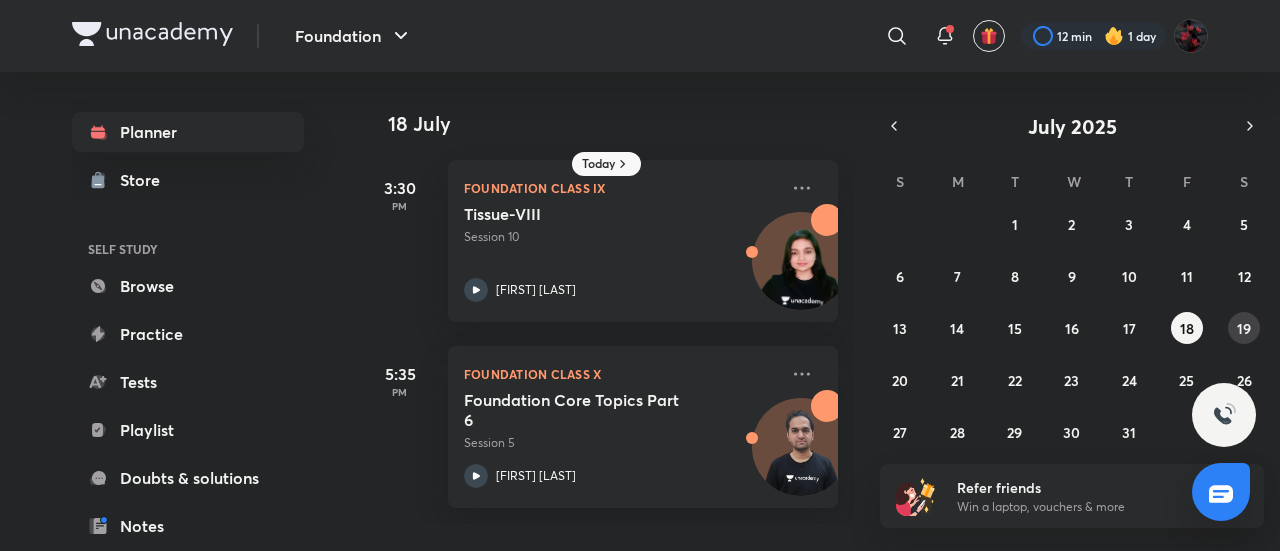 click on "19" at bounding box center (1244, 328) 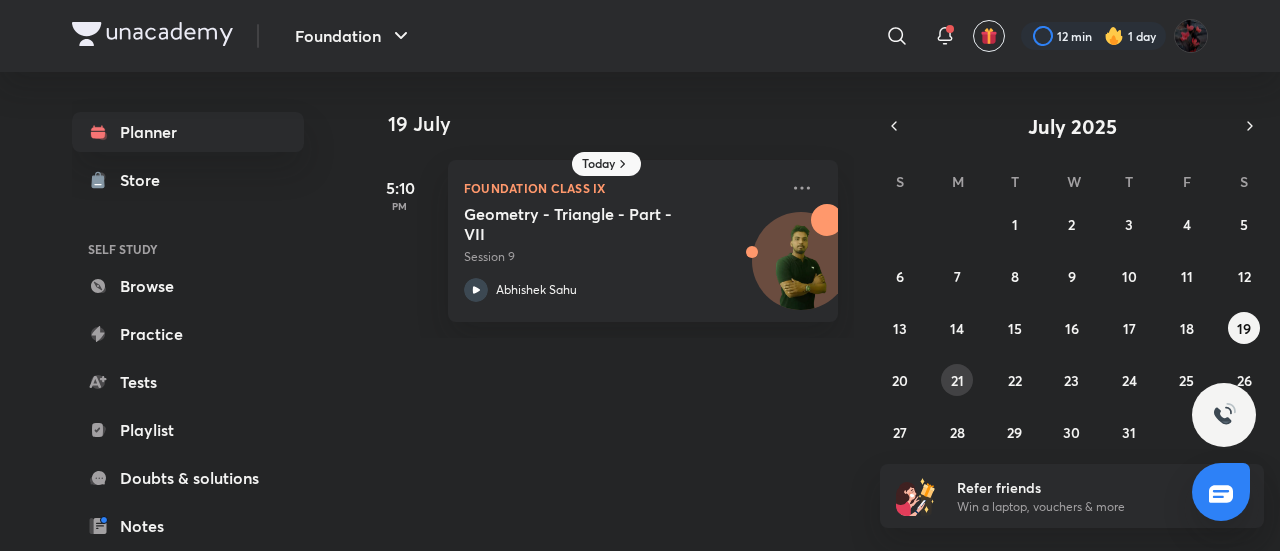 click on "21" at bounding box center [957, 380] 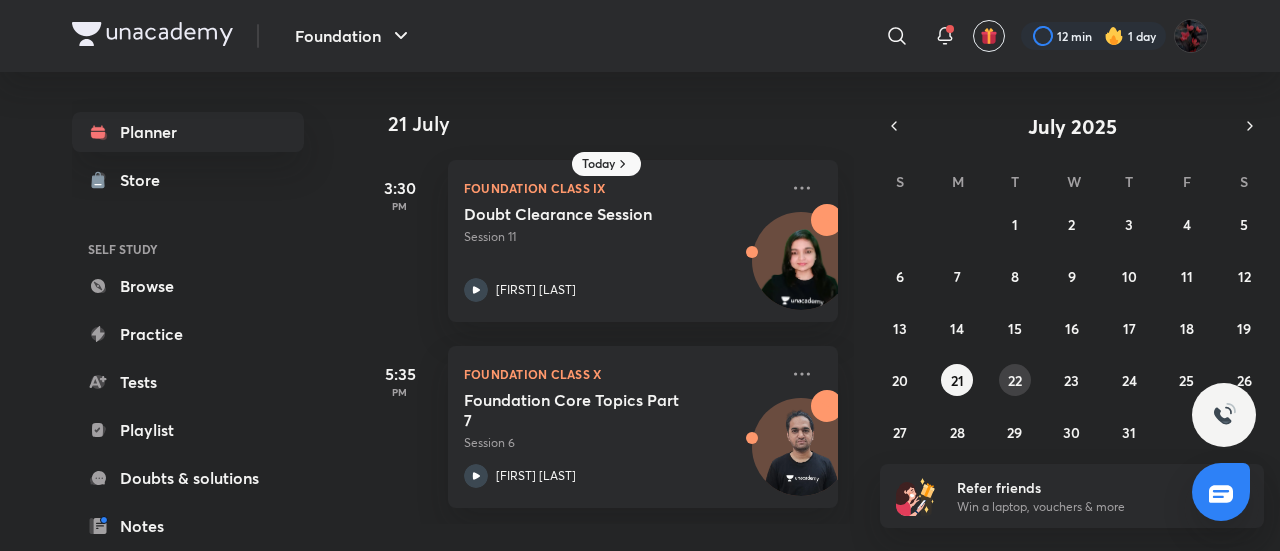 click on "22" at bounding box center [1015, 380] 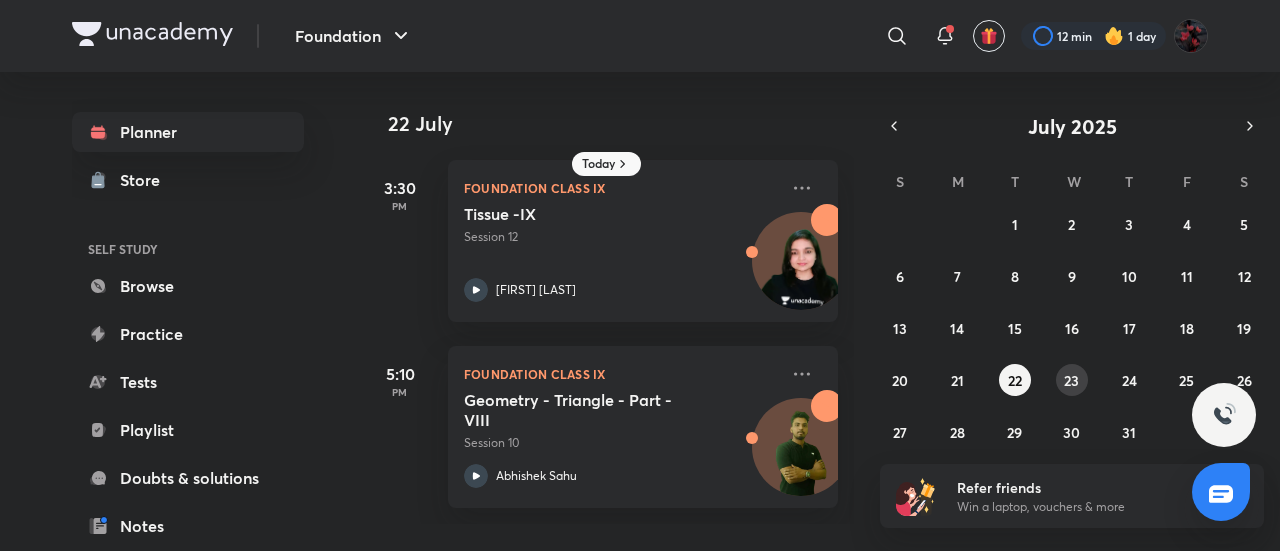 click on "23" at bounding box center [1071, 380] 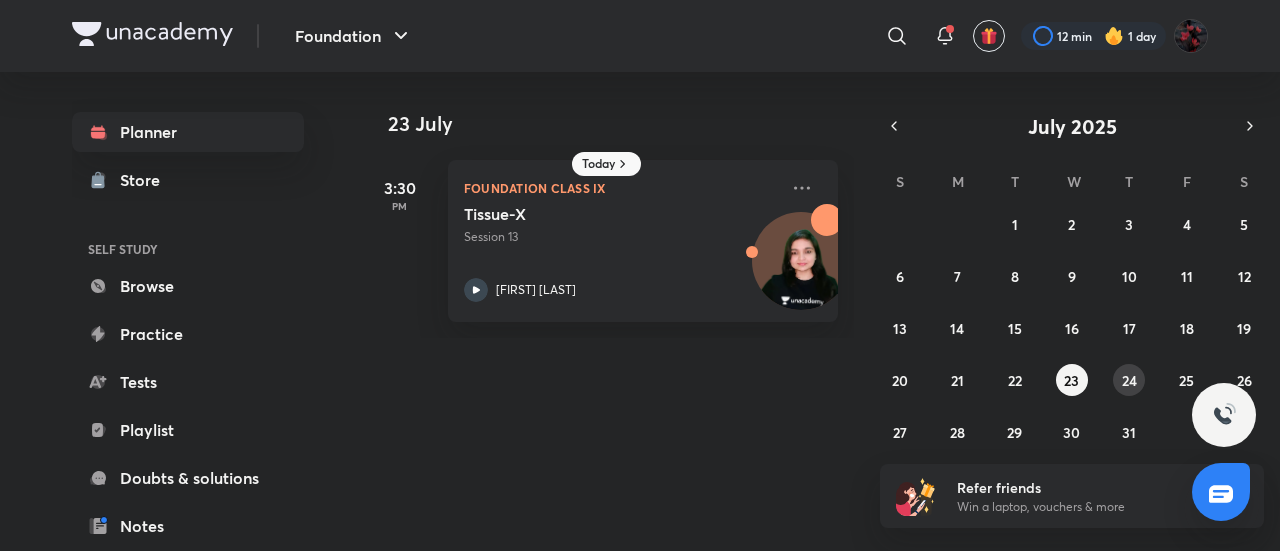 click on "24" at bounding box center [1129, 380] 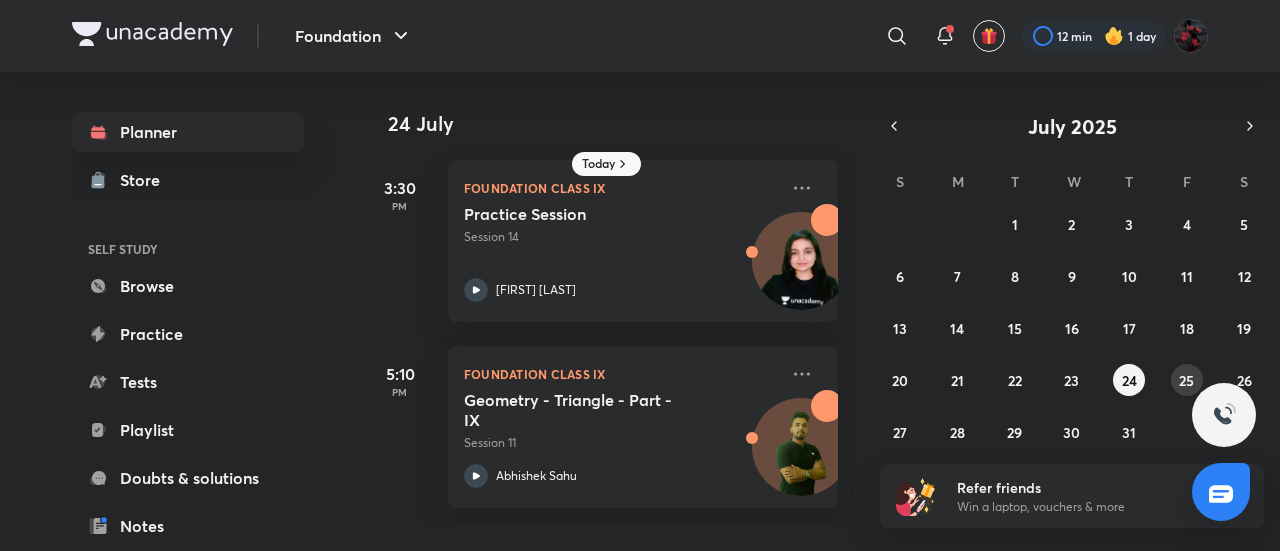 click on "25" at bounding box center [1186, 380] 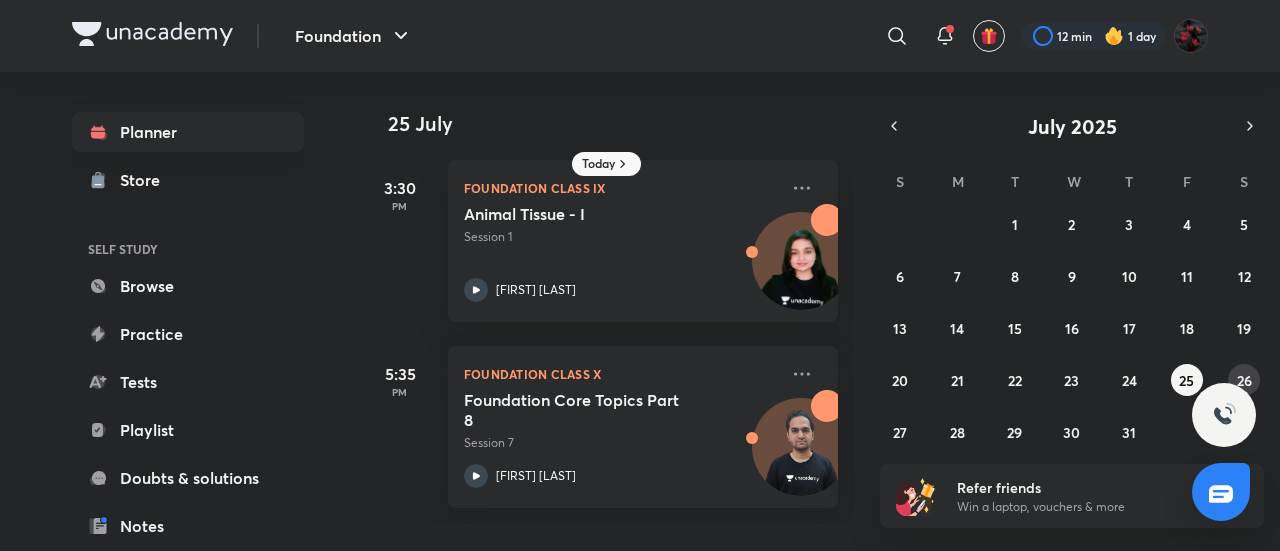 click on "26" at bounding box center [1244, 380] 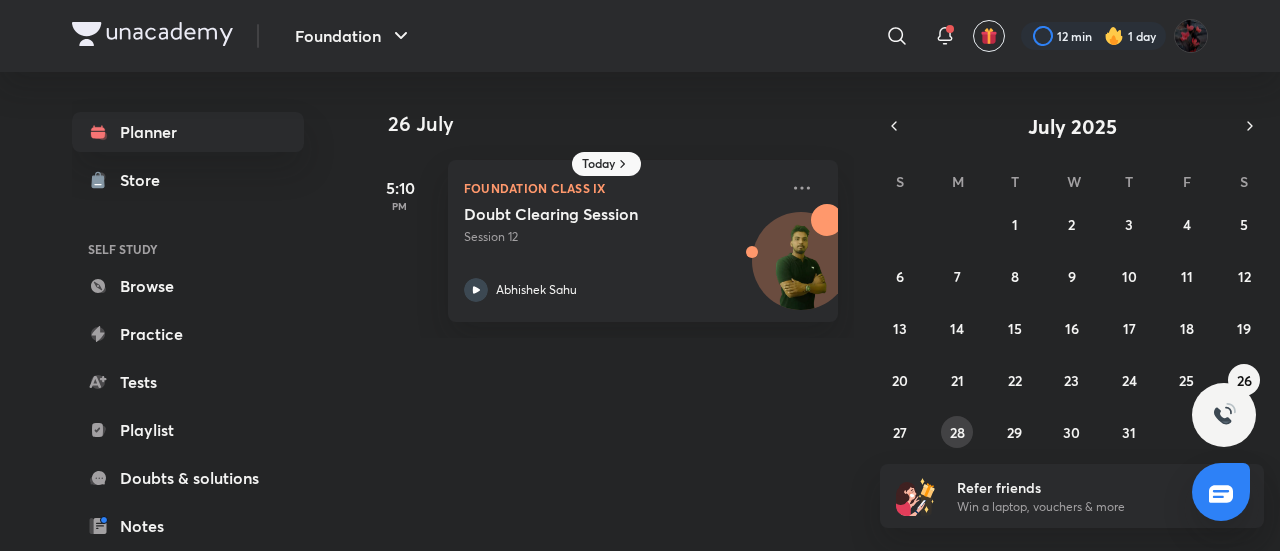 click on "28" at bounding box center [957, 432] 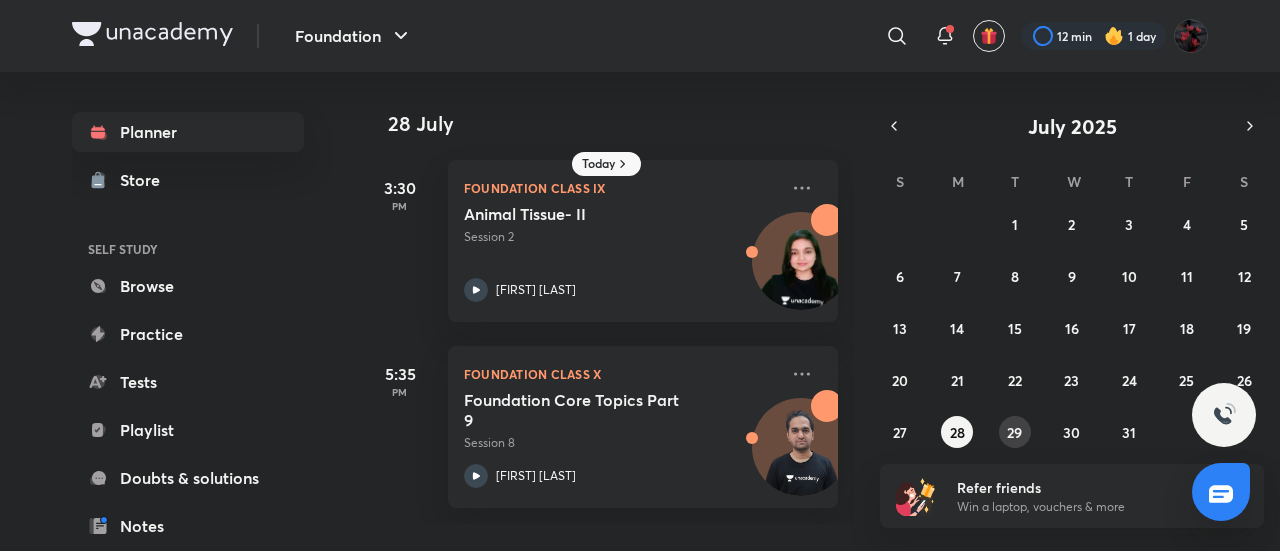 click on "29" at bounding box center (1014, 432) 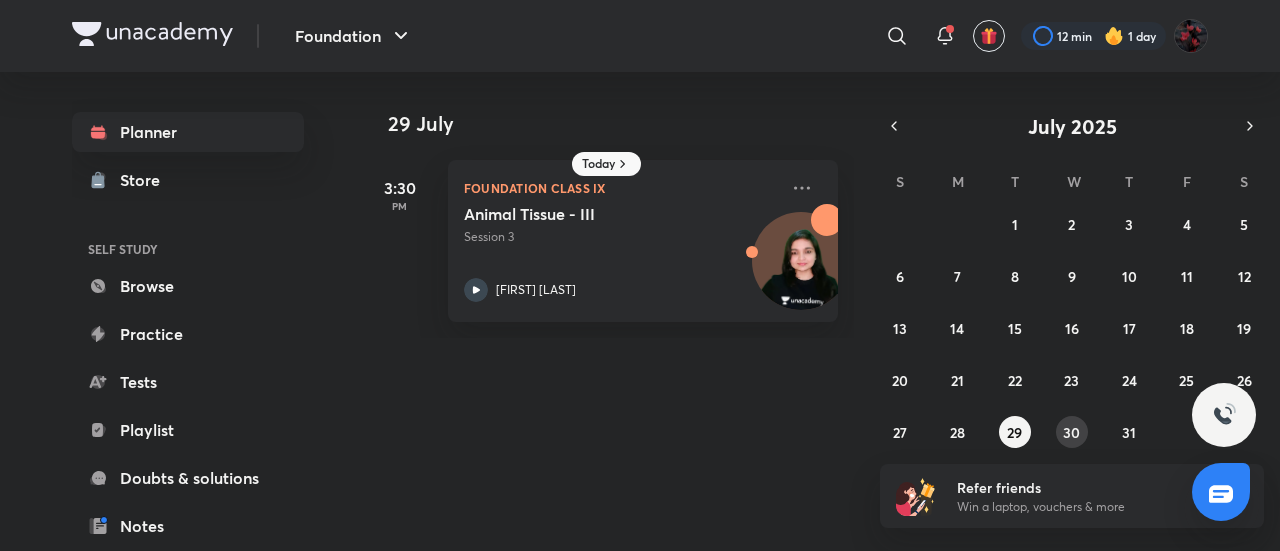 click on "30" at bounding box center (1071, 432) 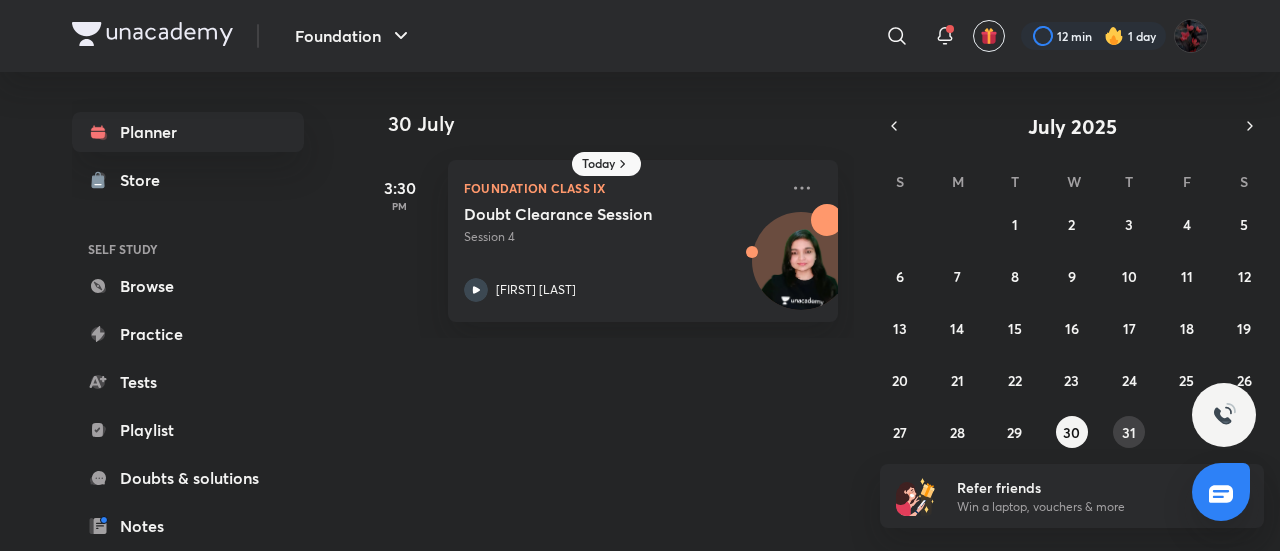 click on "31" at bounding box center [1129, 432] 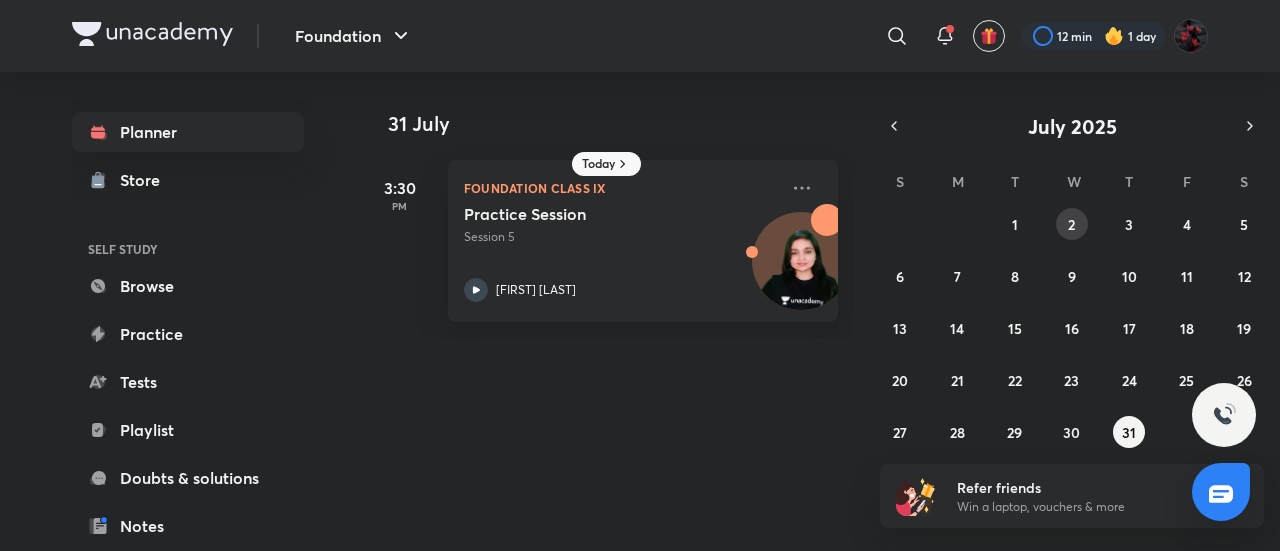 click on "2" at bounding box center (1071, 224) 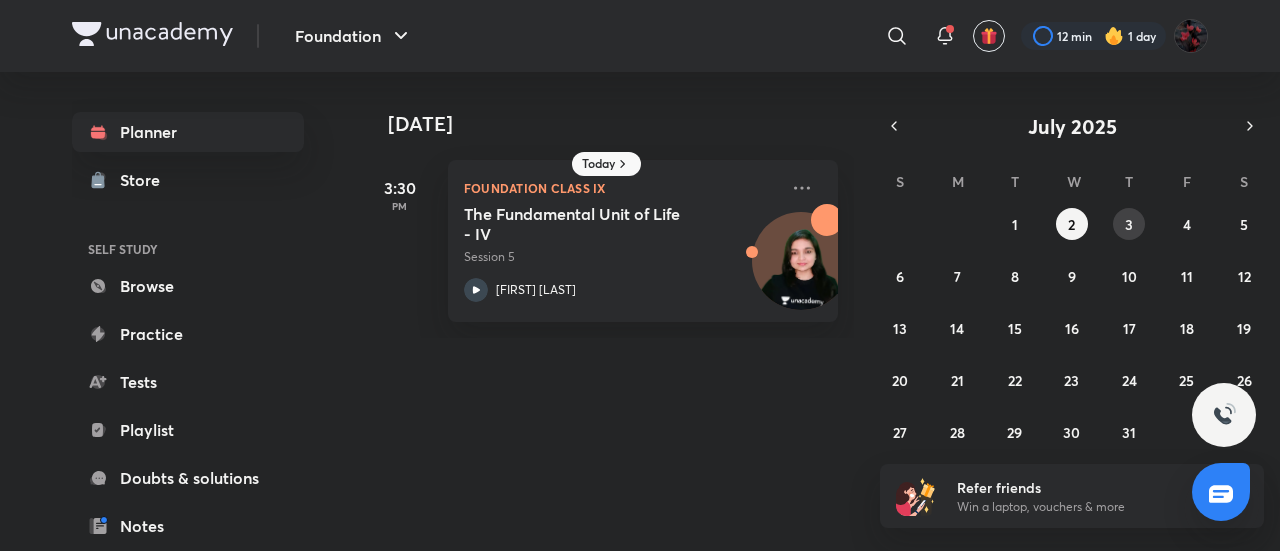 click on "3" at bounding box center [1129, 224] 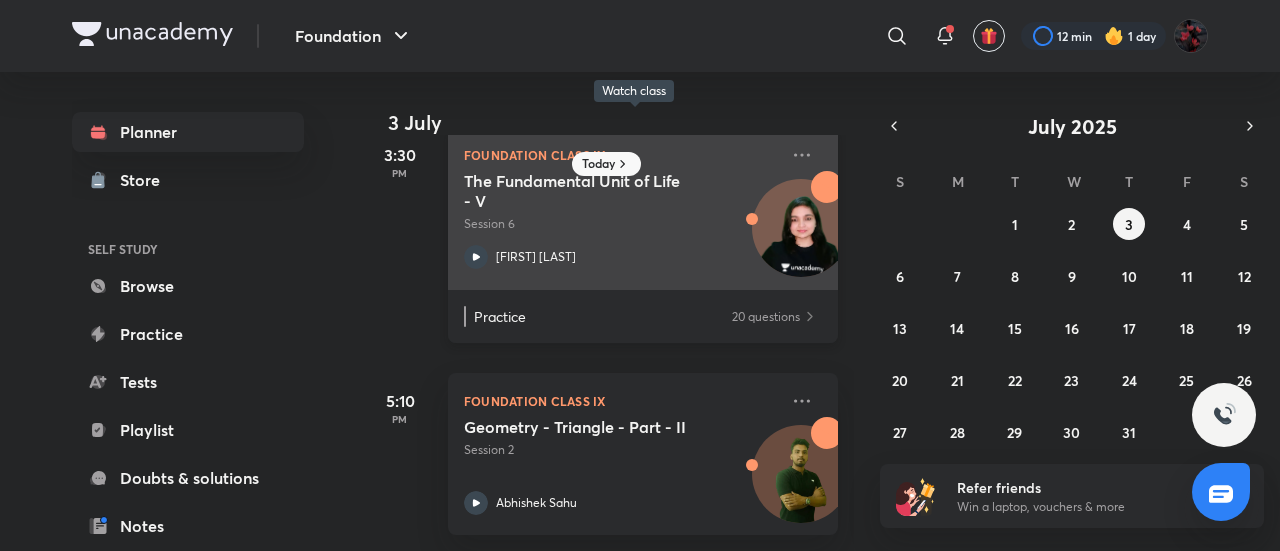 scroll, scrollTop: 48, scrollLeft: 0, axis: vertical 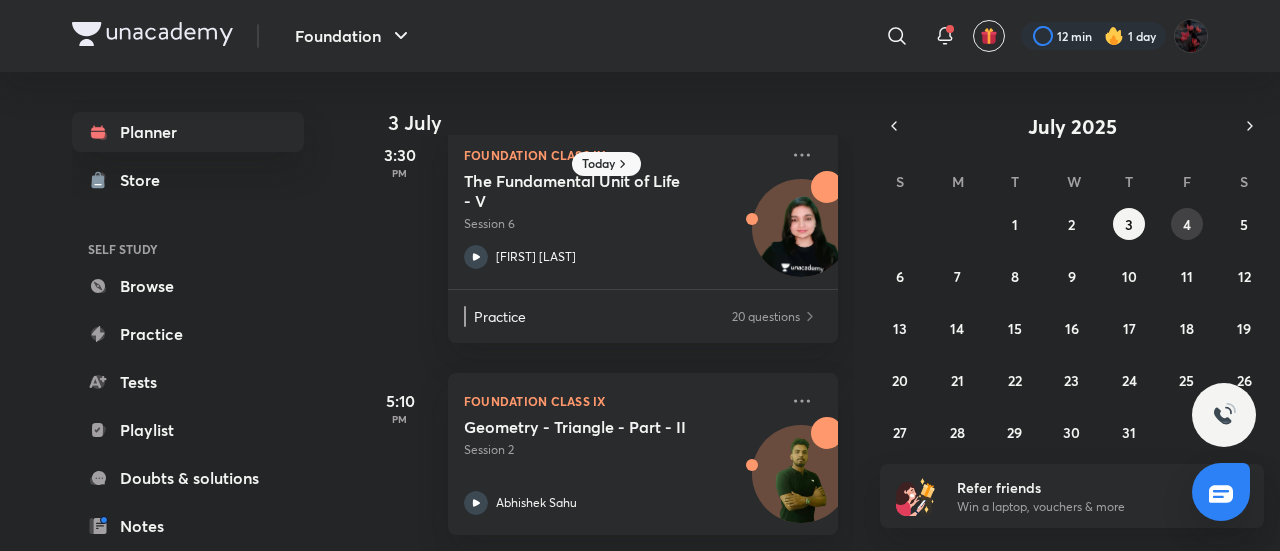 click on "4" at bounding box center (1187, 224) 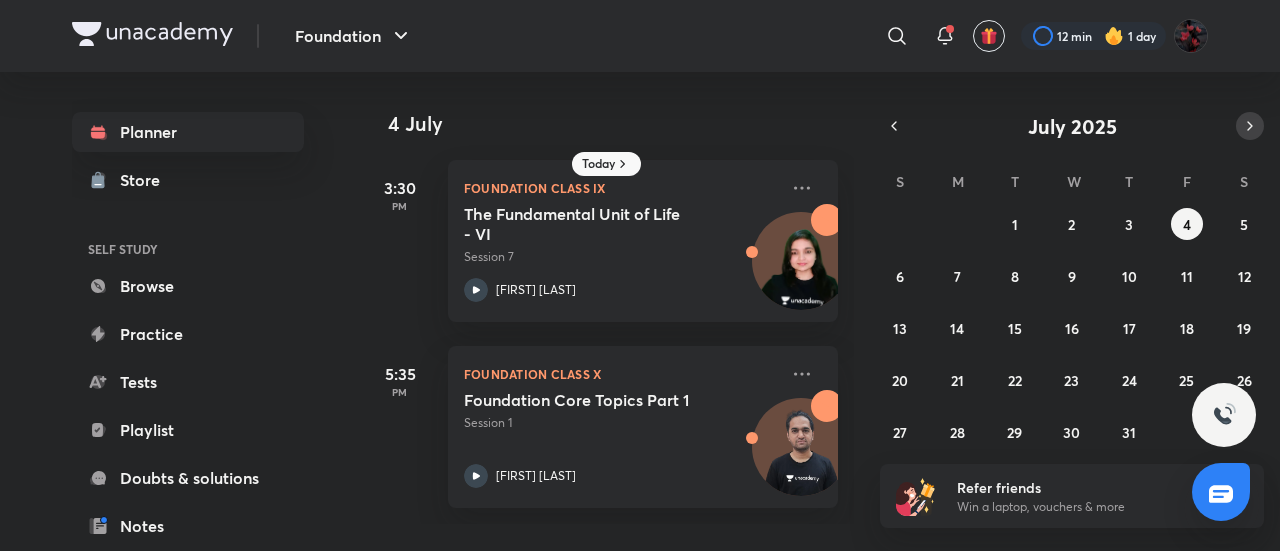 click 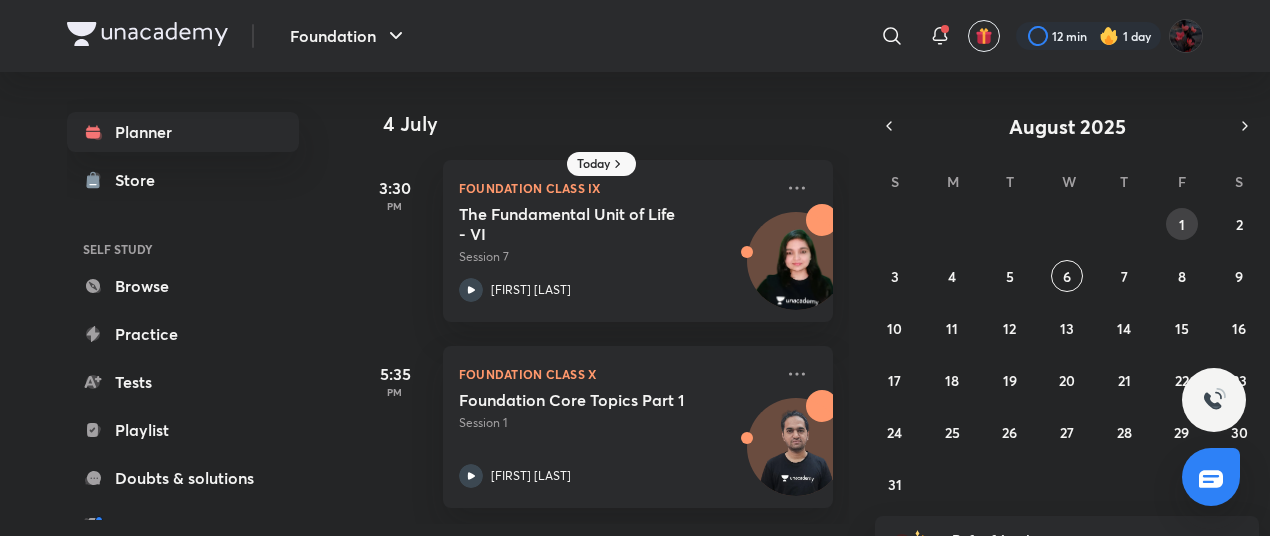 click on "1" at bounding box center [1182, 224] 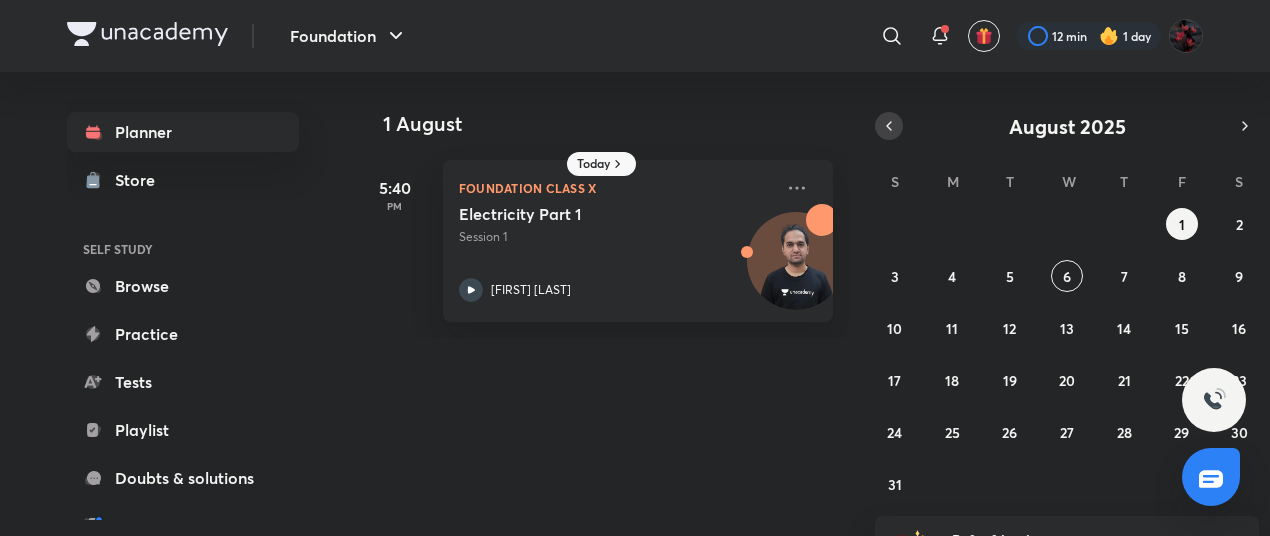 click 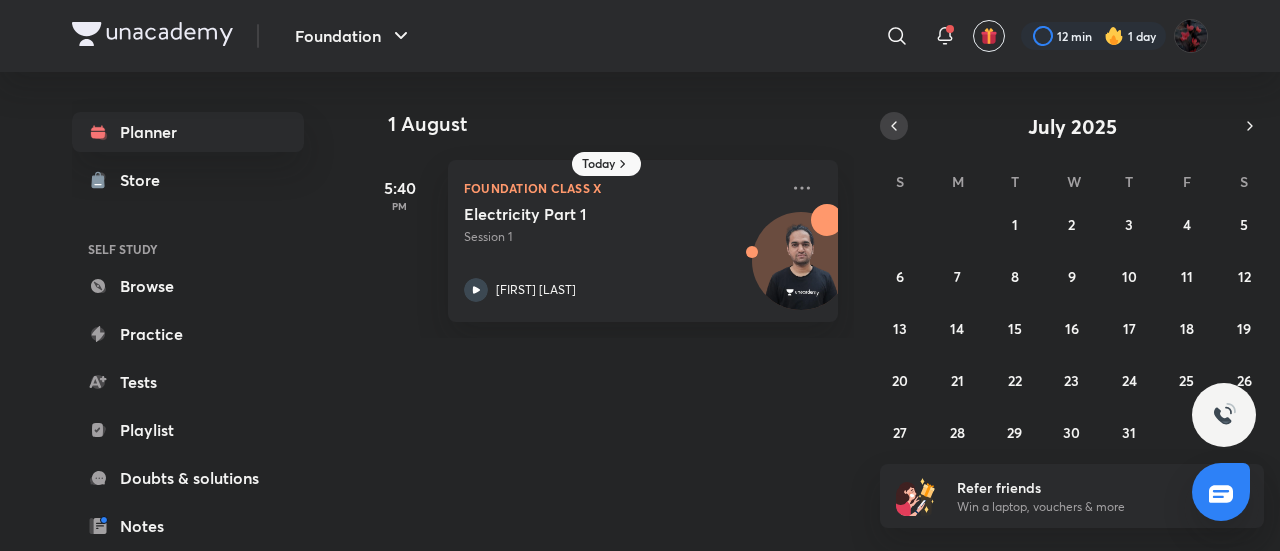 click 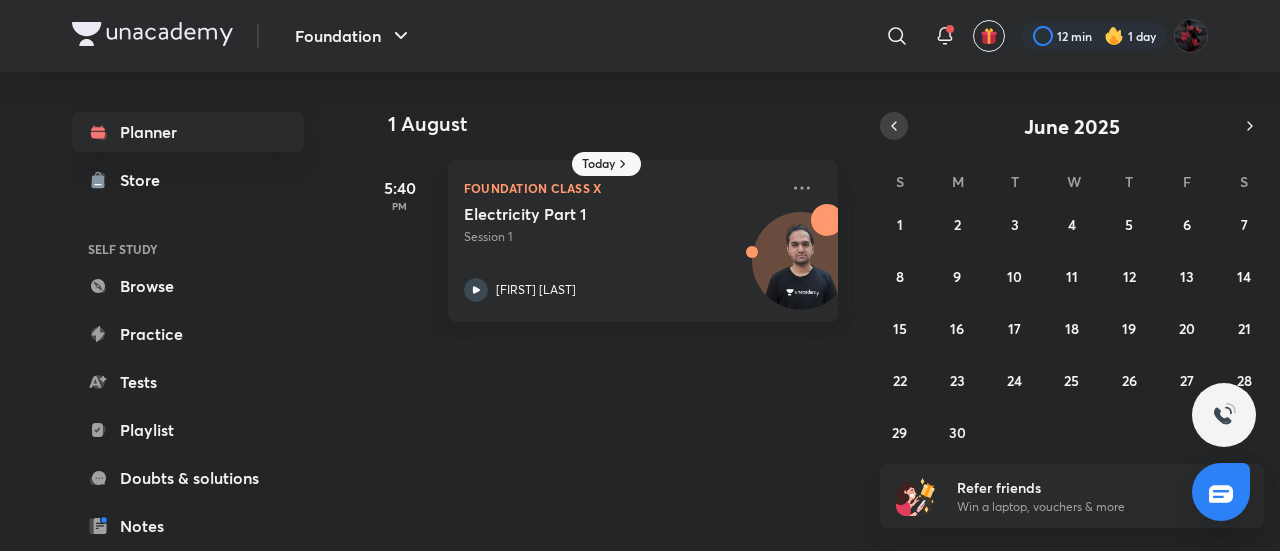 click 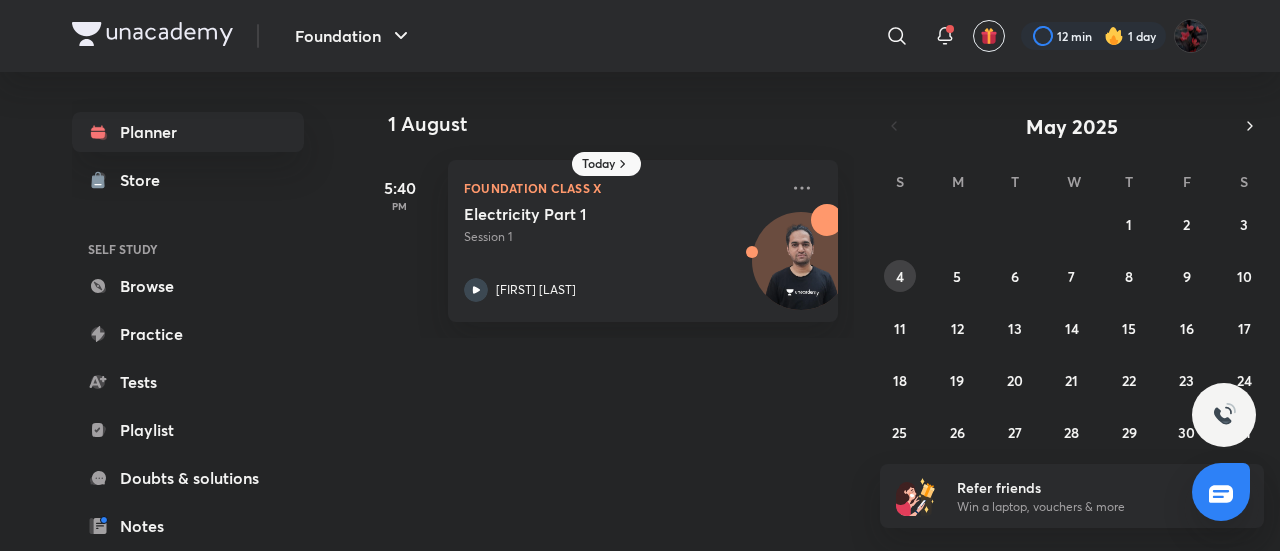 click on "4" at bounding box center [900, 276] 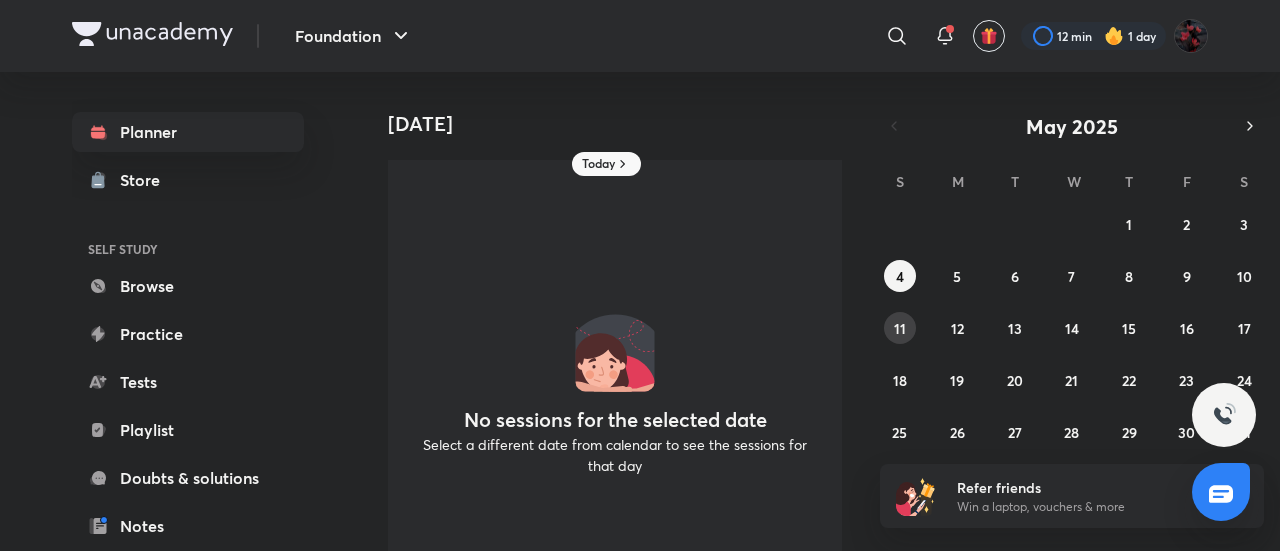 click on "11" at bounding box center [900, 328] 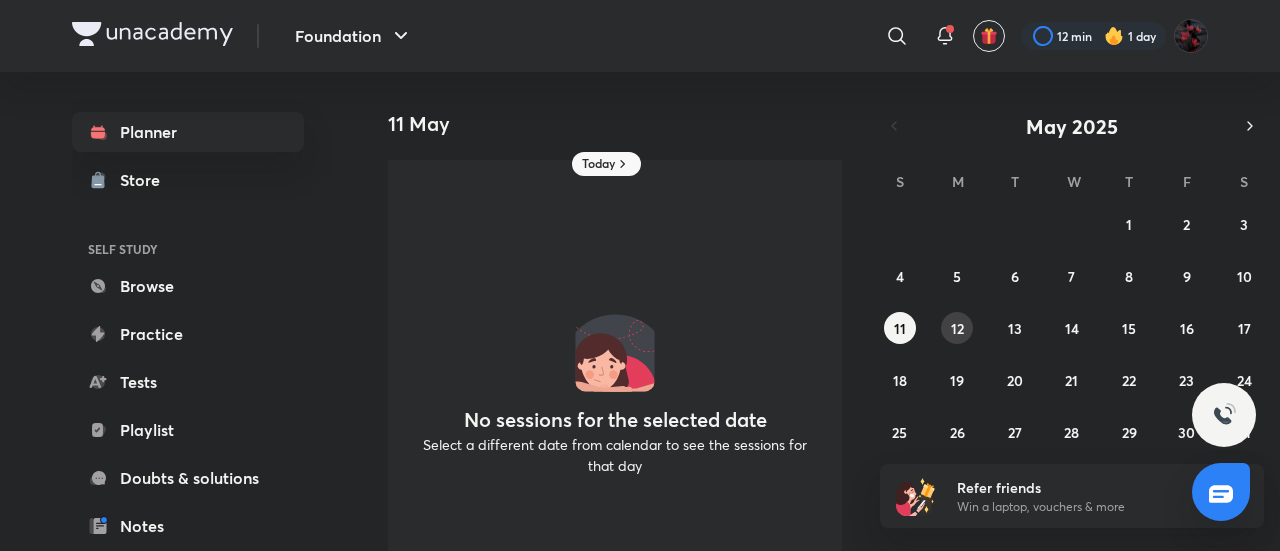 click on "12" at bounding box center (957, 328) 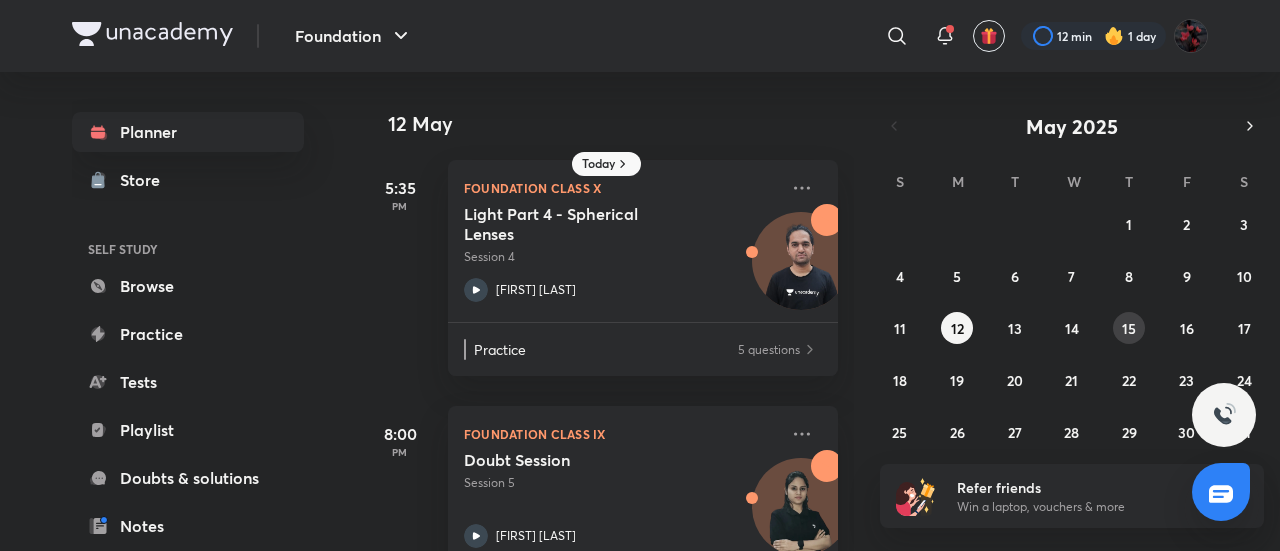 click on "15" at bounding box center [1129, 328] 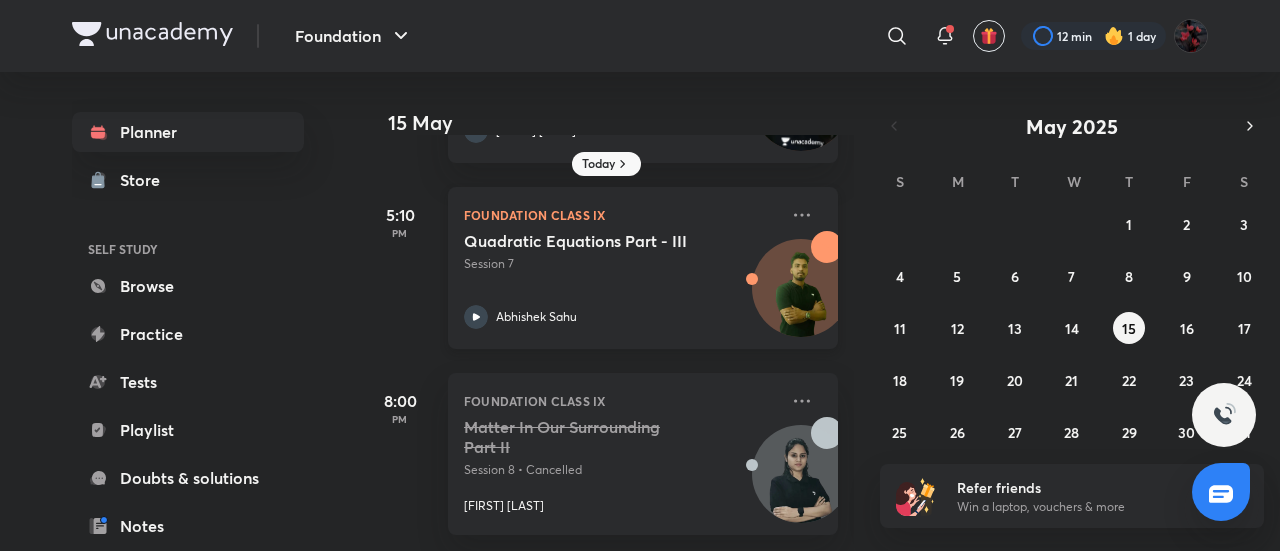 scroll, scrollTop: 174, scrollLeft: 0, axis: vertical 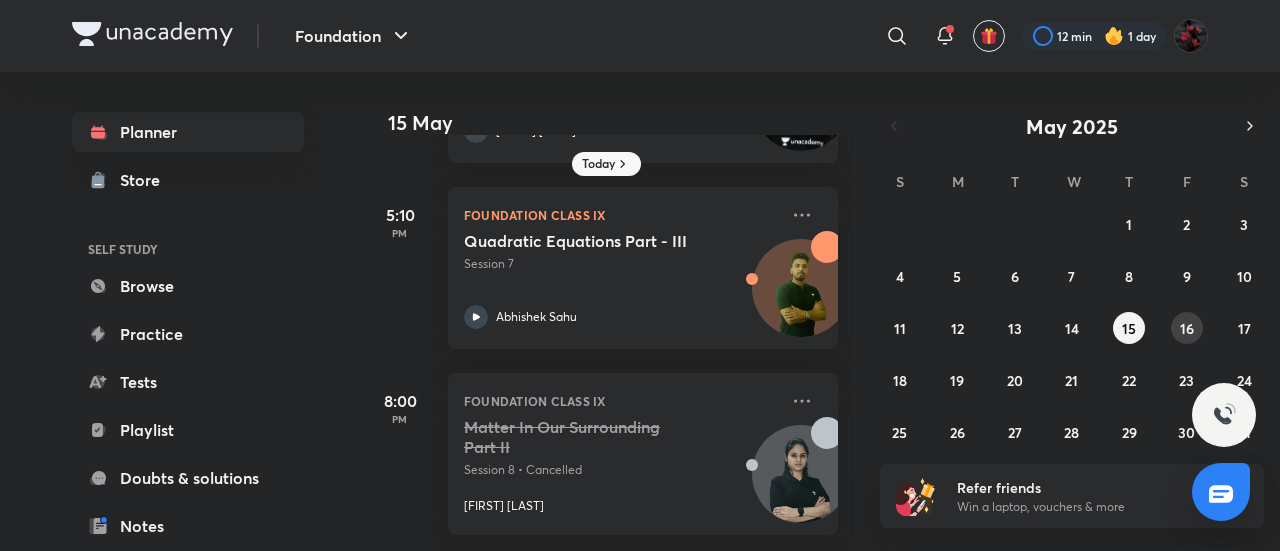 click on "16" at bounding box center (1187, 328) 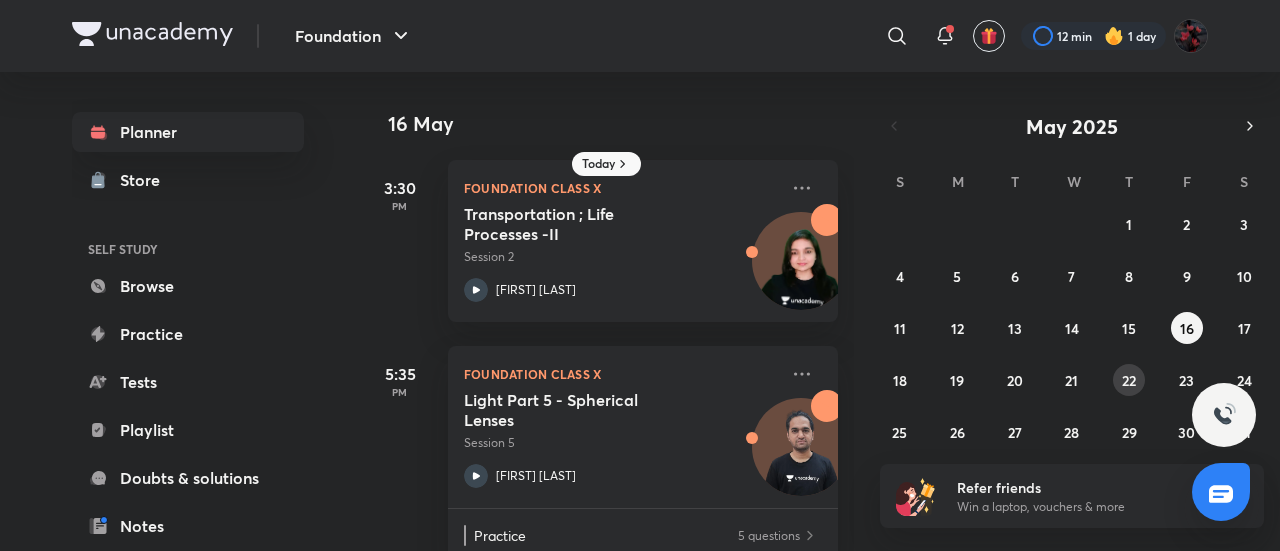 click on "22" at bounding box center [1129, 380] 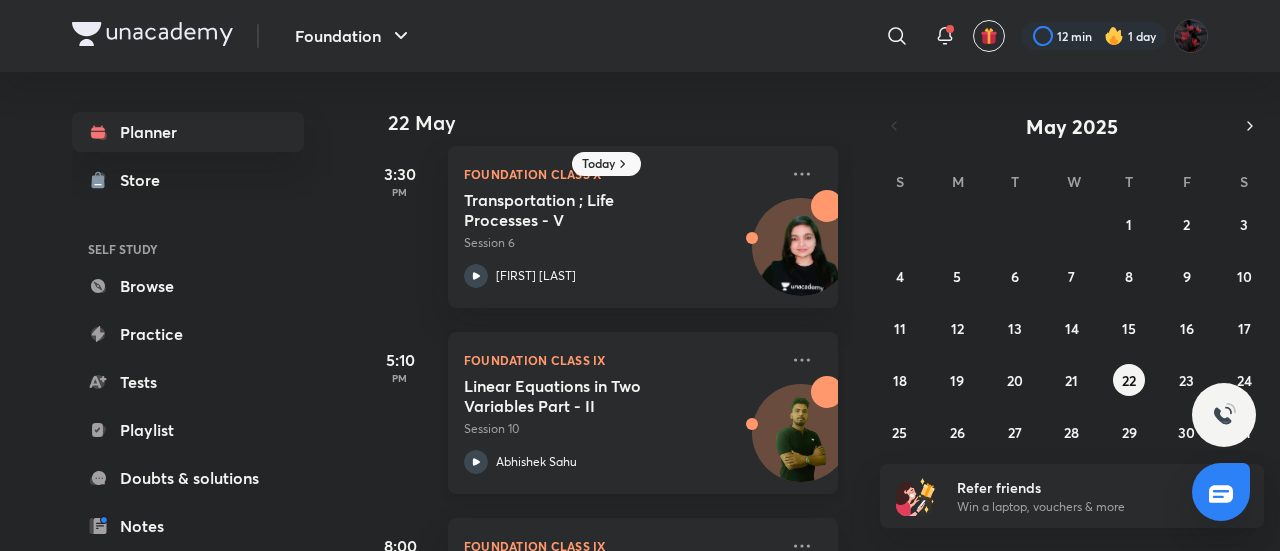 scroll, scrollTop: 0, scrollLeft: 0, axis: both 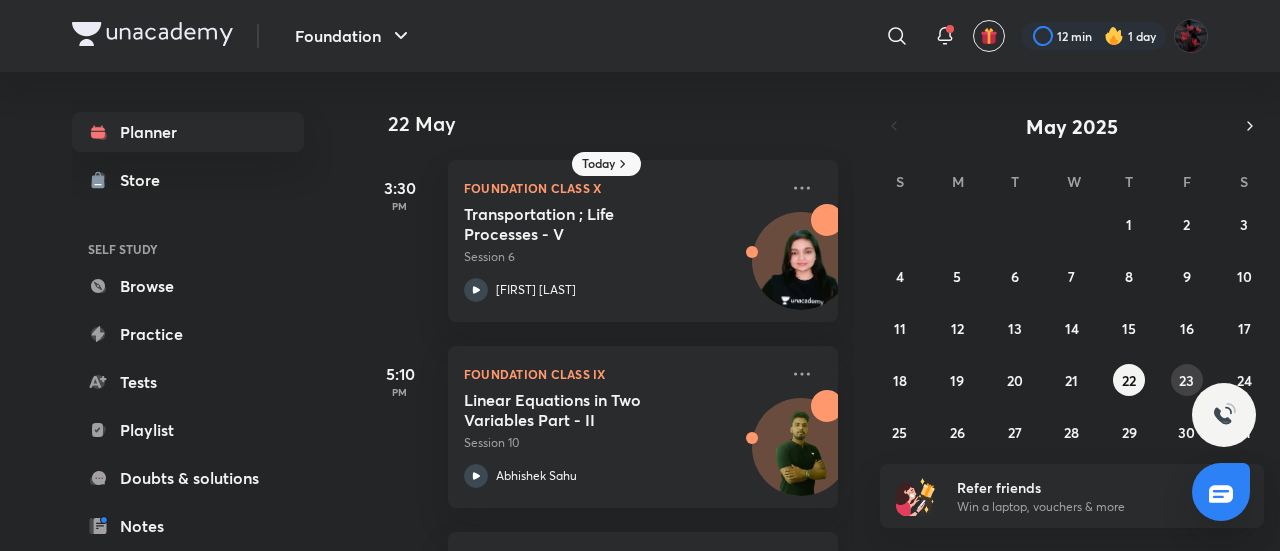 click on "23" at bounding box center (1186, 380) 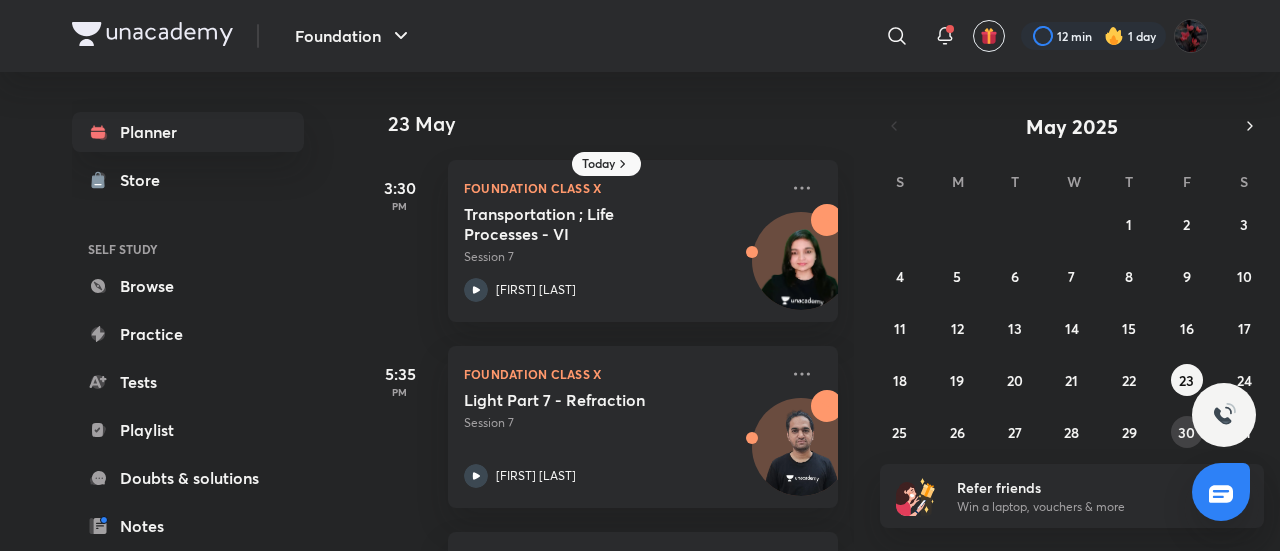 click on "30" at bounding box center [1186, 432] 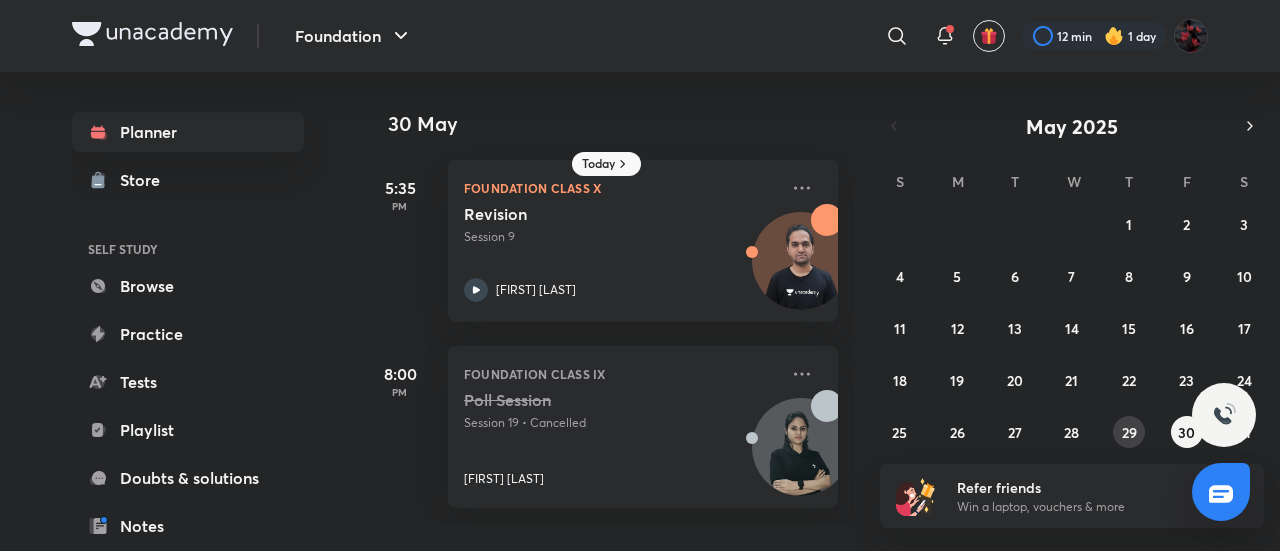 click on "29" at bounding box center [1129, 432] 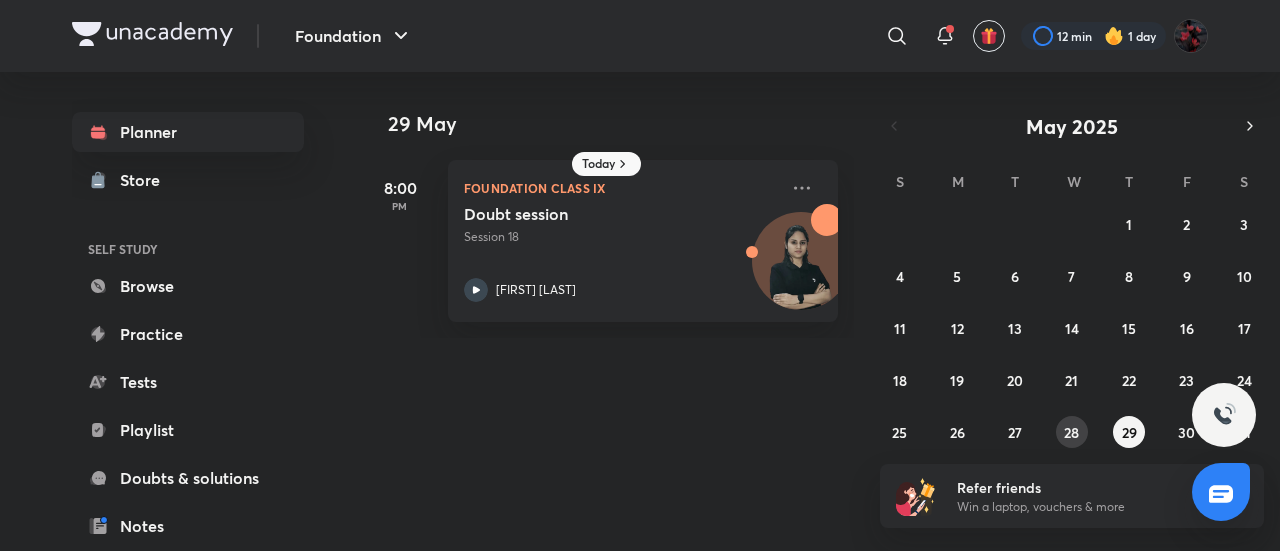 click on "28" at bounding box center [1071, 432] 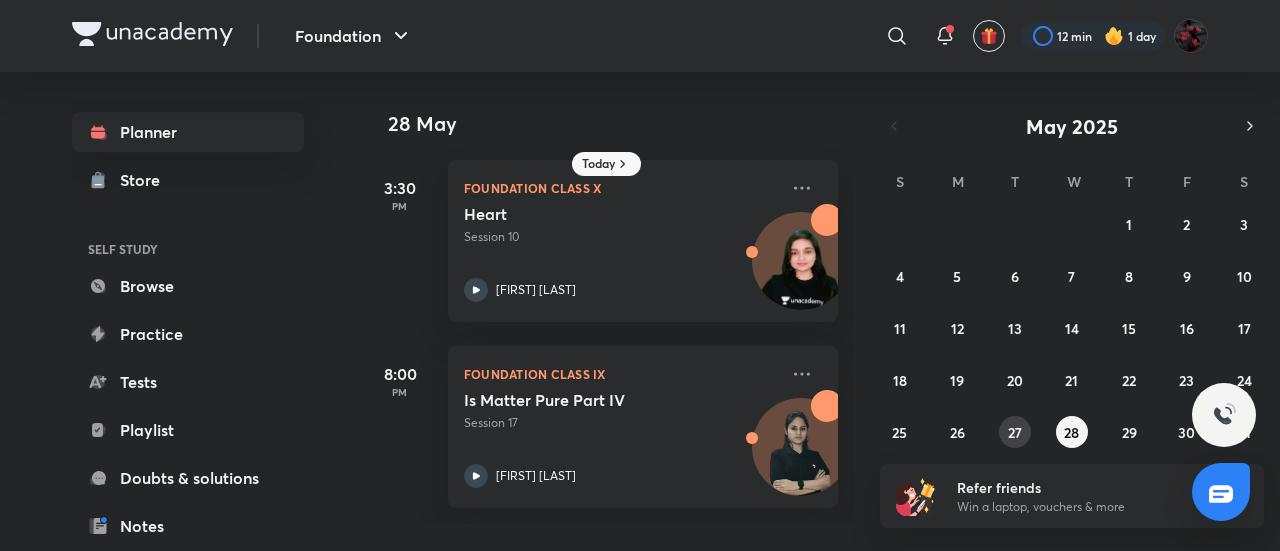 click on "27" at bounding box center [1015, 432] 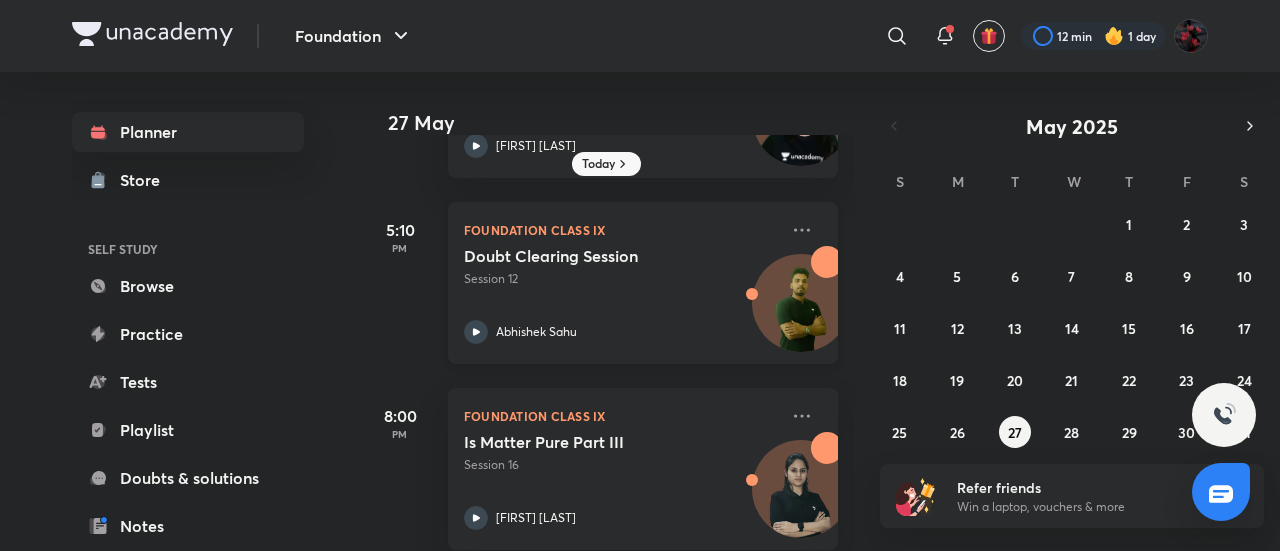 scroll, scrollTop: 174, scrollLeft: 0, axis: vertical 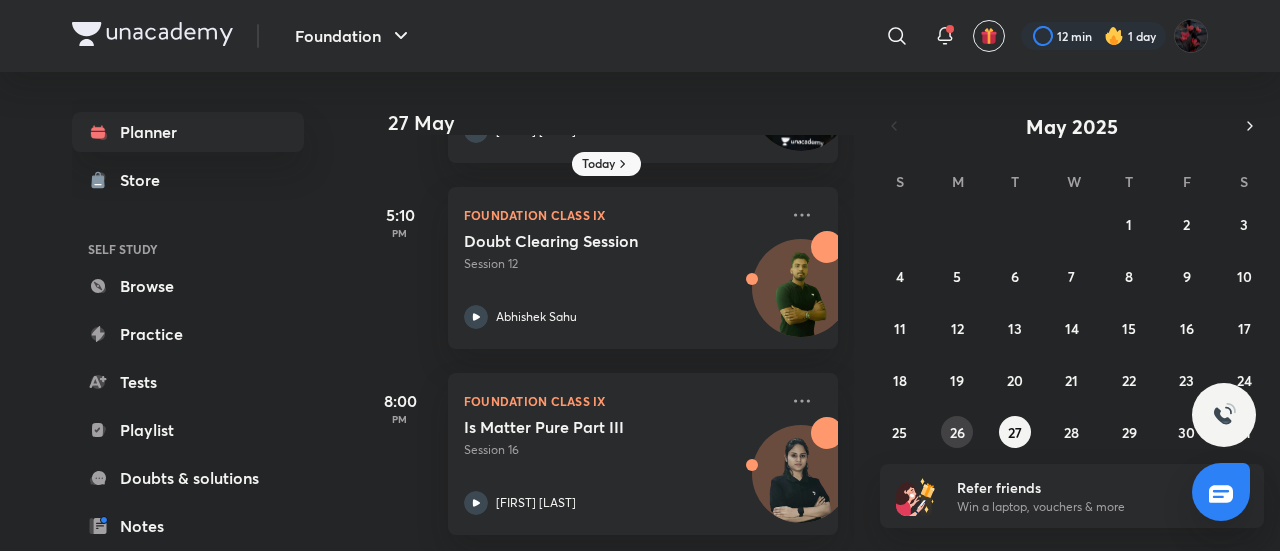 click on "26" at bounding box center (957, 432) 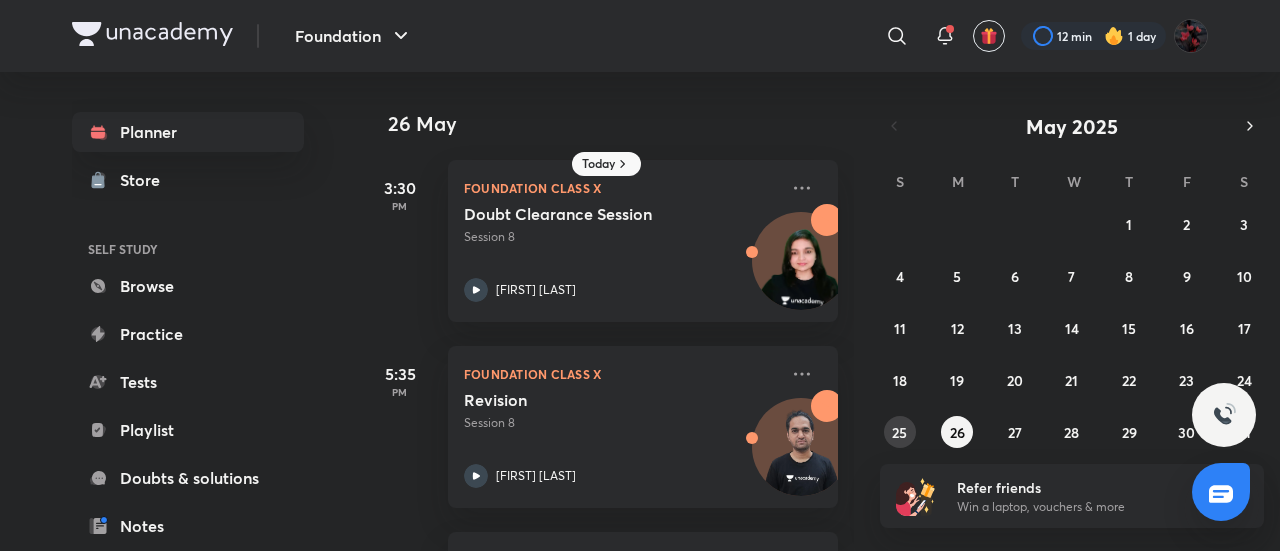 click on "25" at bounding box center [899, 432] 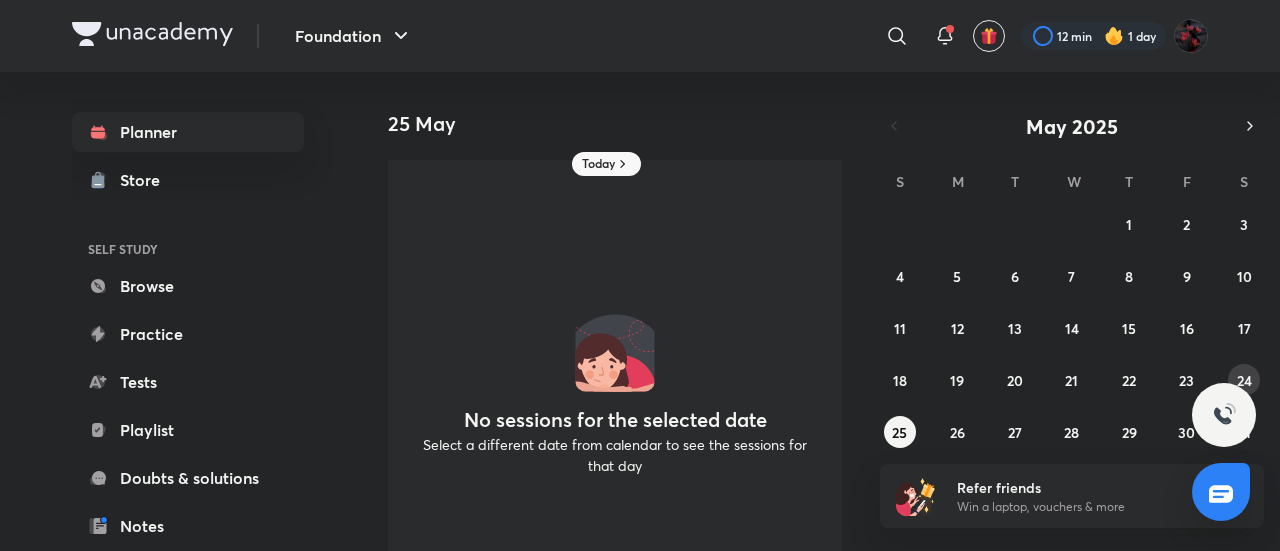 click on "24" at bounding box center (1244, 380) 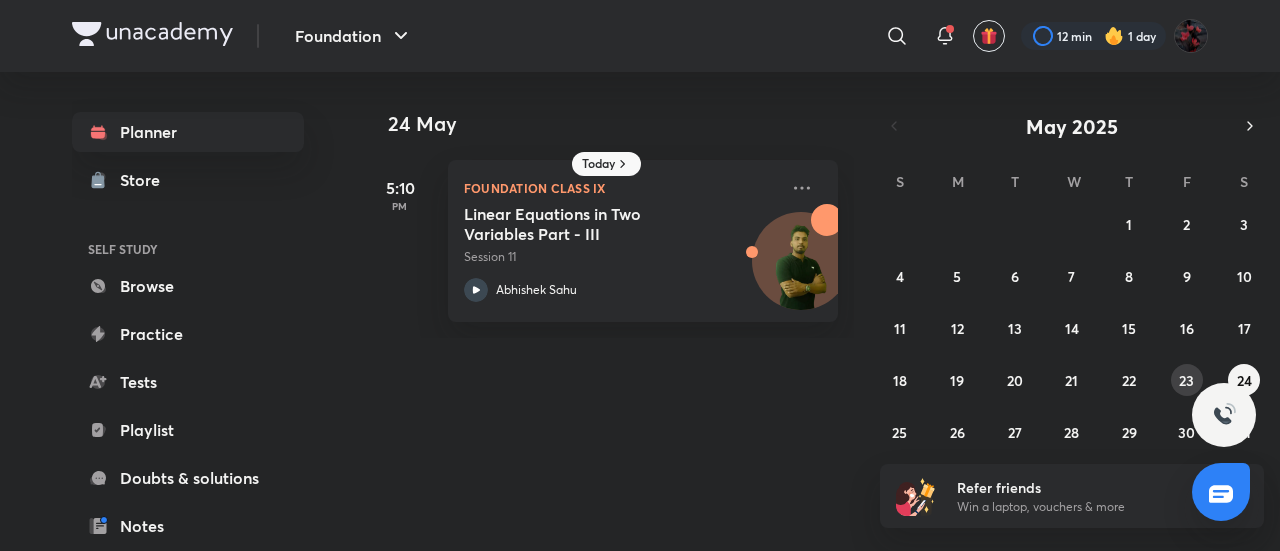 click on "23" at bounding box center [1187, 380] 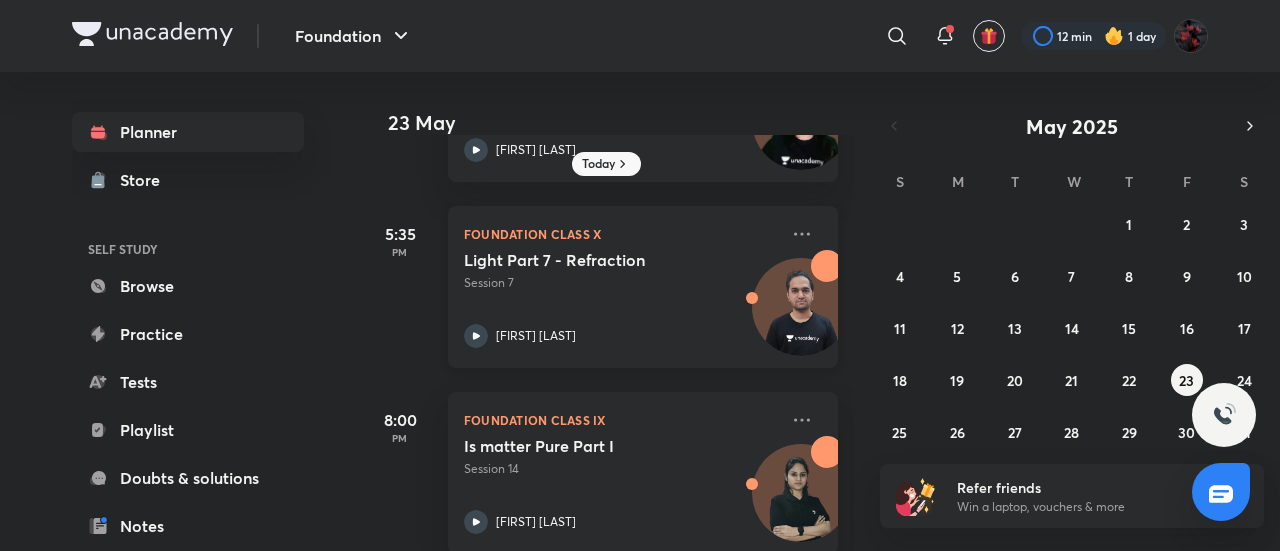 scroll, scrollTop: 174, scrollLeft: 0, axis: vertical 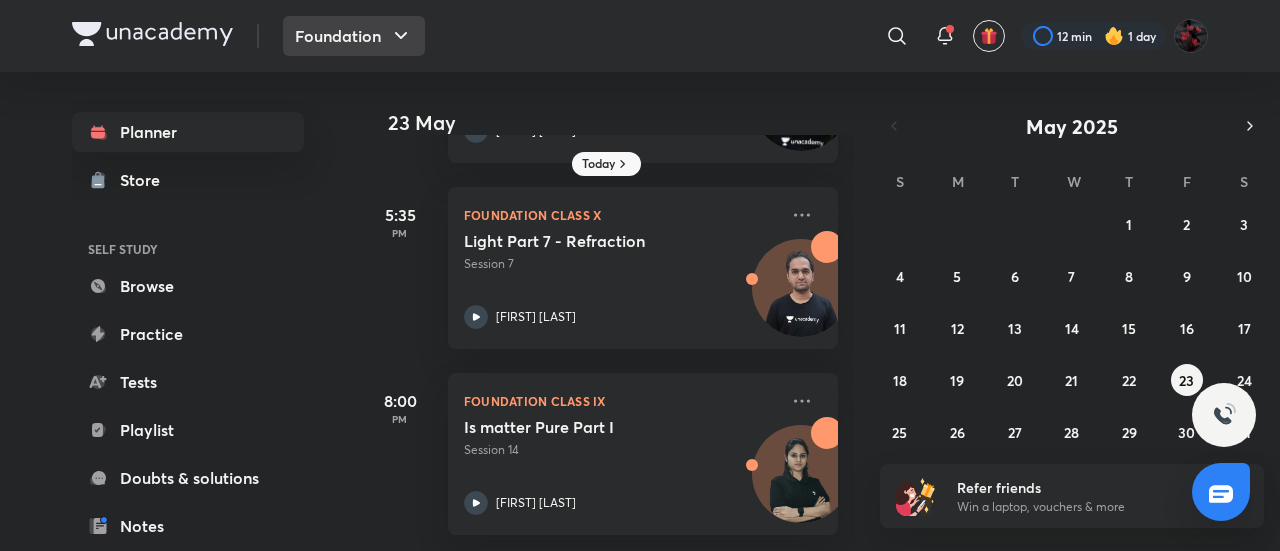 click 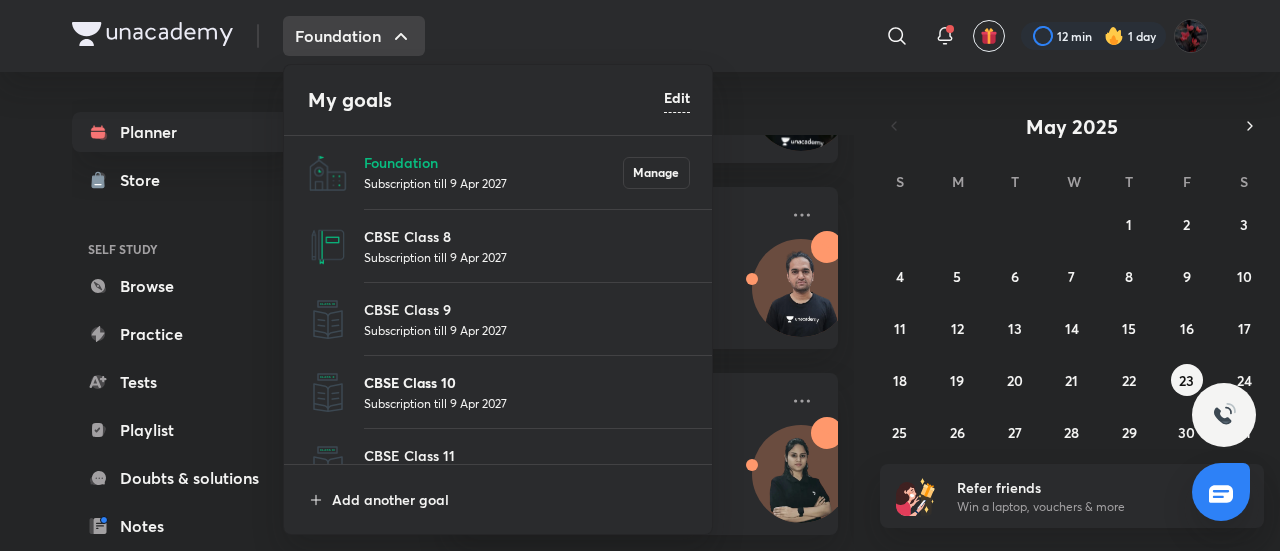 click on "CBSE Class 10" at bounding box center (527, 382) 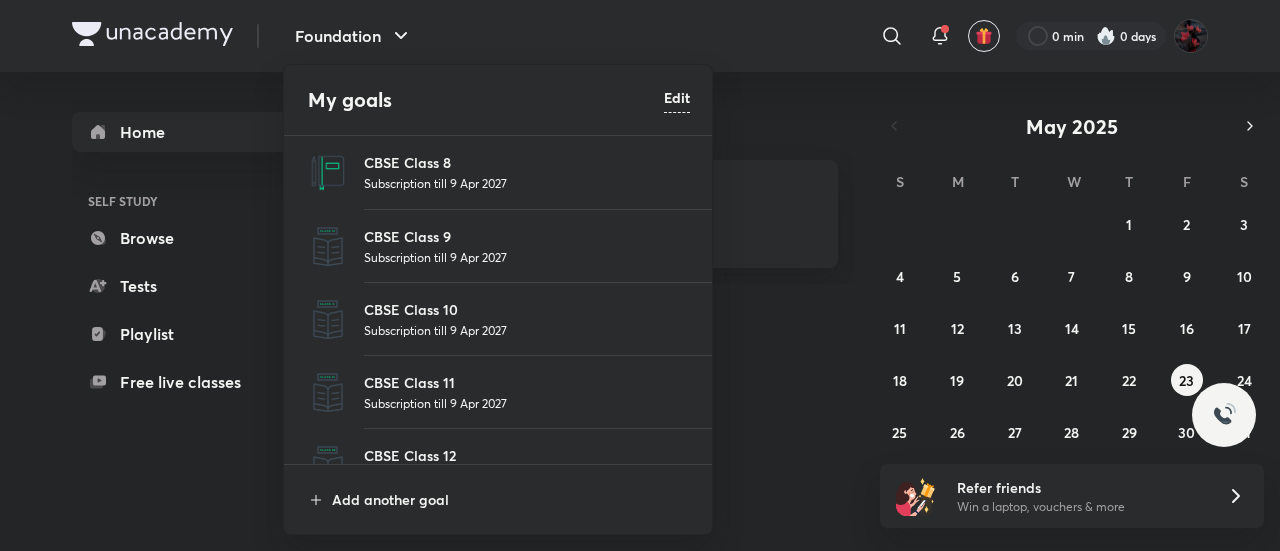 scroll, scrollTop: 0, scrollLeft: 0, axis: both 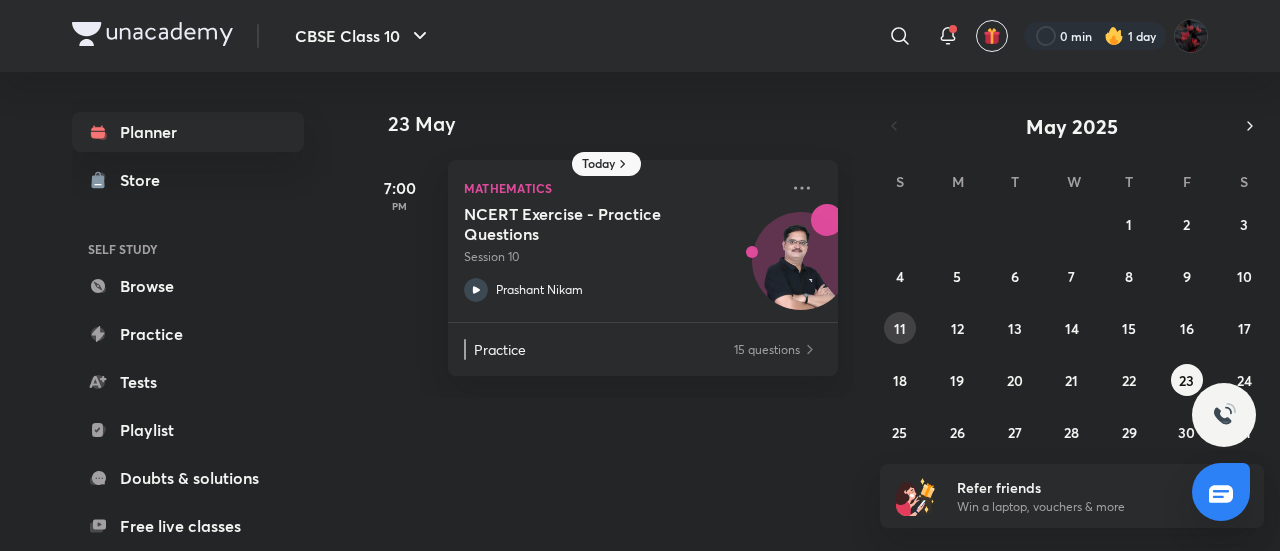 click on "11" at bounding box center (900, 328) 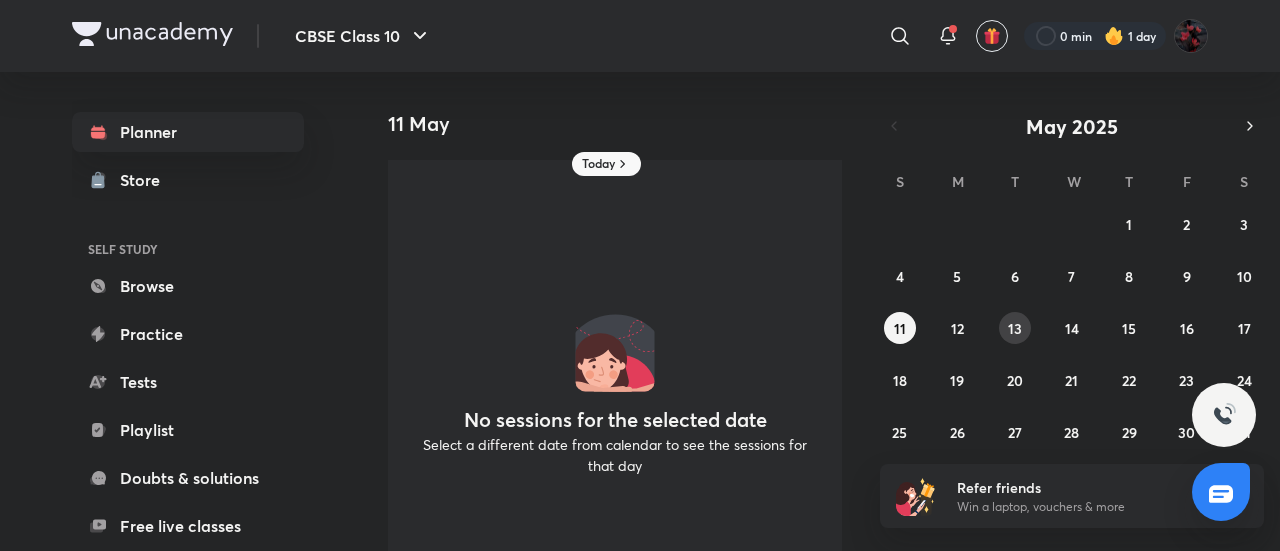 click on "13" at bounding box center (1015, 328) 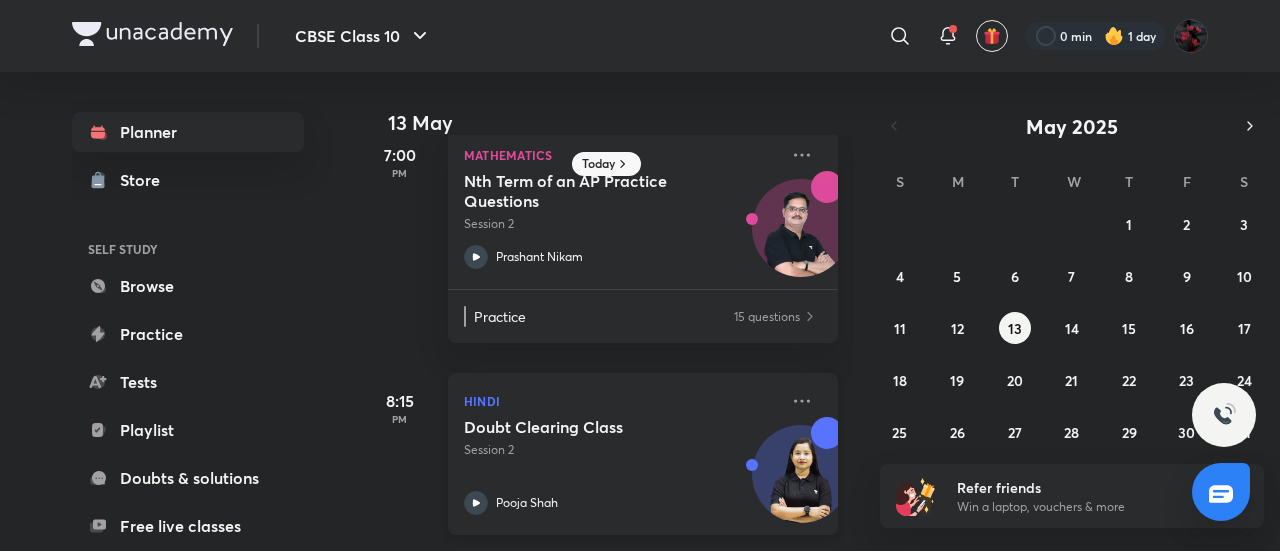 scroll, scrollTop: 48, scrollLeft: 0, axis: vertical 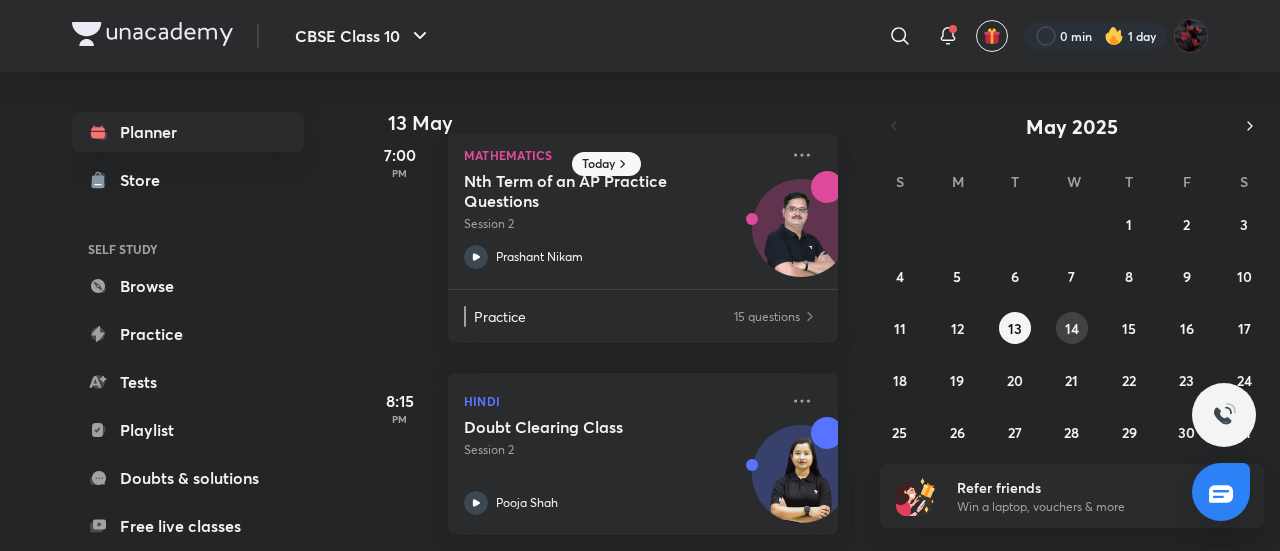 click on "14" at bounding box center [1072, 328] 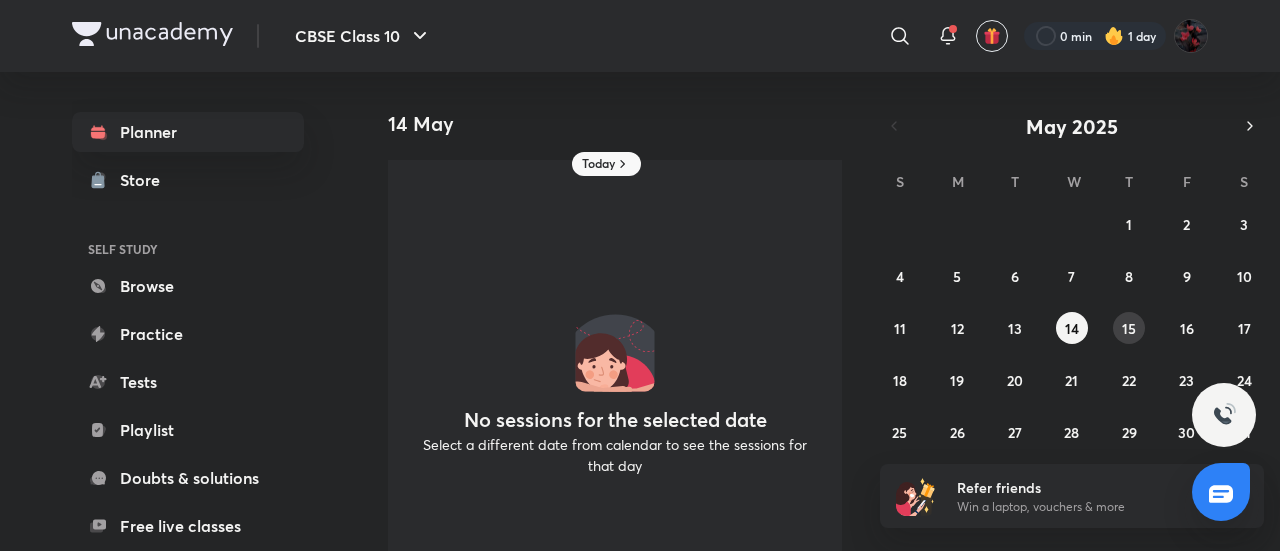 click on "15" at bounding box center [1129, 328] 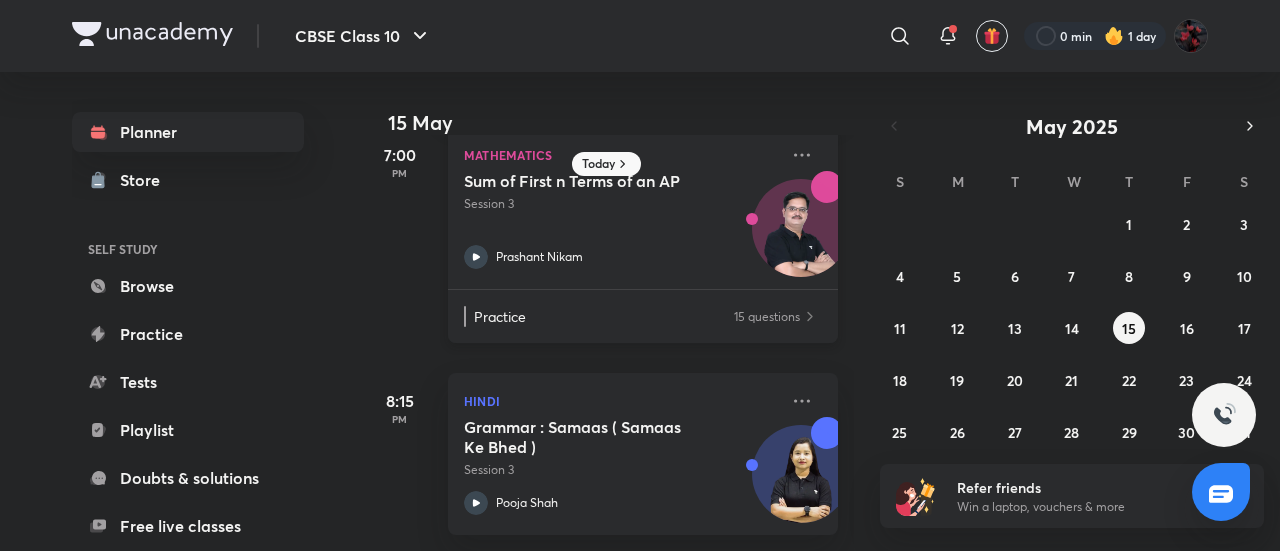 scroll, scrollTop: 234, scrollLeft: 0, axis: vertical 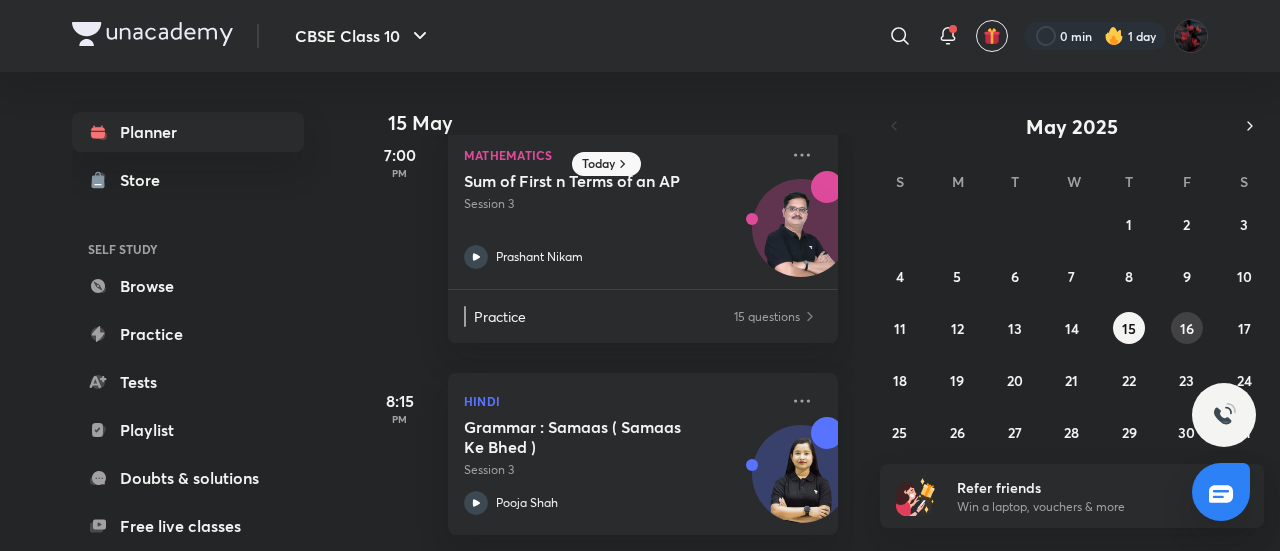 click on "16" at bounding box center (1187, 328) 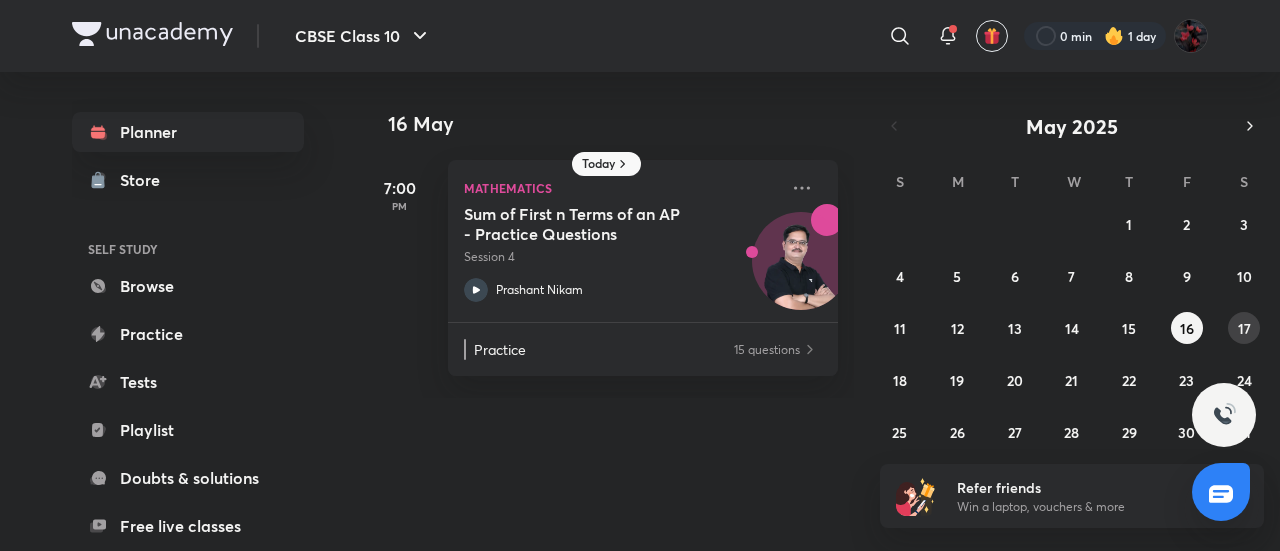 click on "17" at bounding box center (1244, 328) 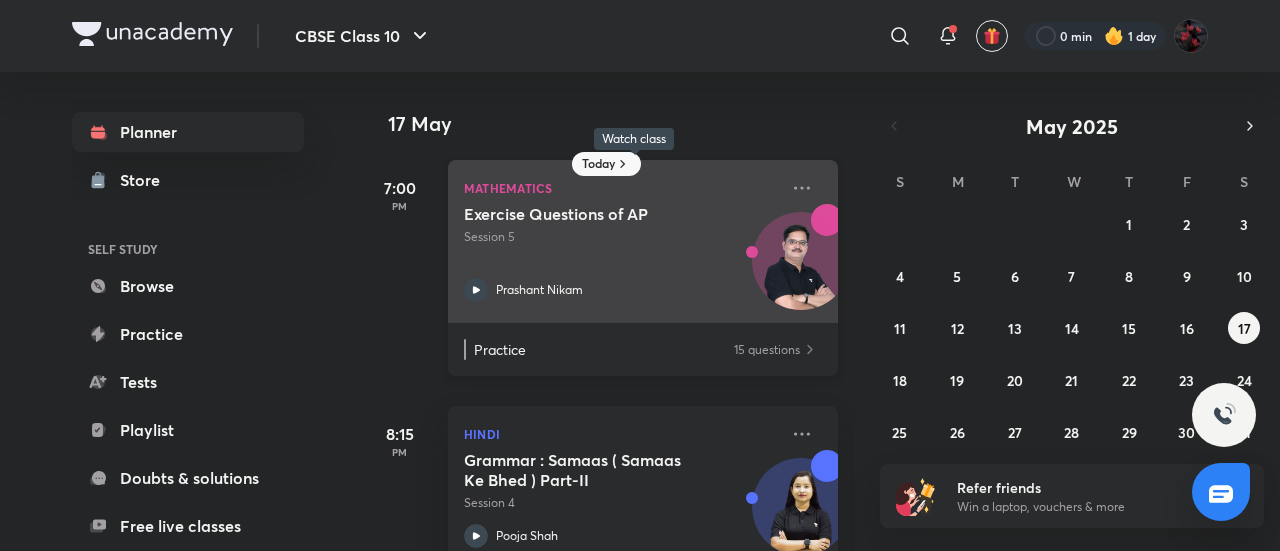 scroll, scrollTop: 48, scrollLeft: 0, axis: vertical 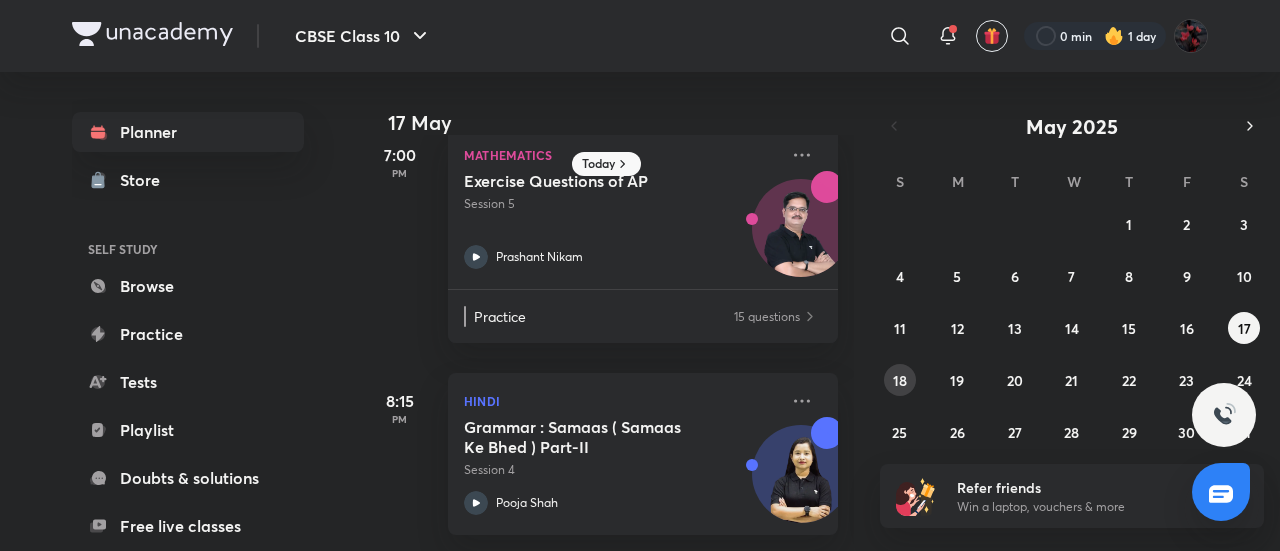 click on "18" at bounding box center (900, 380) 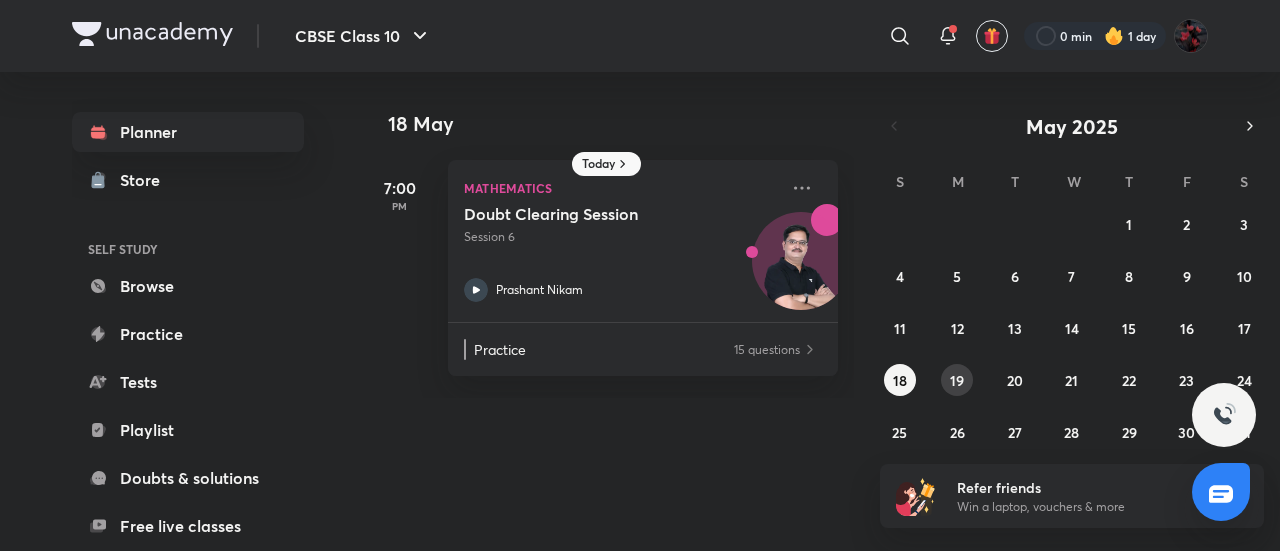 click on "19" at bounding box center [957, 380] 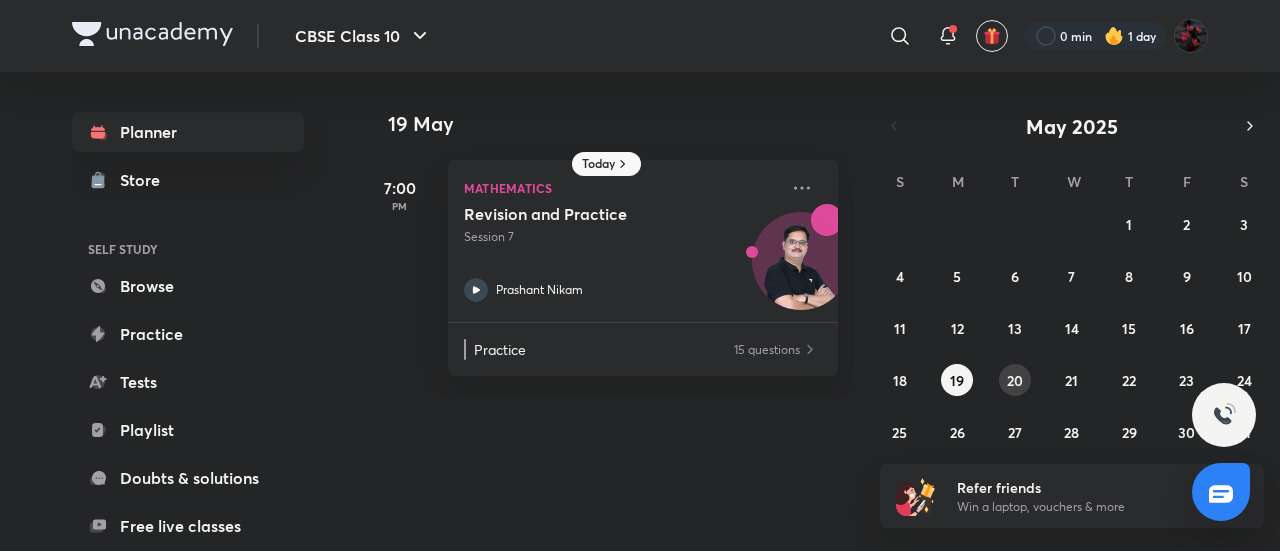 click on "20" at bounding box center (1015, 380) 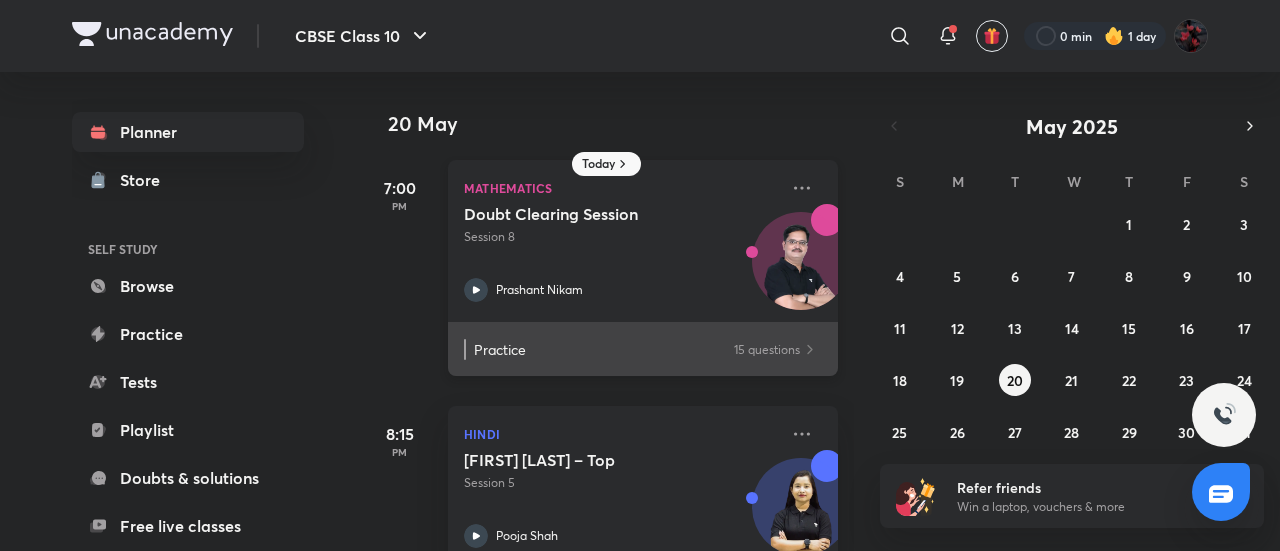 scroll, scrollTop: 48, scrollLeft: 0, axis: vertical 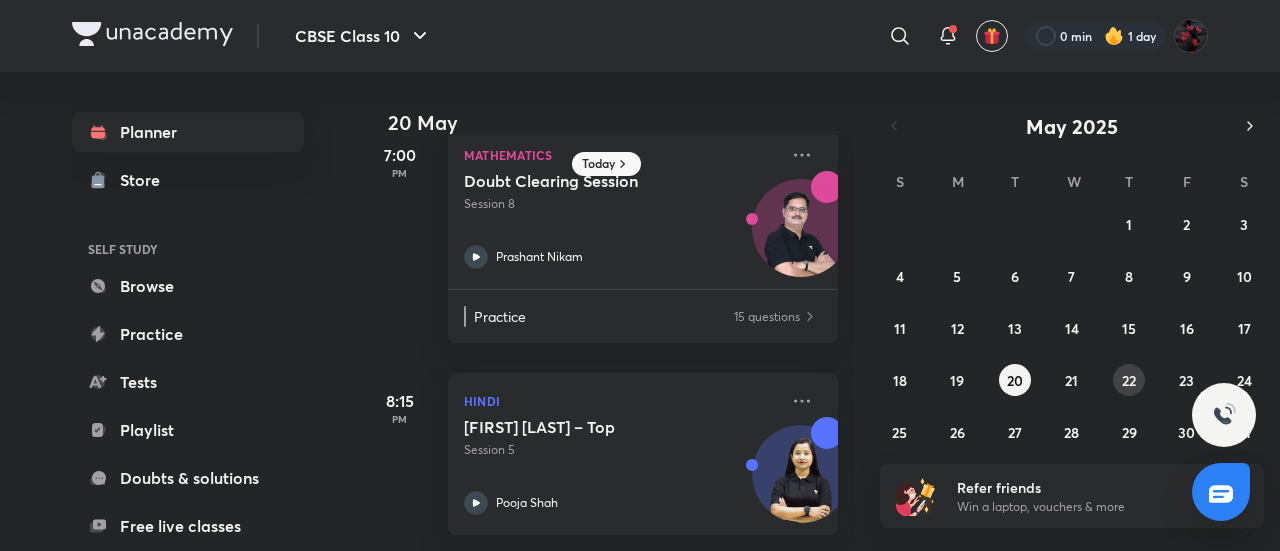 click on "22" at bounding box center [1129, 380] 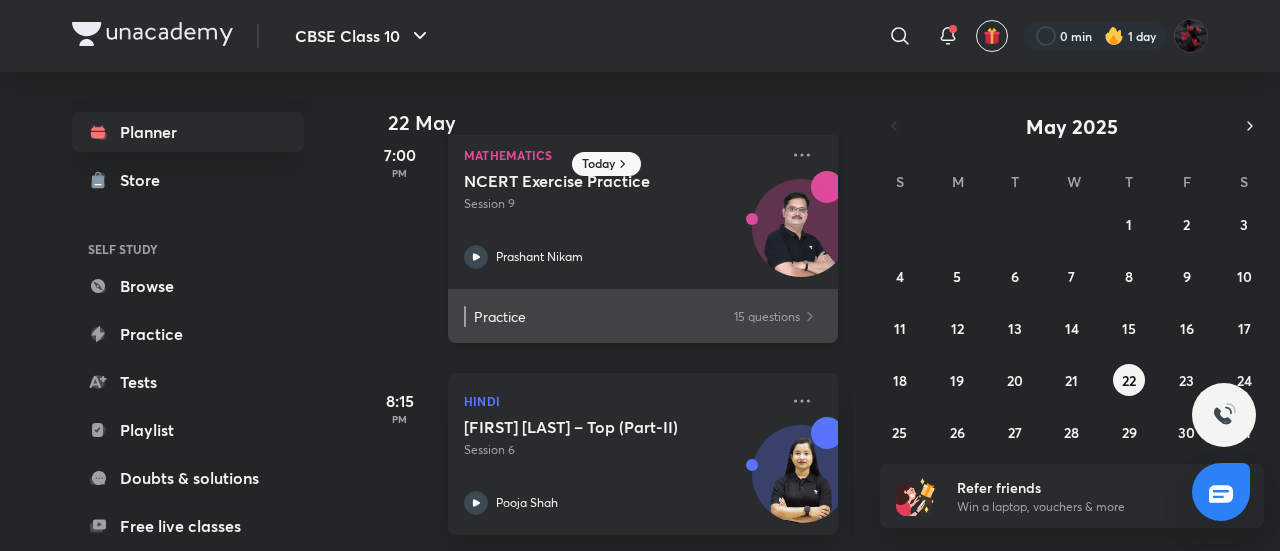 scroll, scrollTop: 234, scrollLeft: 0, axis: vertical 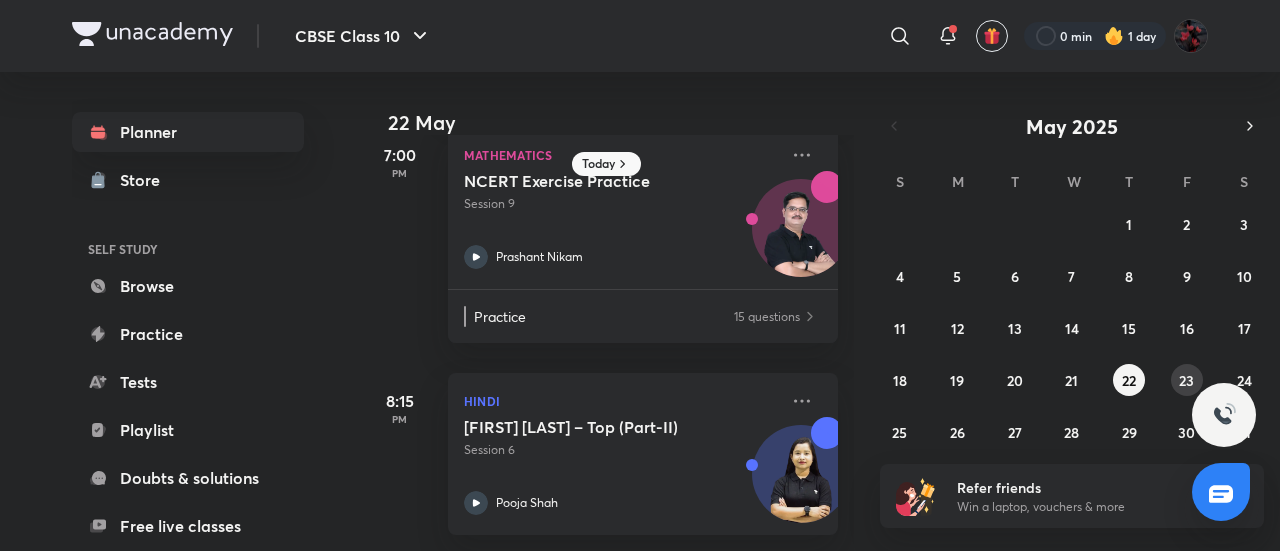 click on "23" at bounding box center (1186, 380) 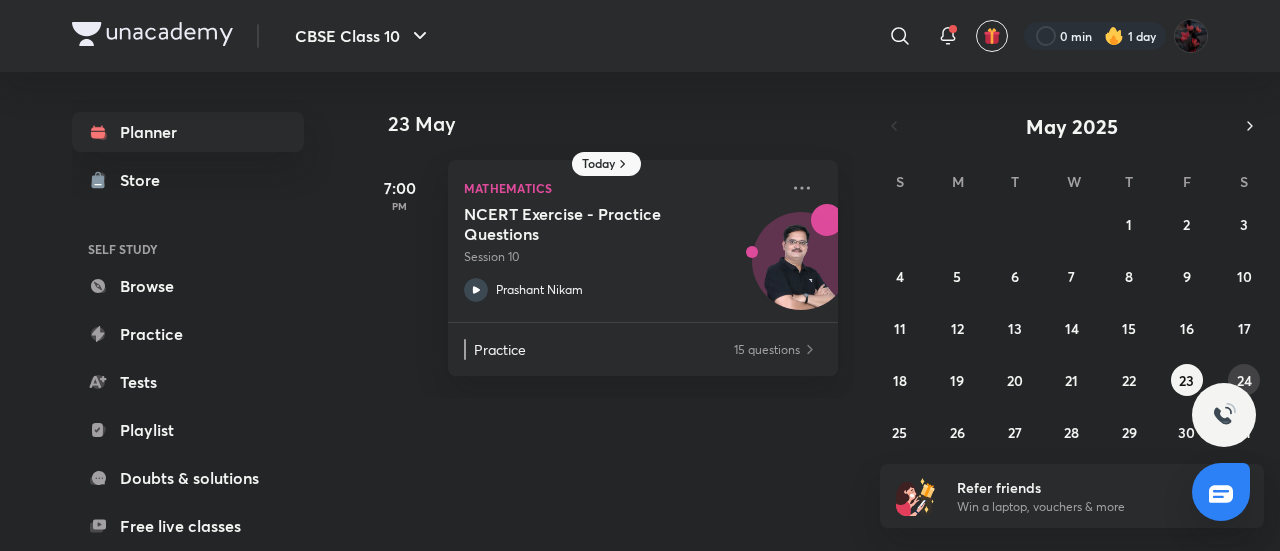 click on "24" at bounding box center [1244, 380] 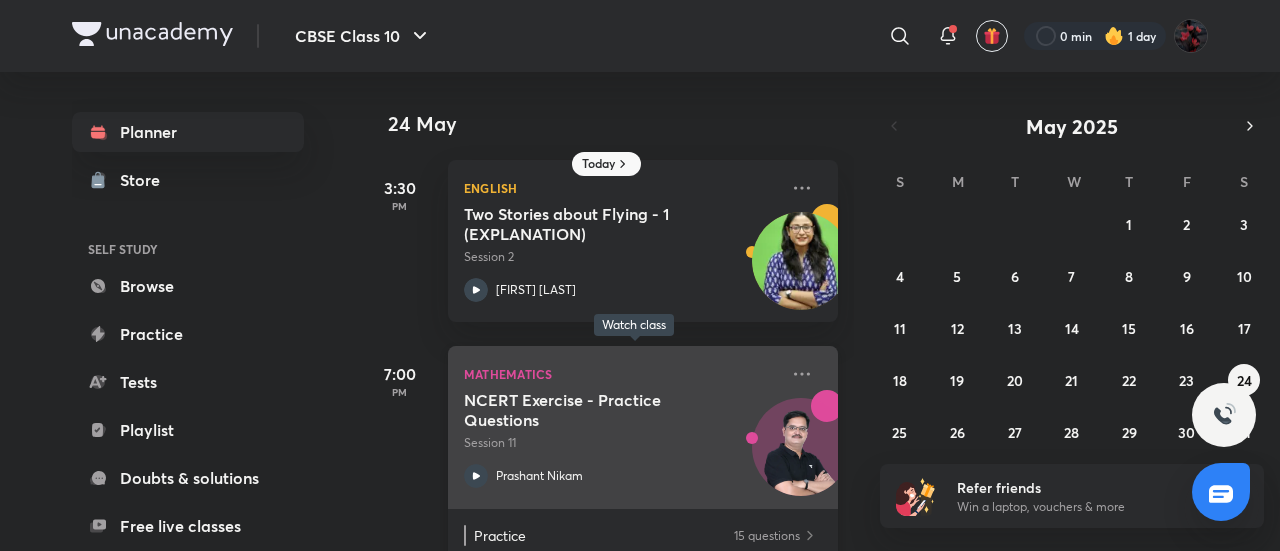 scroll, scrollTop: 48, scrollLeft: 0, axis: vertical 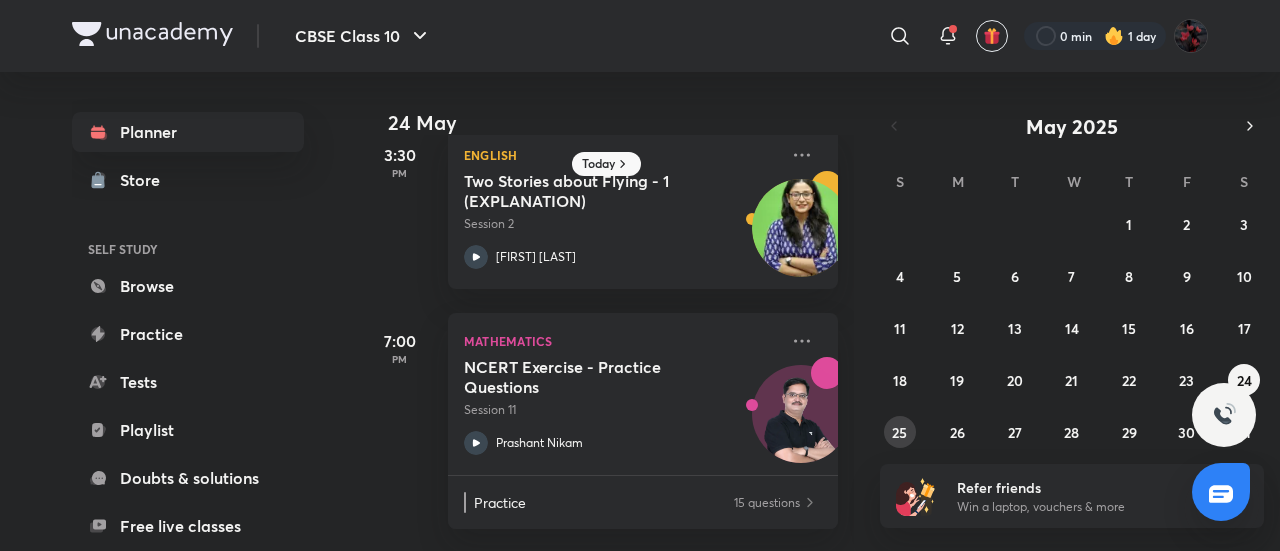 click on "25" at bounding box center (899, 432) 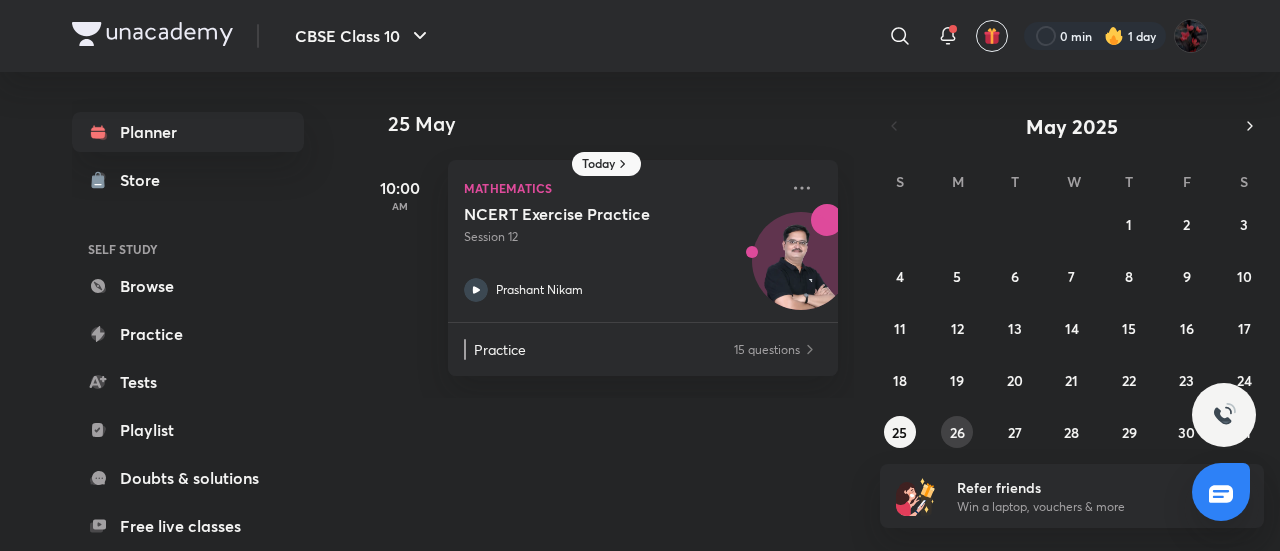 click on "26" at bounding box center (957, 432) 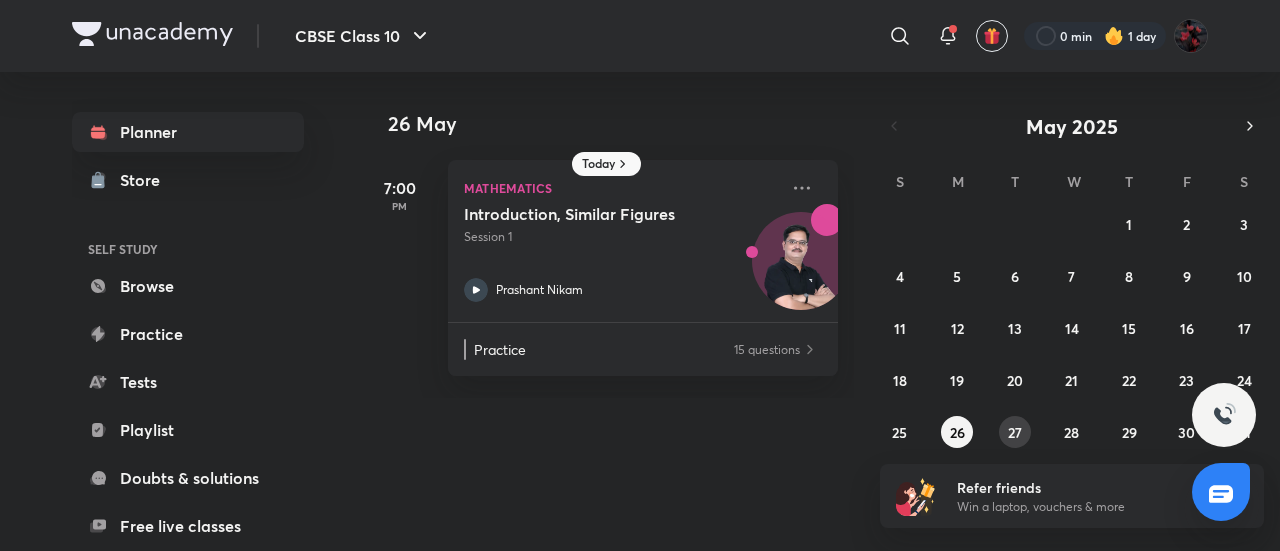 click on "27" at bounding box center [1015, 432] 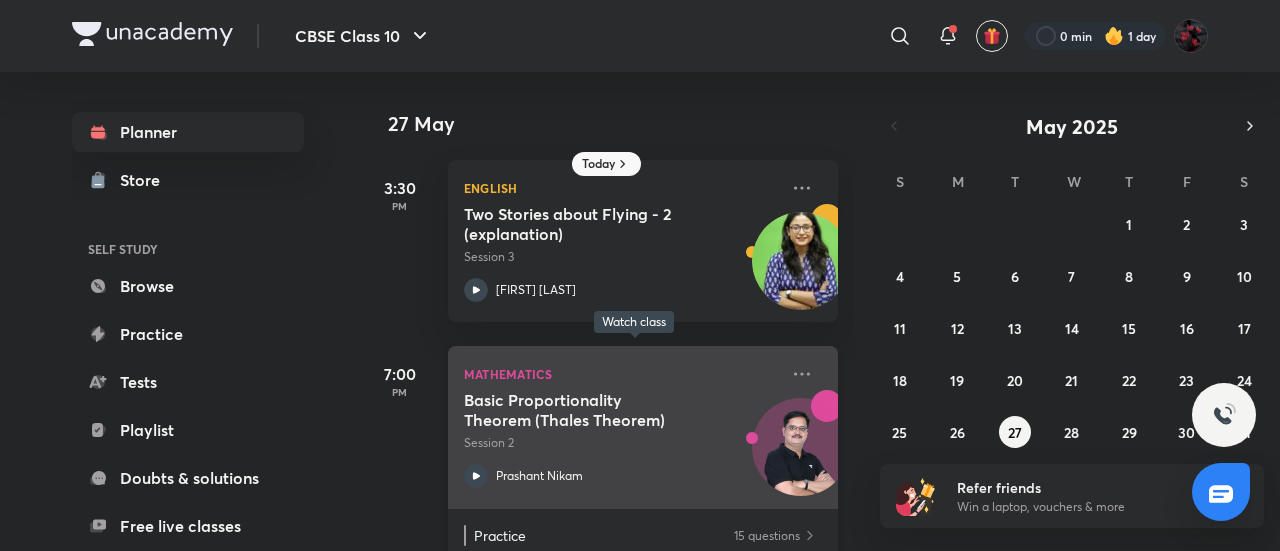 scroll, scrollTop: 48, scrollLeft: 0, axis: vertical 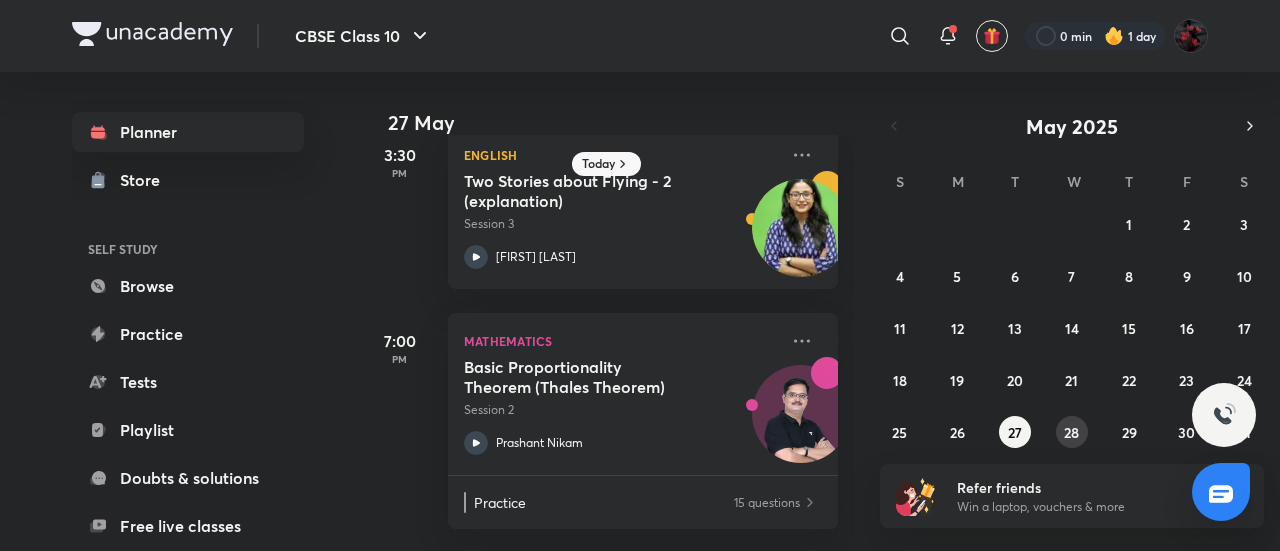 click on "28" at bounding box center (1071, 432) 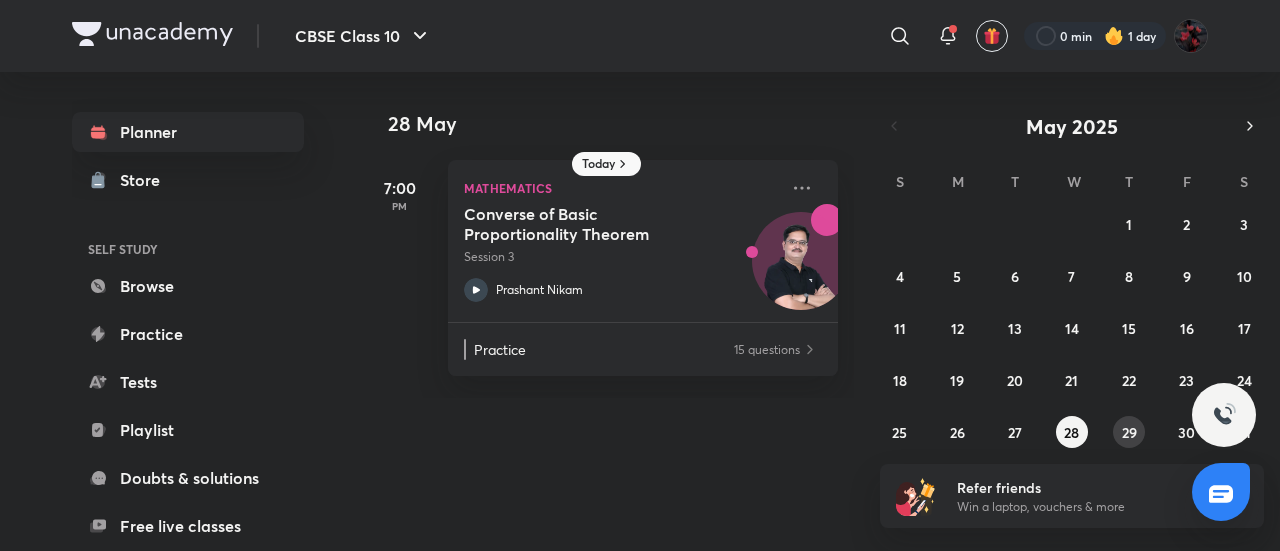 click on "29" at bounding box center (1129, 432) 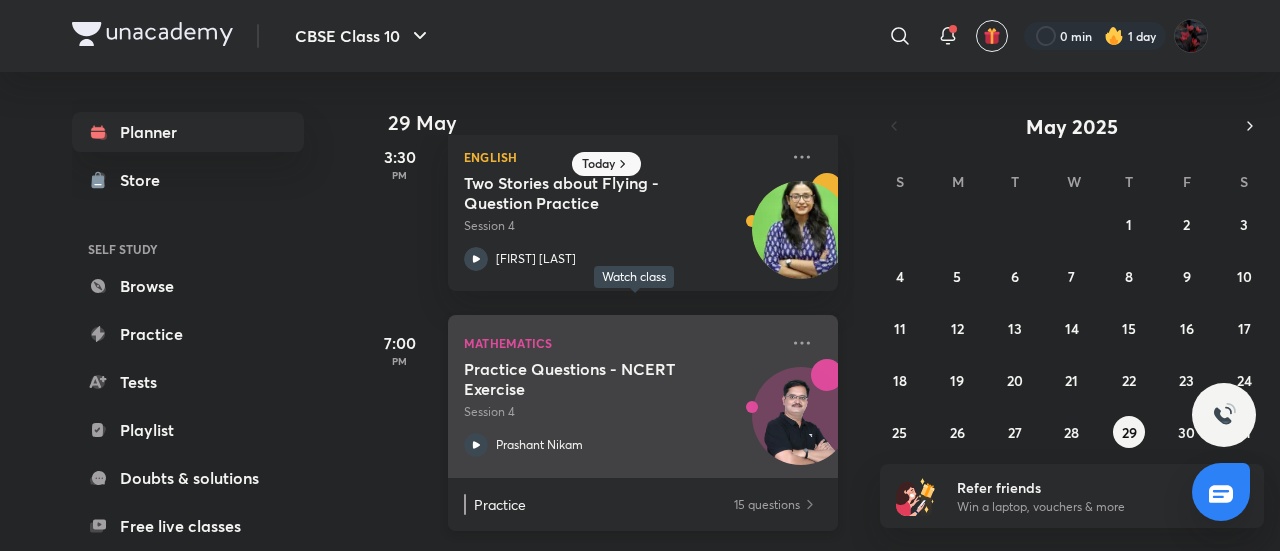 scroll, scrollTop: 48, scrollLeft: 0, axis: vertical 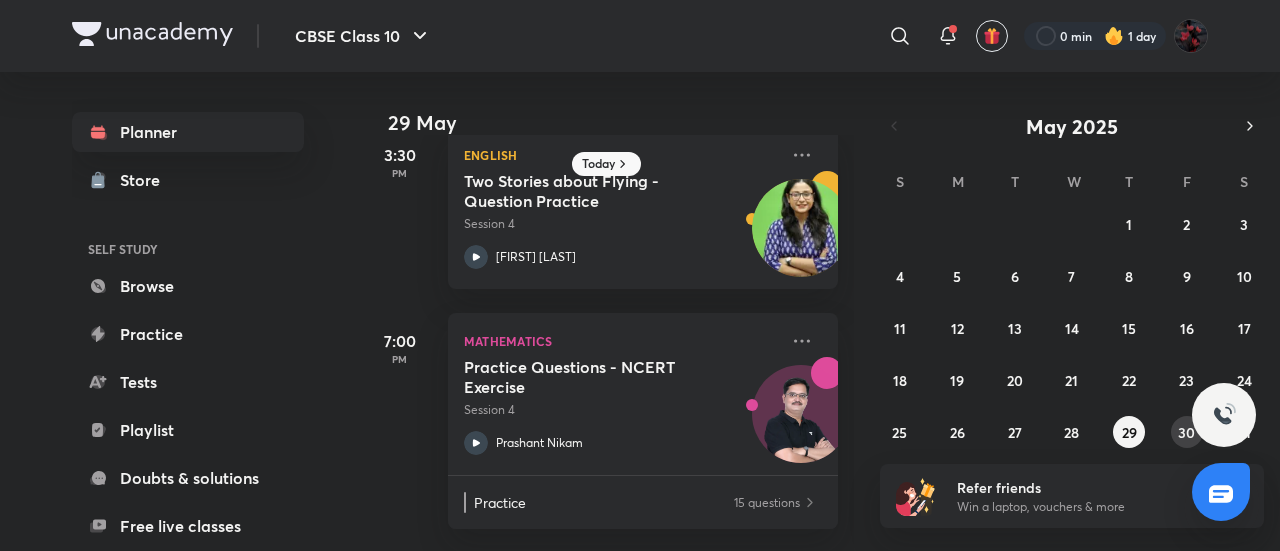 click on "30" at bounding box center [1186, 432] 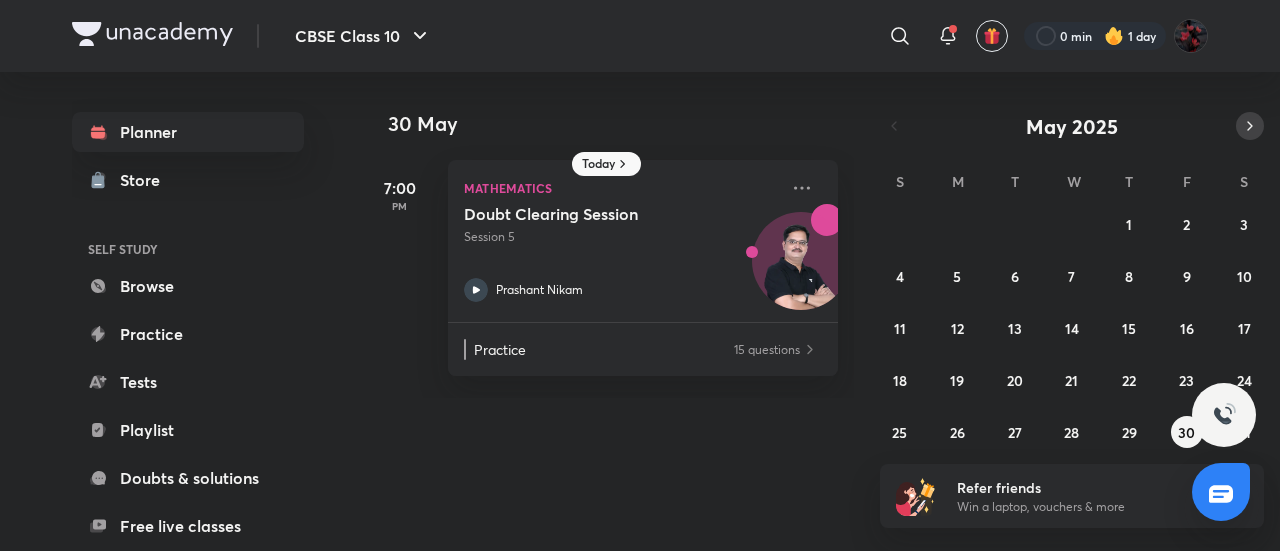 click 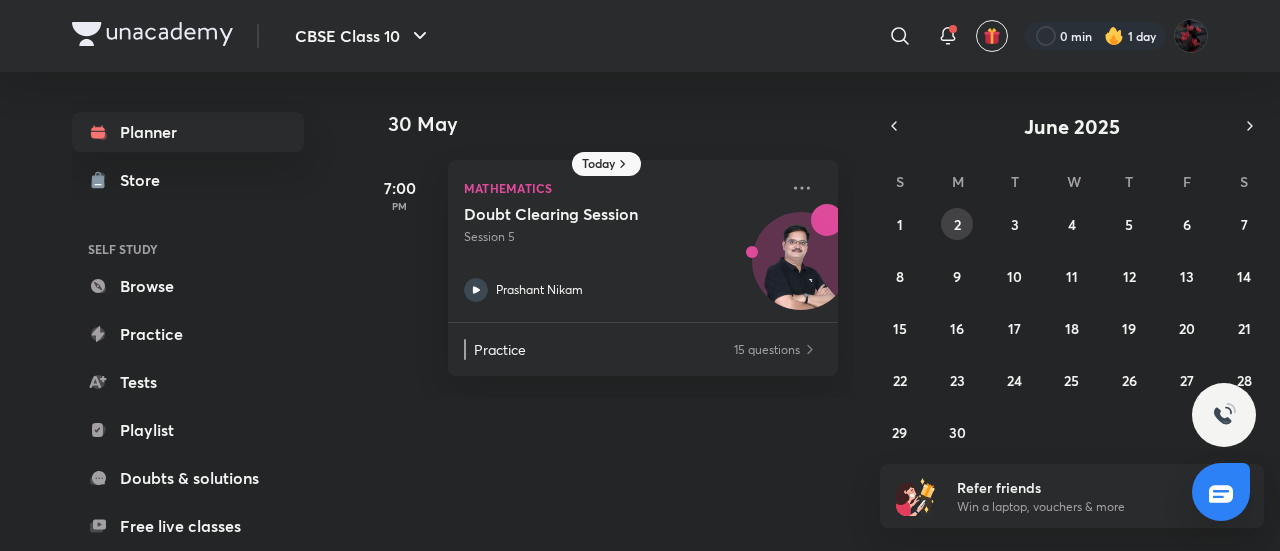 click on "2" at bounding box center [957, 224] 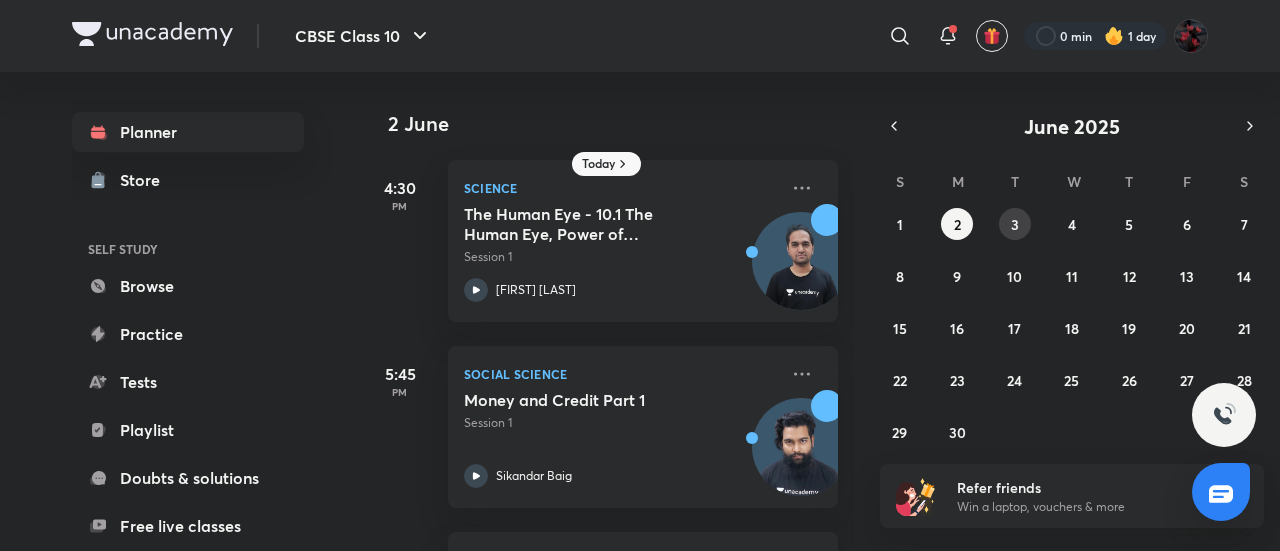 click on "3" at bounding box center [1015, 224] 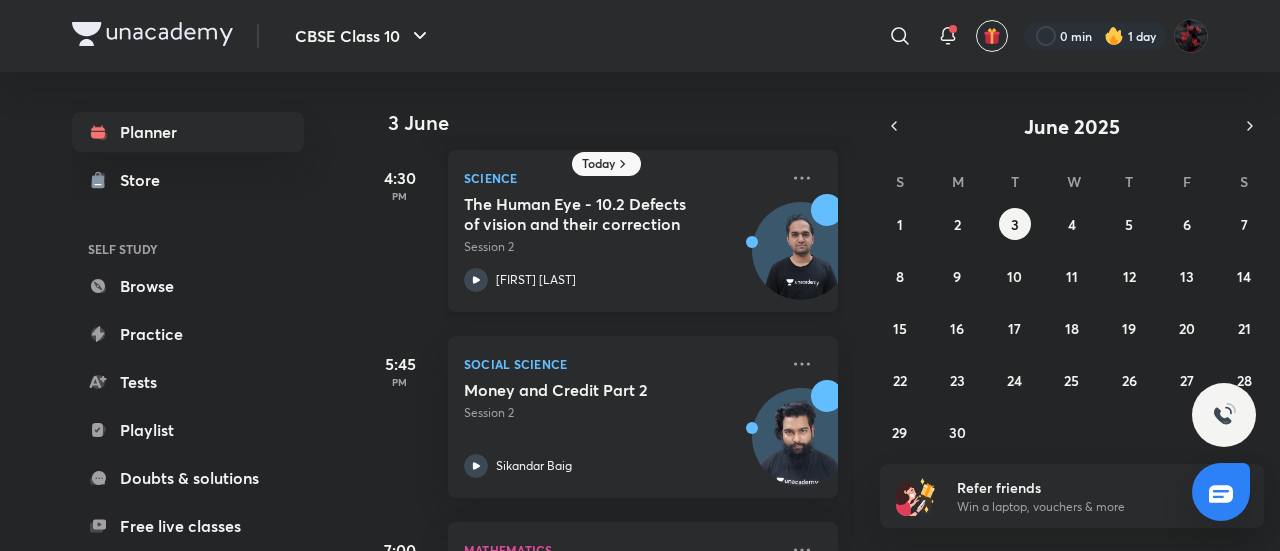 scroll, scrollTop: 200, scrollLeft: 0, axis: vertical 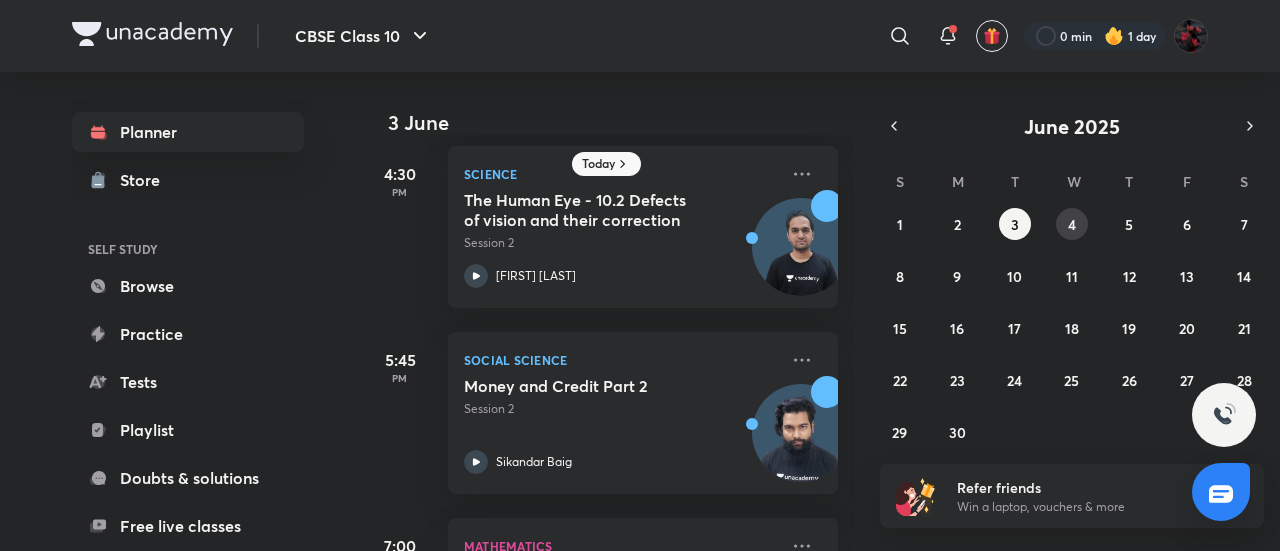 click on "4" at bounding box center [1072, 224] 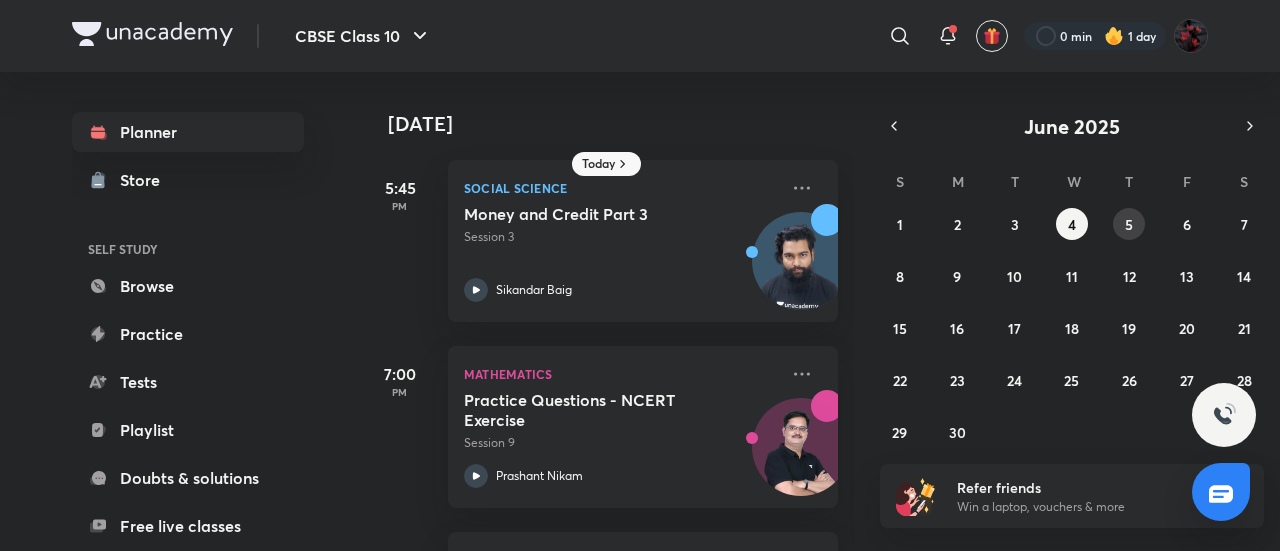 click on "5" at bounding box center [1129, 224] 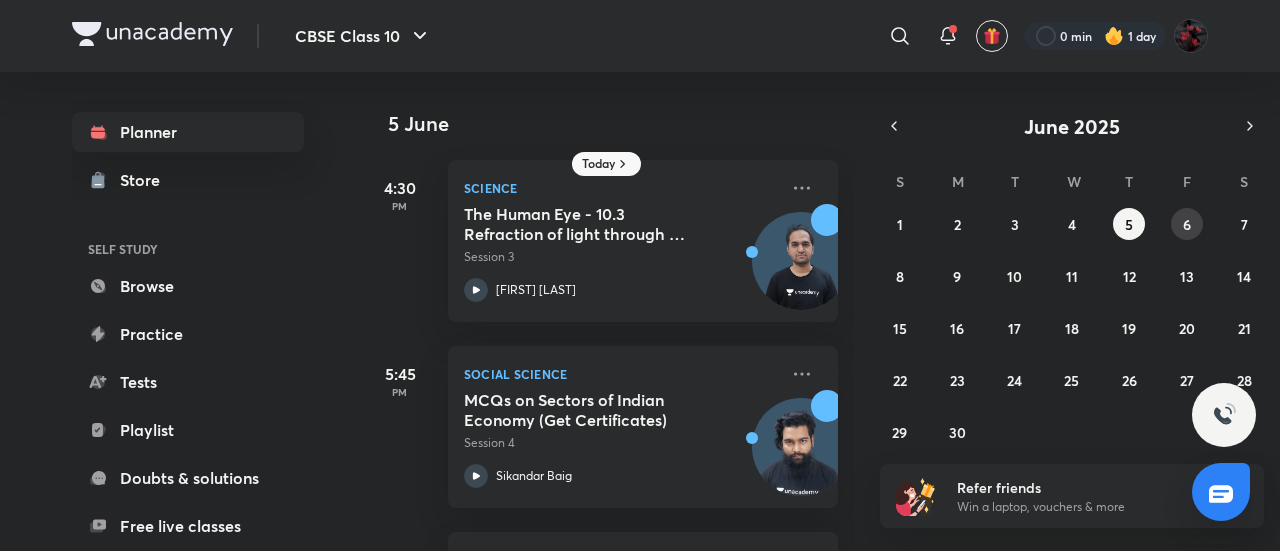 click on "6" at bounding box center [1187, 224] 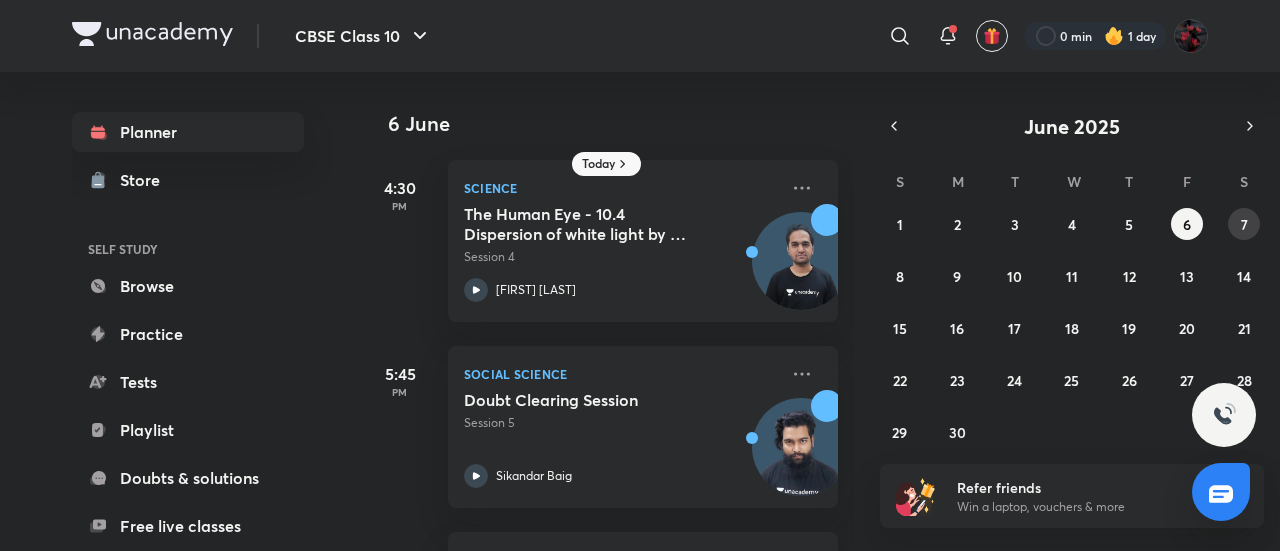 click on "7" at bounding box center [1244, 224] 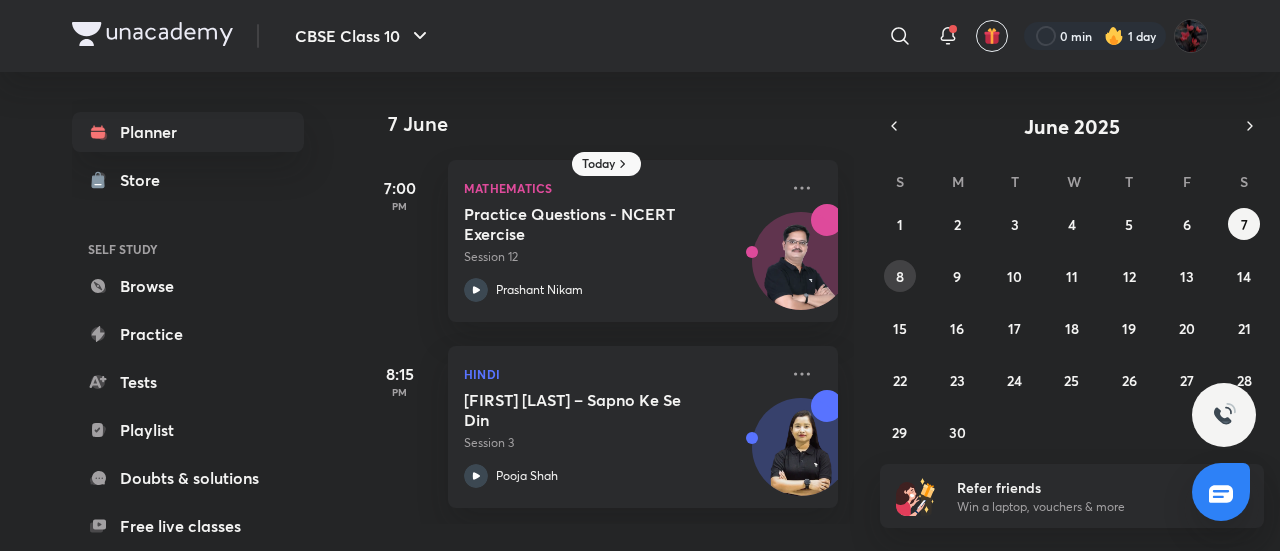 click on "8" at bounding box center (900, 276) 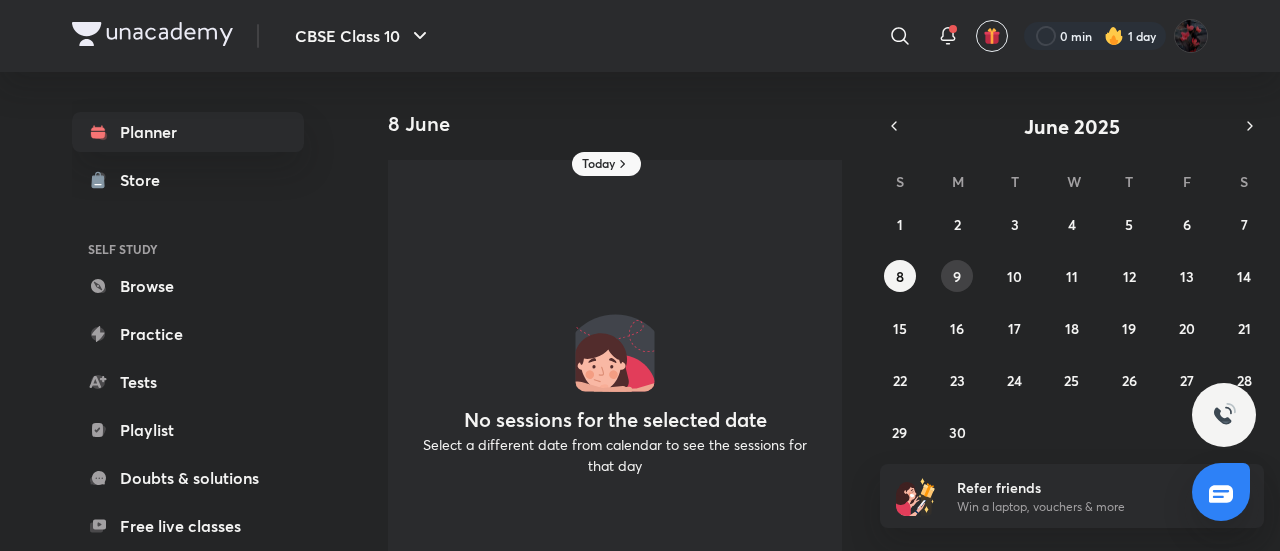 click on "9" at bounding box center (957, 276) 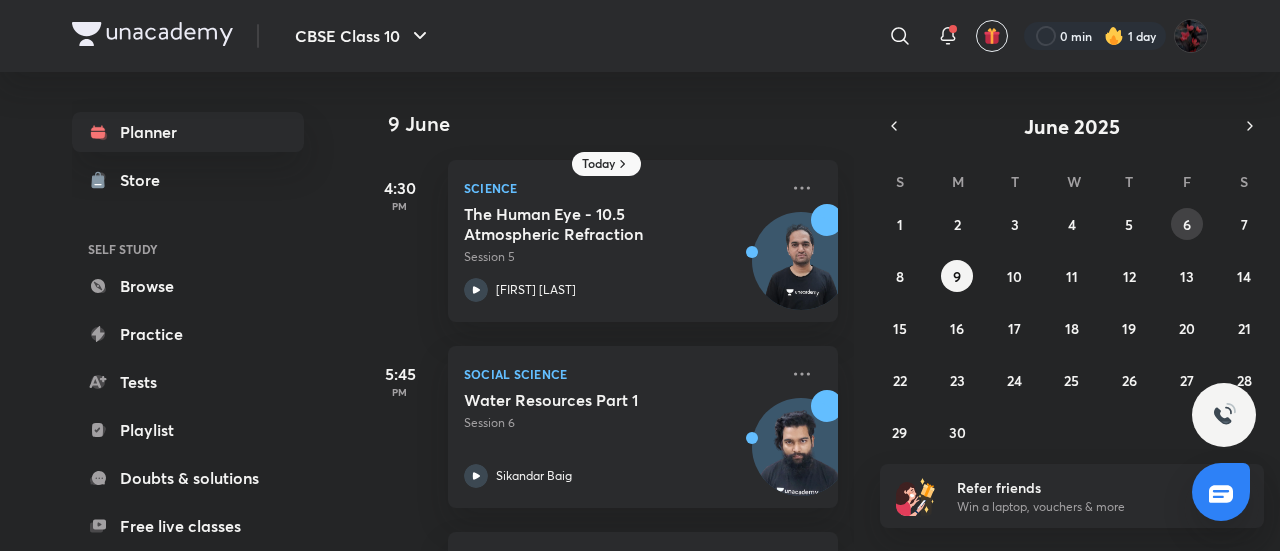 click on "6" at bounding box center [1187, 224] 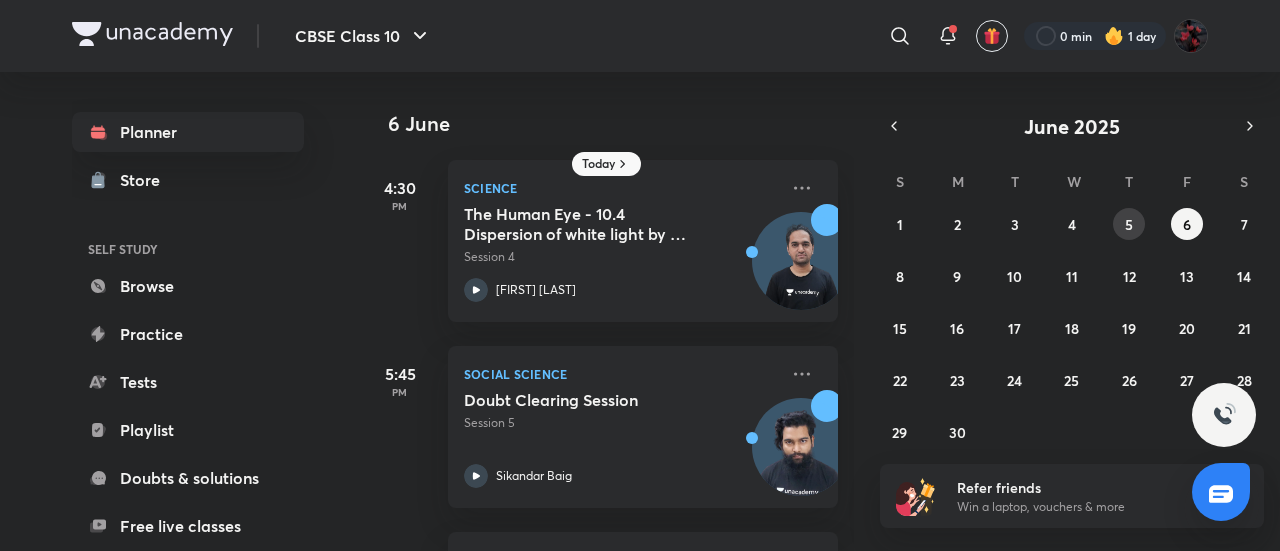 click on "5" at bounding box center [1129, 224] 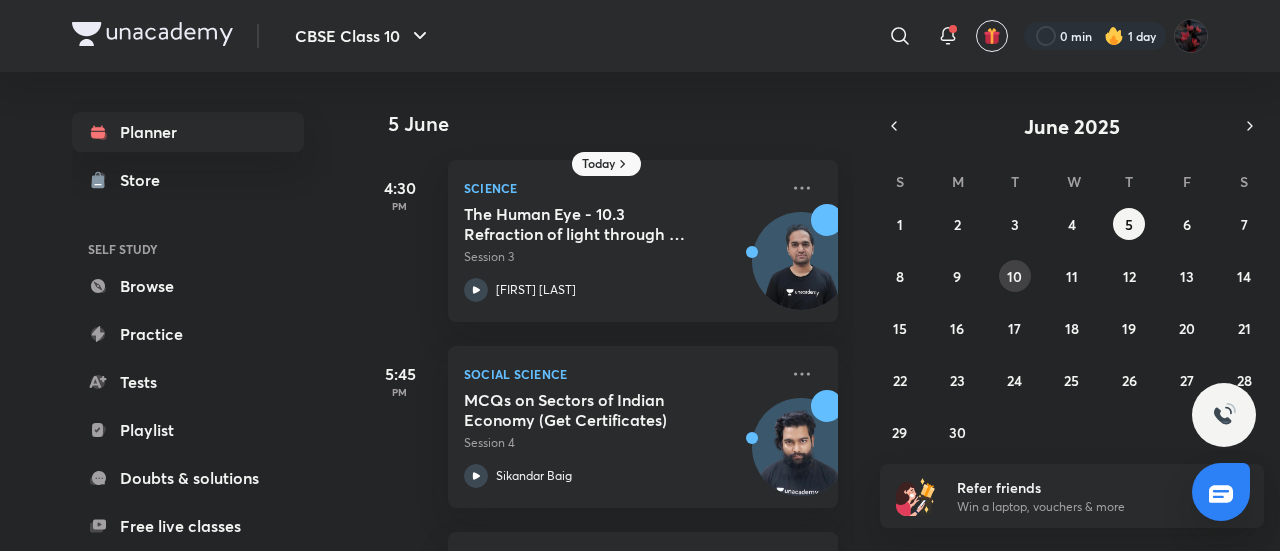 click on "10" at bounding box center (1014, 276) 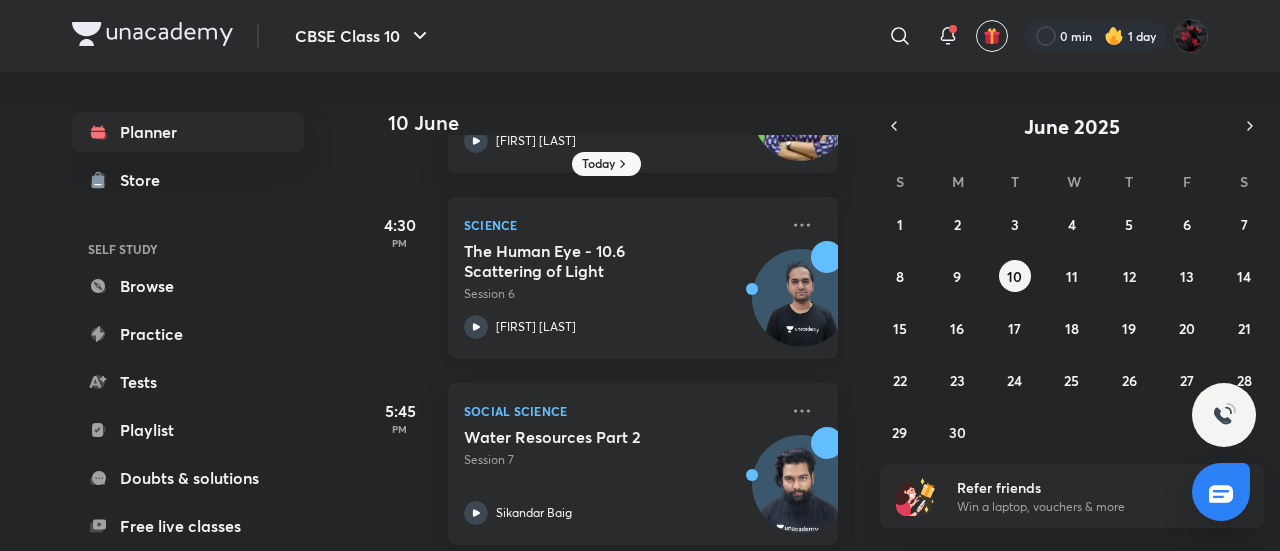scroll, scrollTop: 300, scrollLeft: 0, axis: vertical 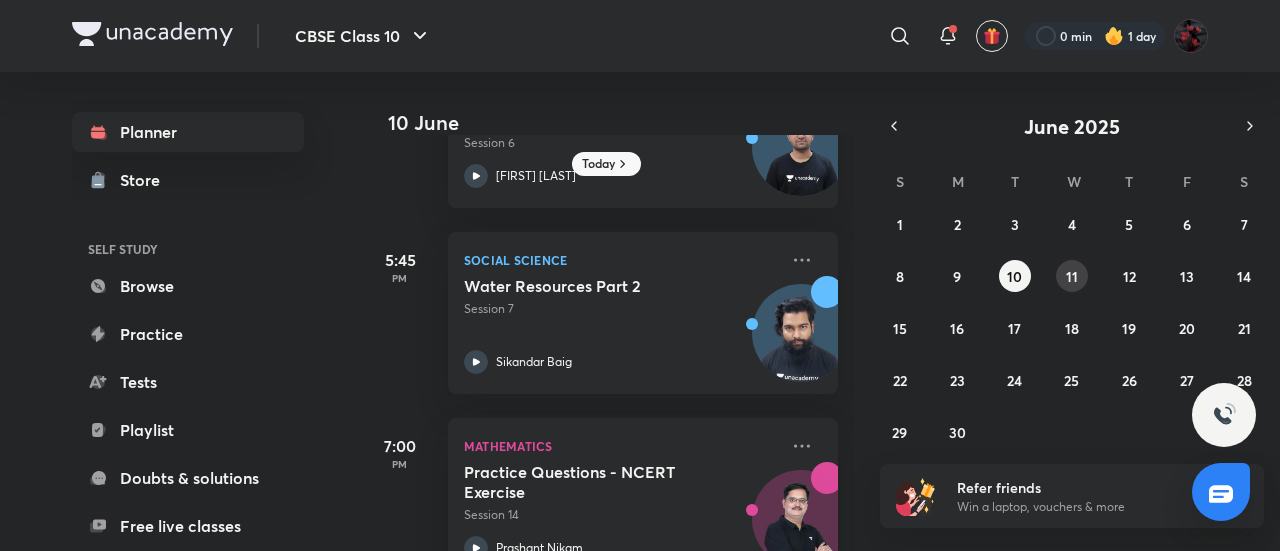 click on "11" at bounding box center [1072, 276] 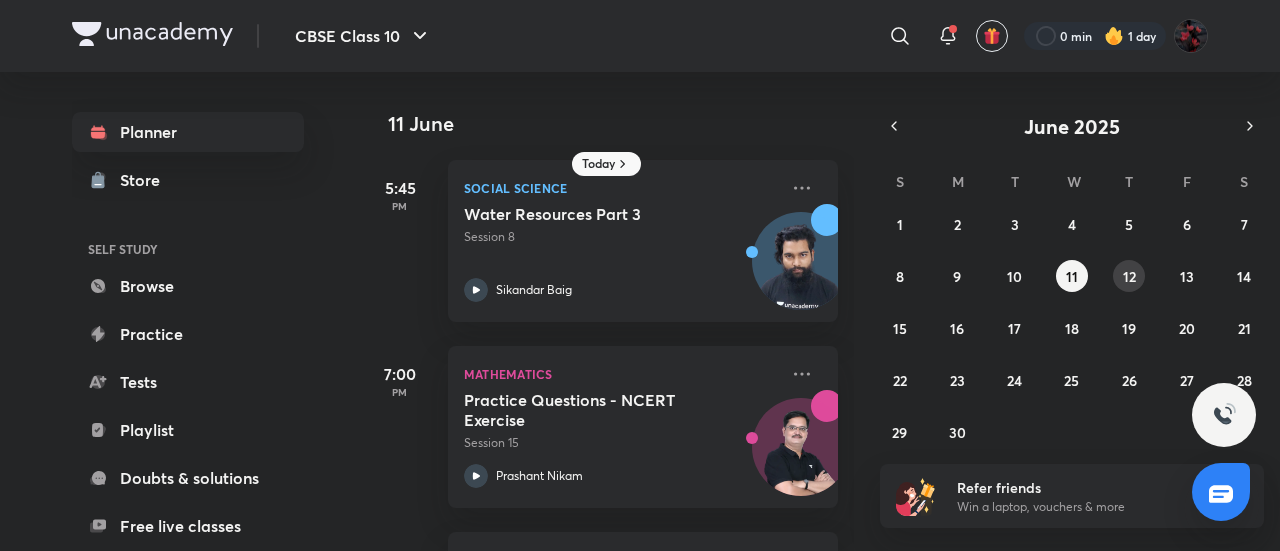 click on "12" at bounding box center [1129, 276] 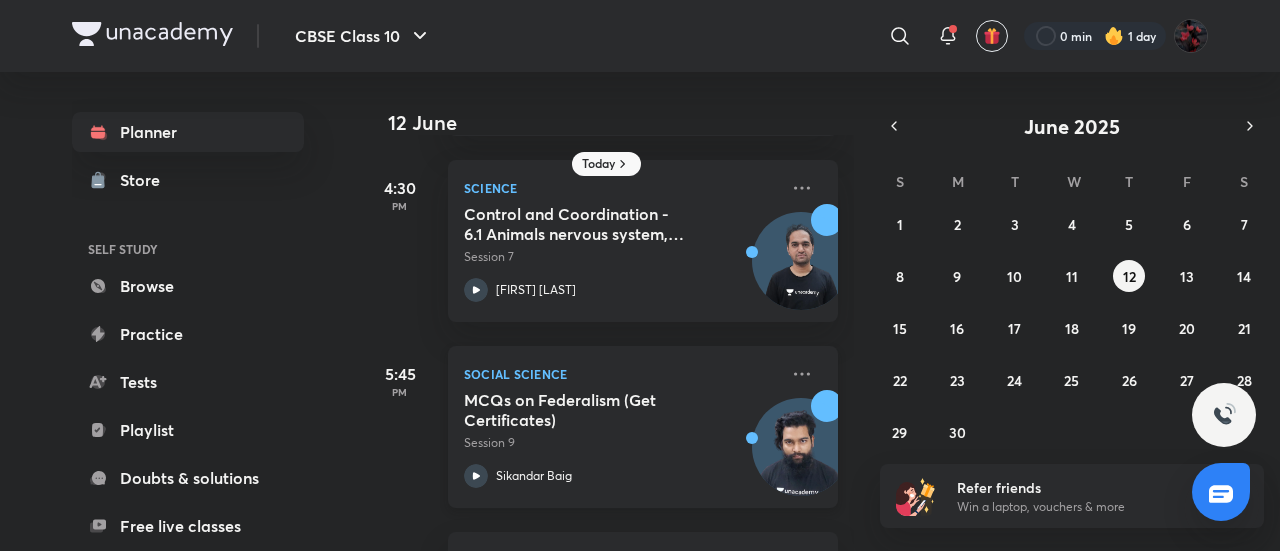 scroll, scrollTop: 200, scrollLeft: 0, axis: vertical 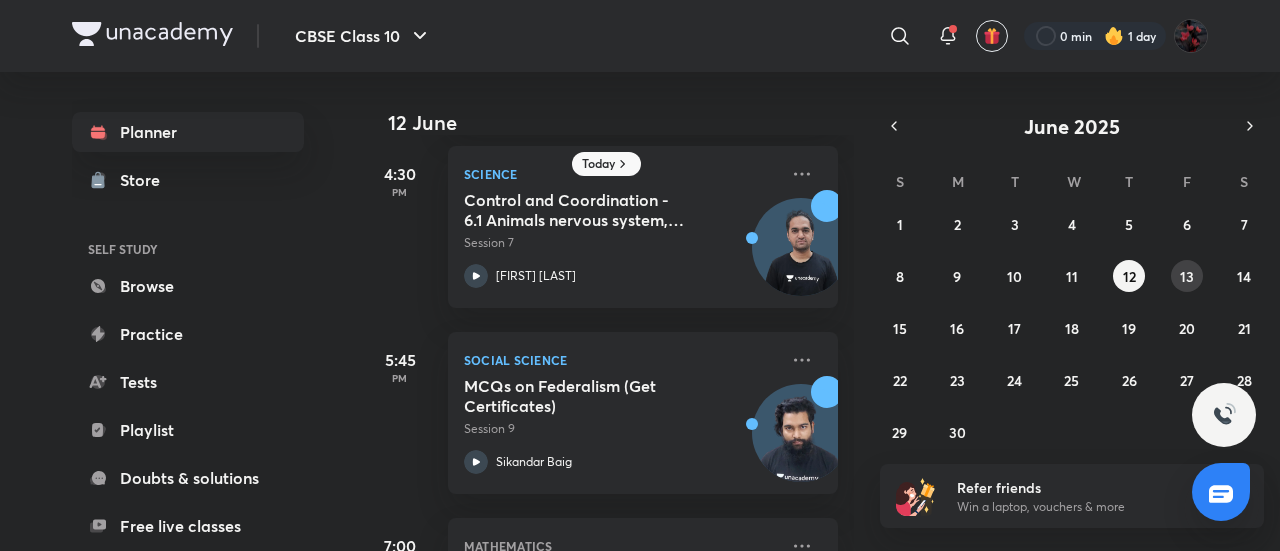 click on "13" at bounding box center (1187, 276) 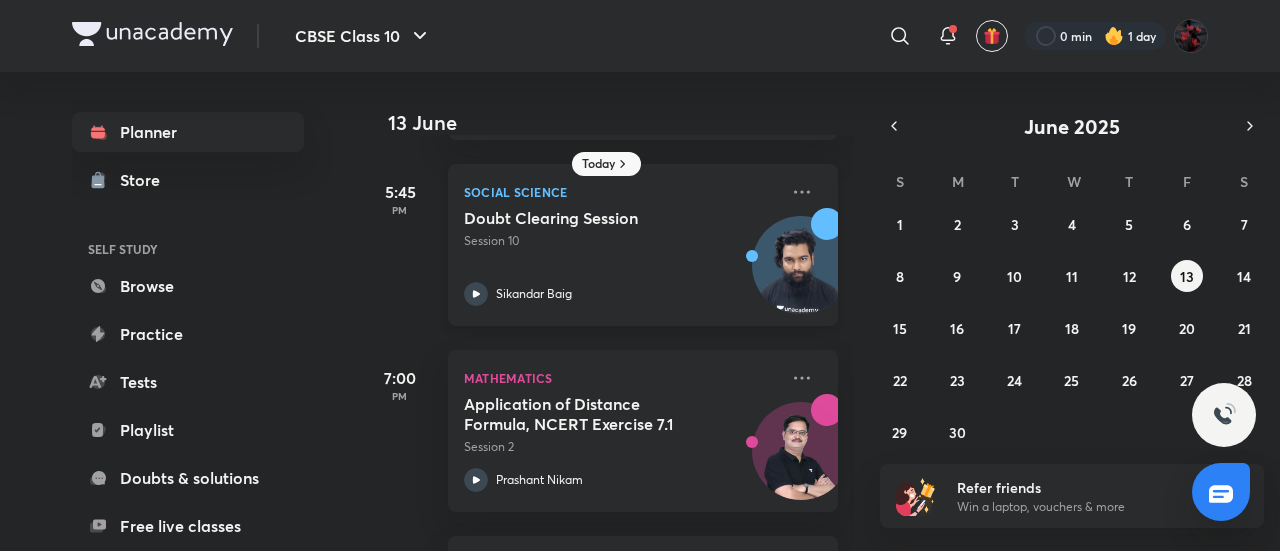 scroll, scrollTop: 200, scrollLeft: 0, axis: vertical 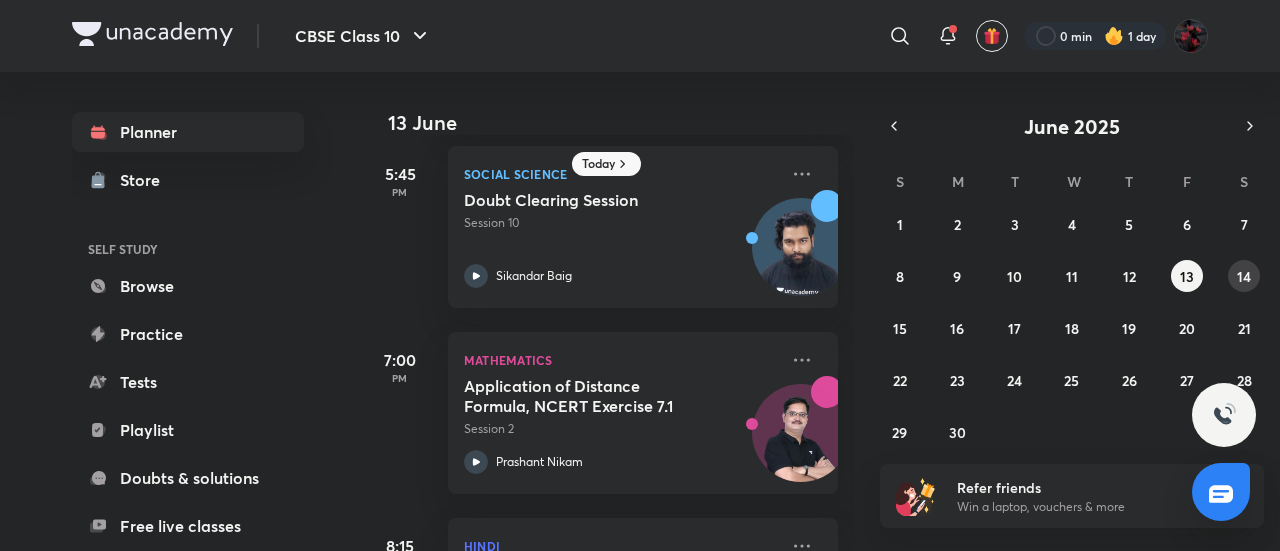 click on "14" at bounding box center [1244, 276] 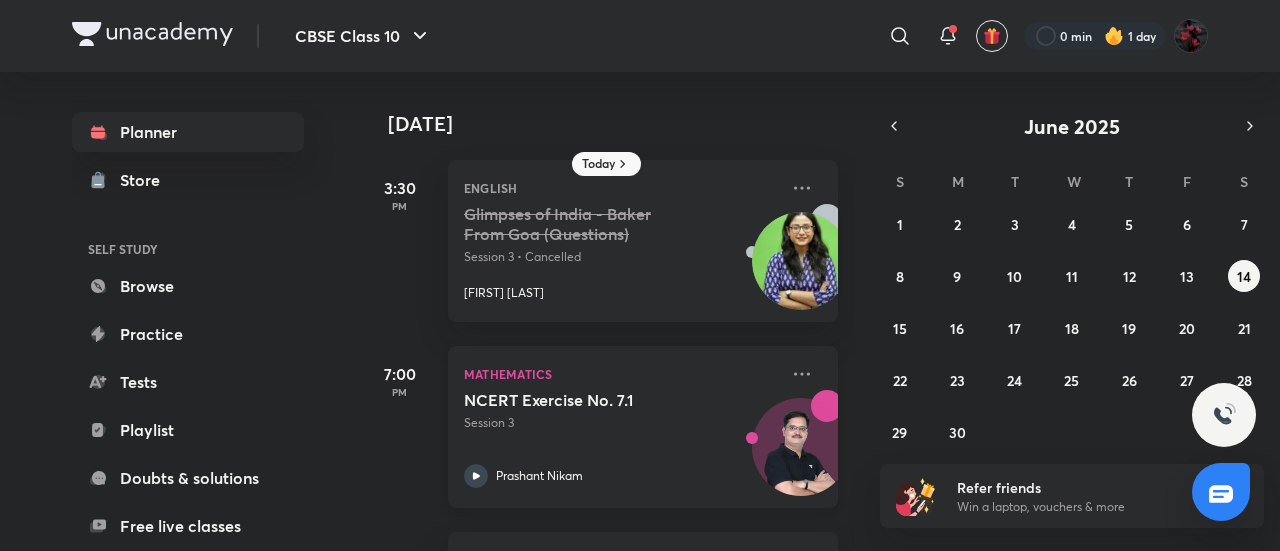scroll, scrollTop: 174, scrollLeft: 0, axis: vertical 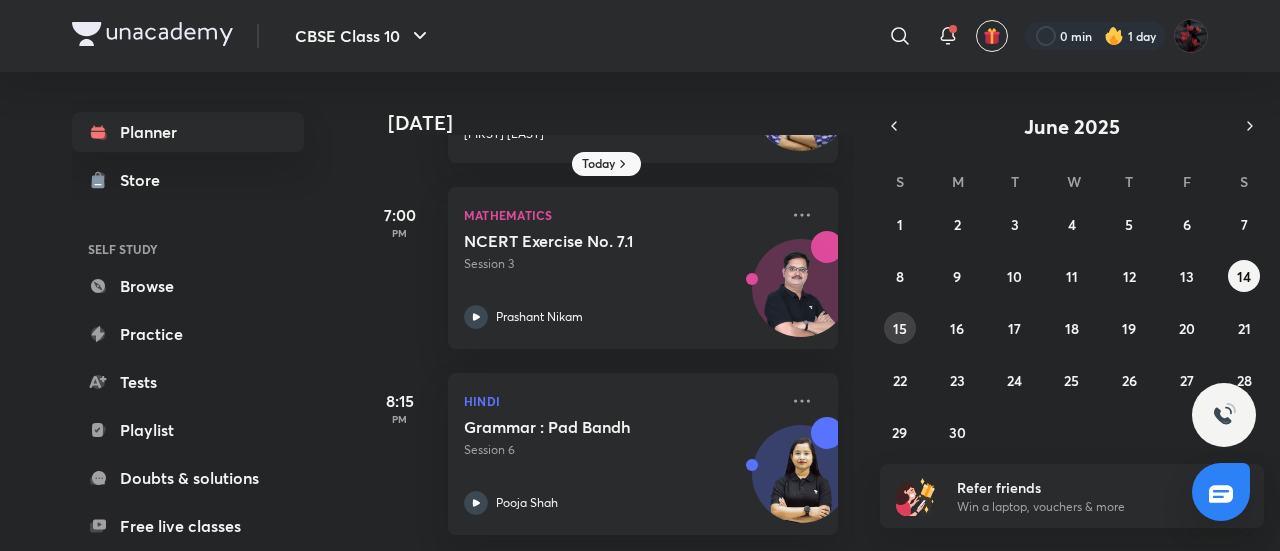 click on "15" at bounding box center (900, 328) 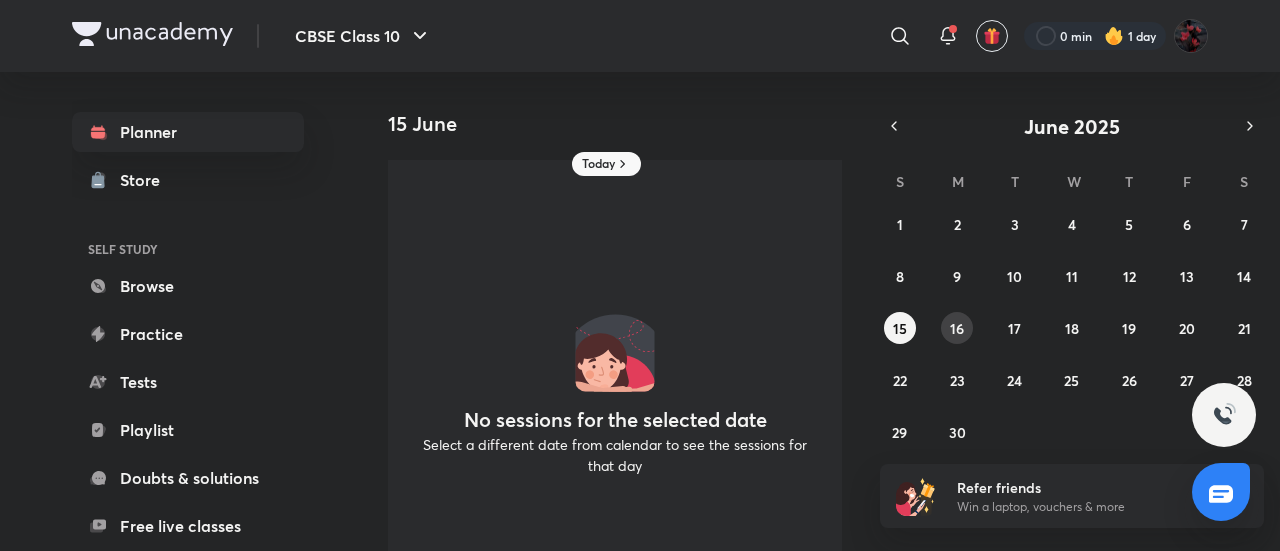 click on "16" at bounding box center (957, 328) 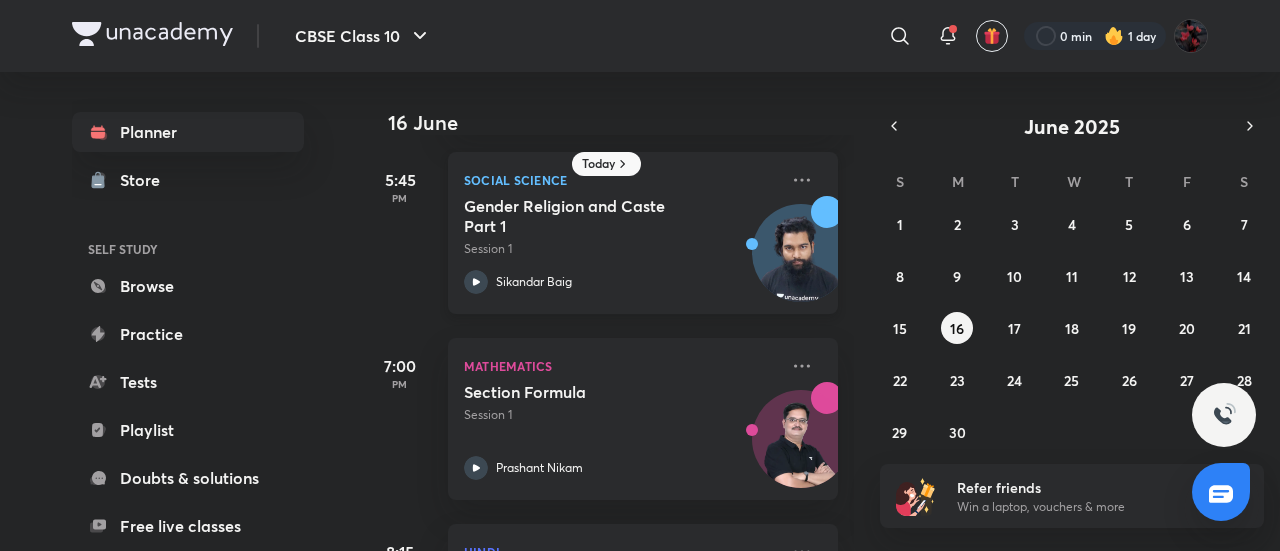 scroll, scrollTop: 200, scrollLeft: 0, axis: vertical 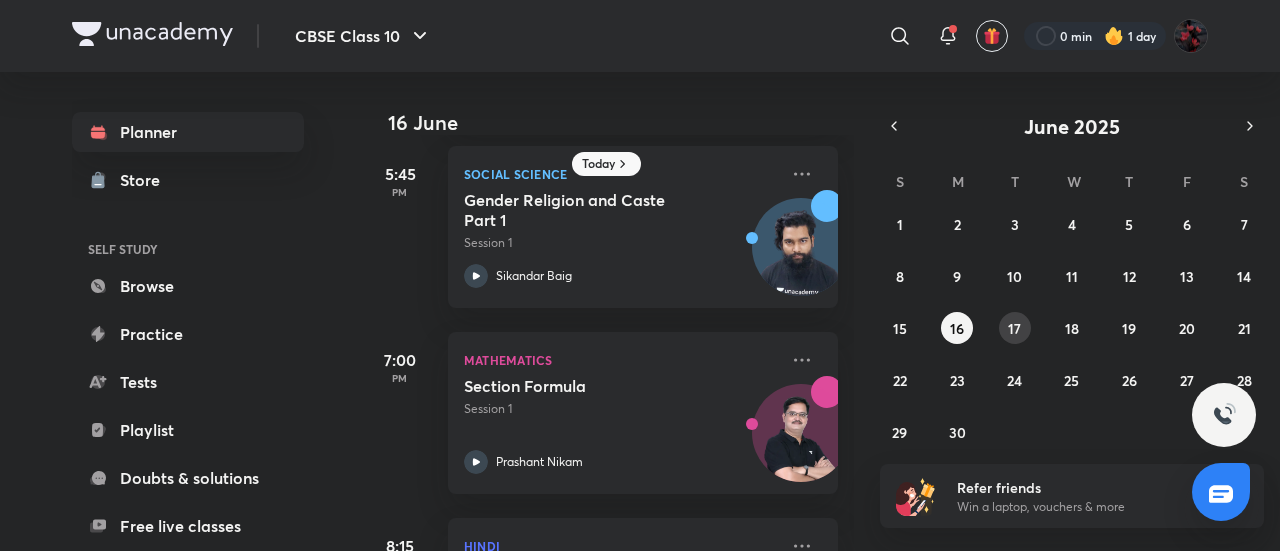 click on "17" at bounding box center (1014, 328) 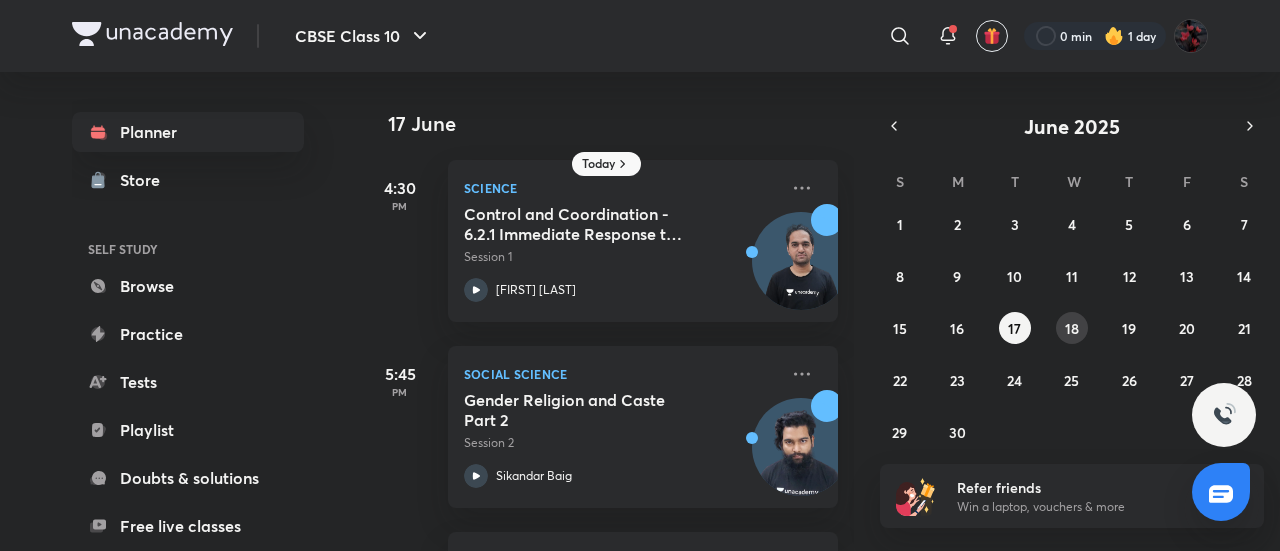 click on "18" at bounding box center [1072, 328] 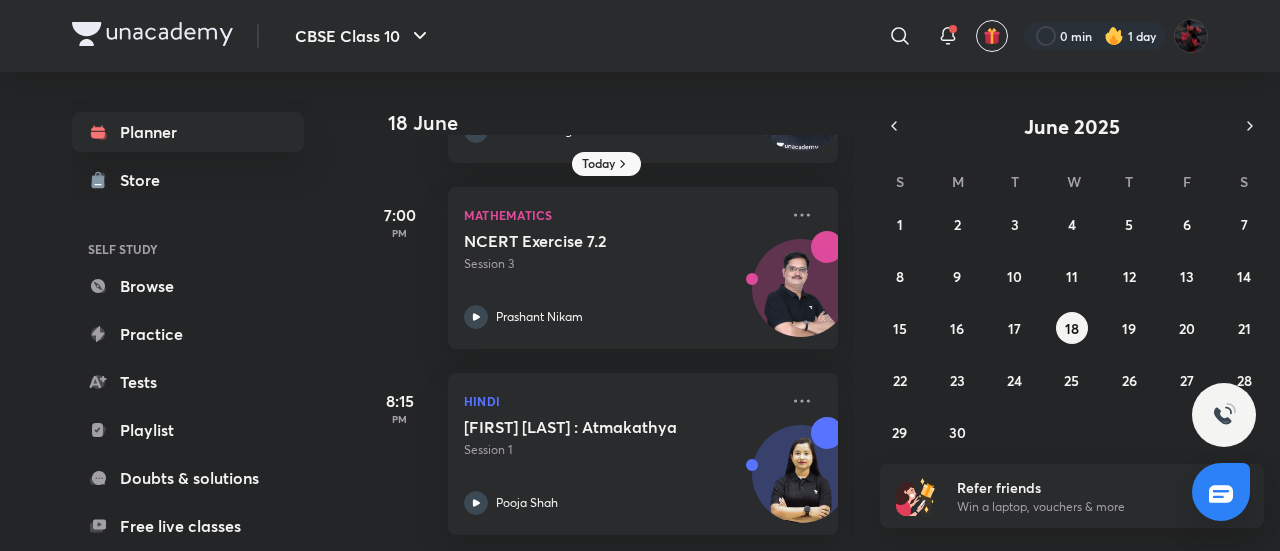 scroll, scrollTop: 174, scrollLeft: 0, axis: vertical 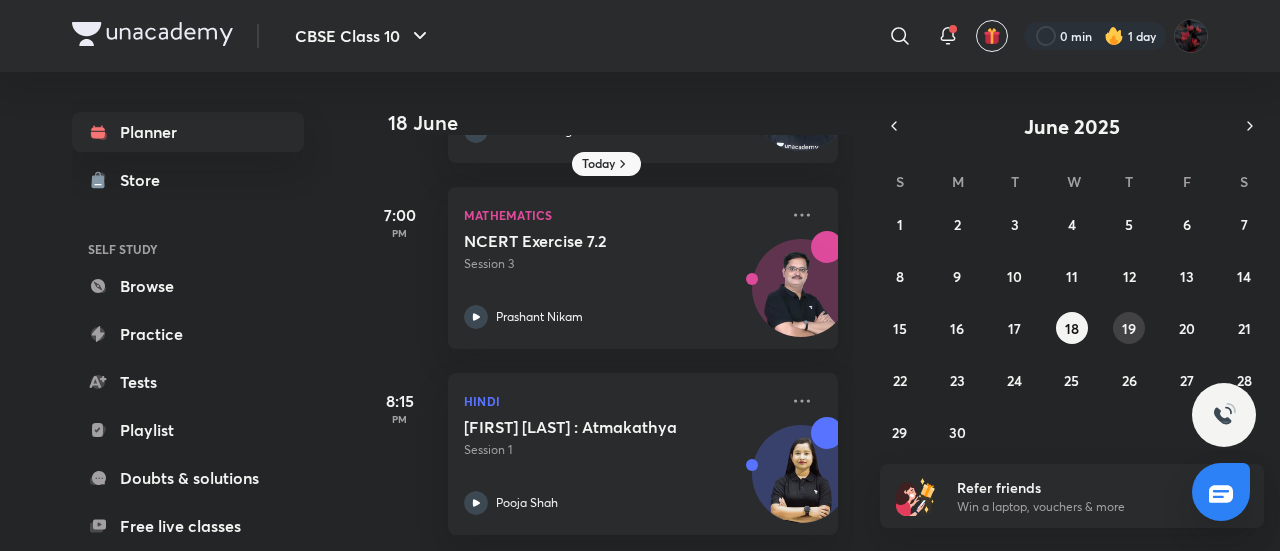 click on "19" at bounding box center [1129, 328] 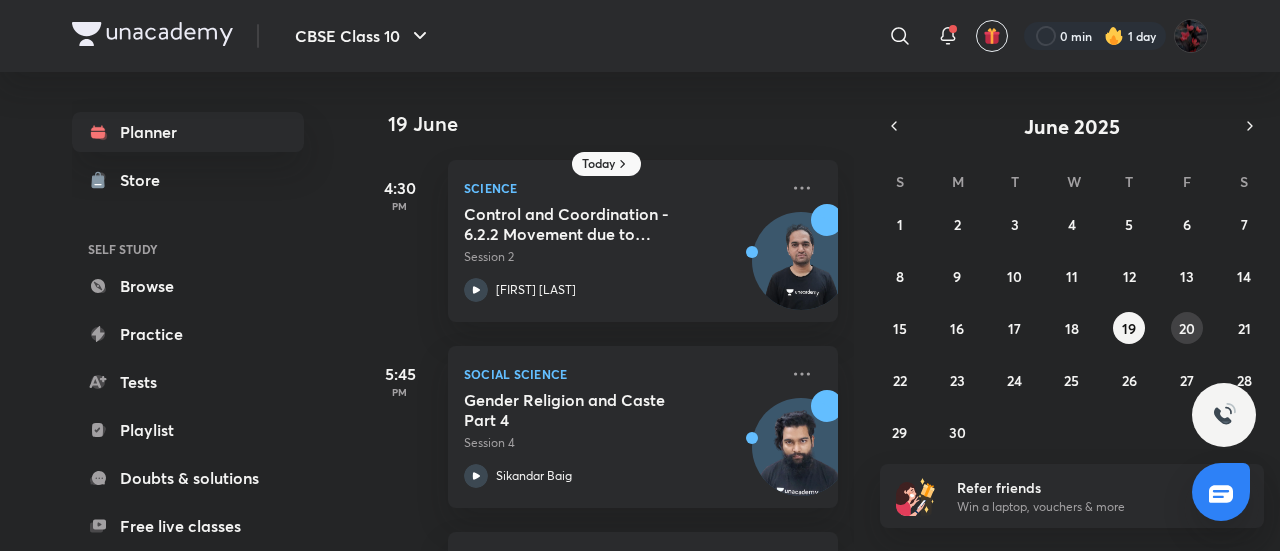 click on "20" at bounding box center (1187, 328) 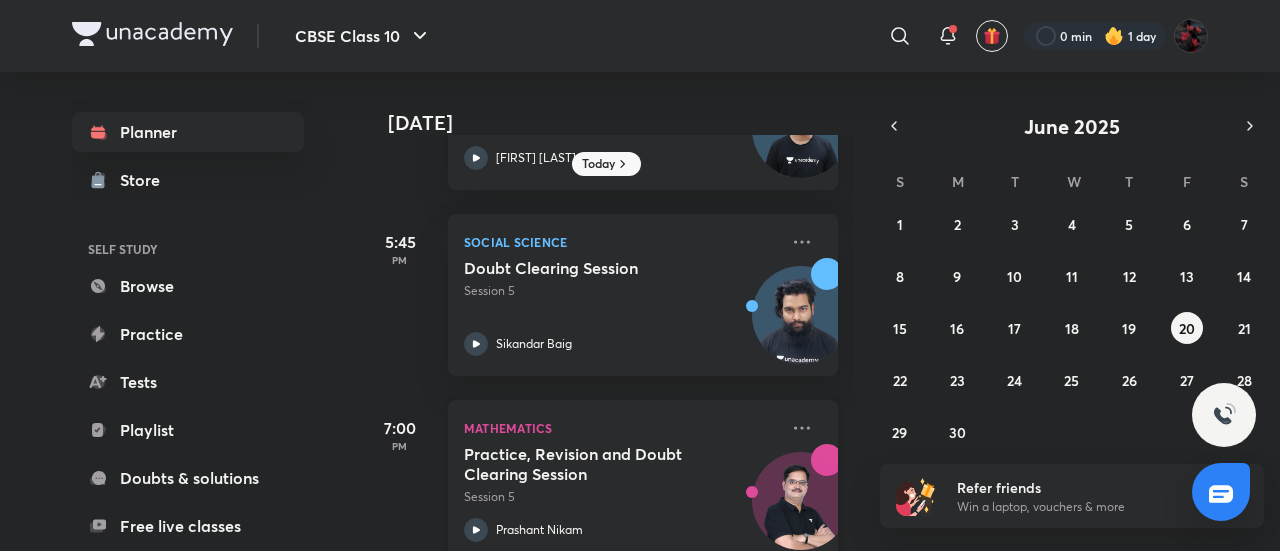 scroll, scrollTop: 300, scrollLeft: 0, axis: vertical 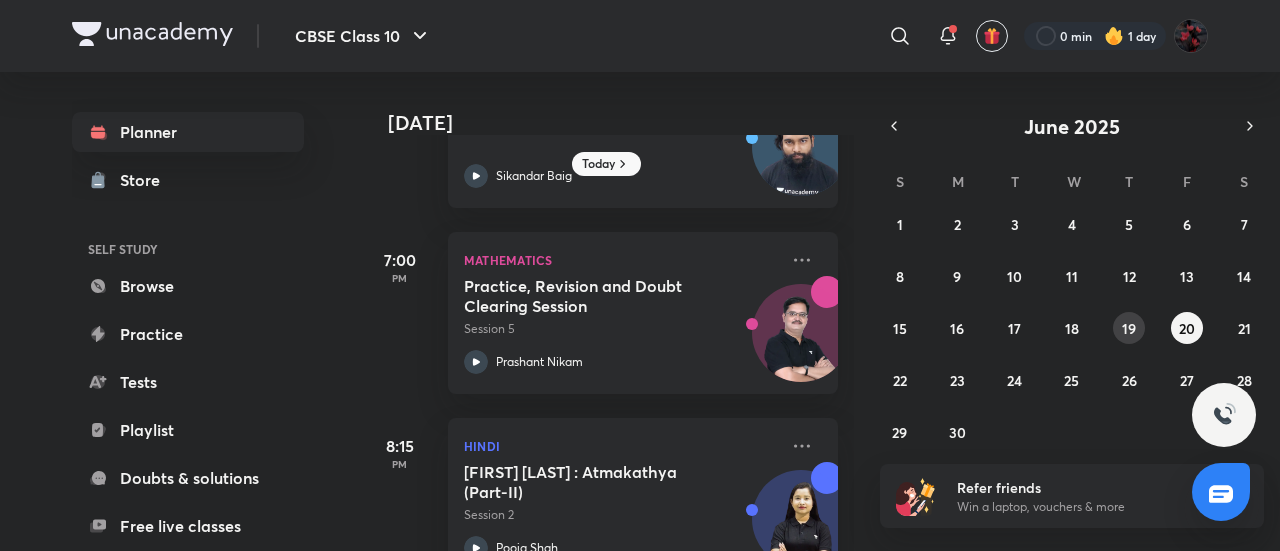 click on "19" at bounding box center (1129, 328) 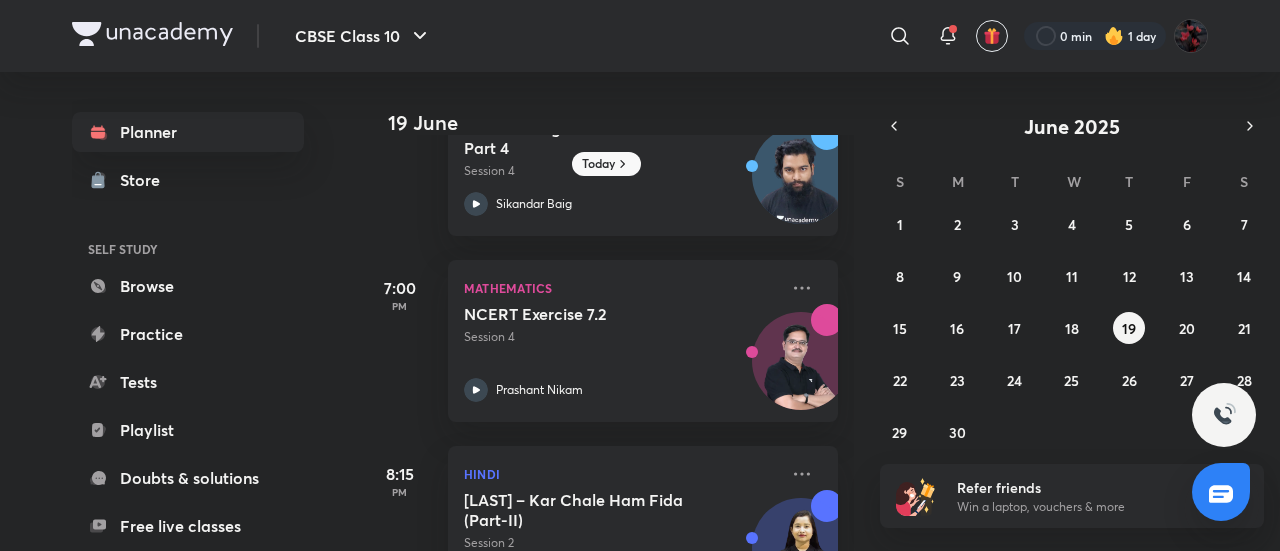 scroll, scrollTop: 300, scrollLeft: 0, axis: vertical 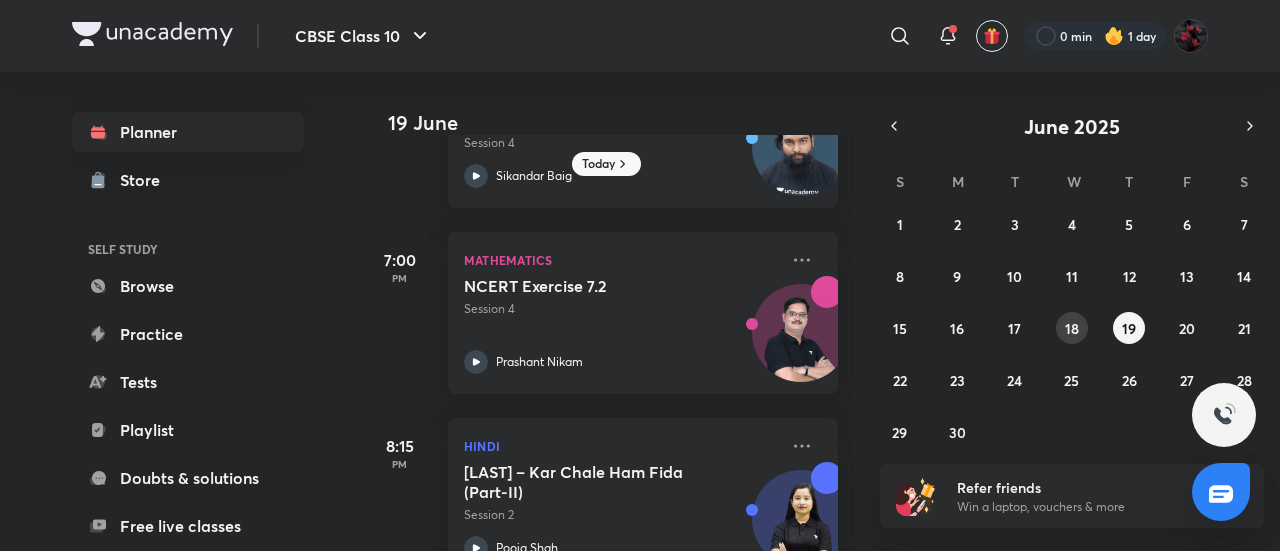 click on "18" at bounding box center (1072, 328) 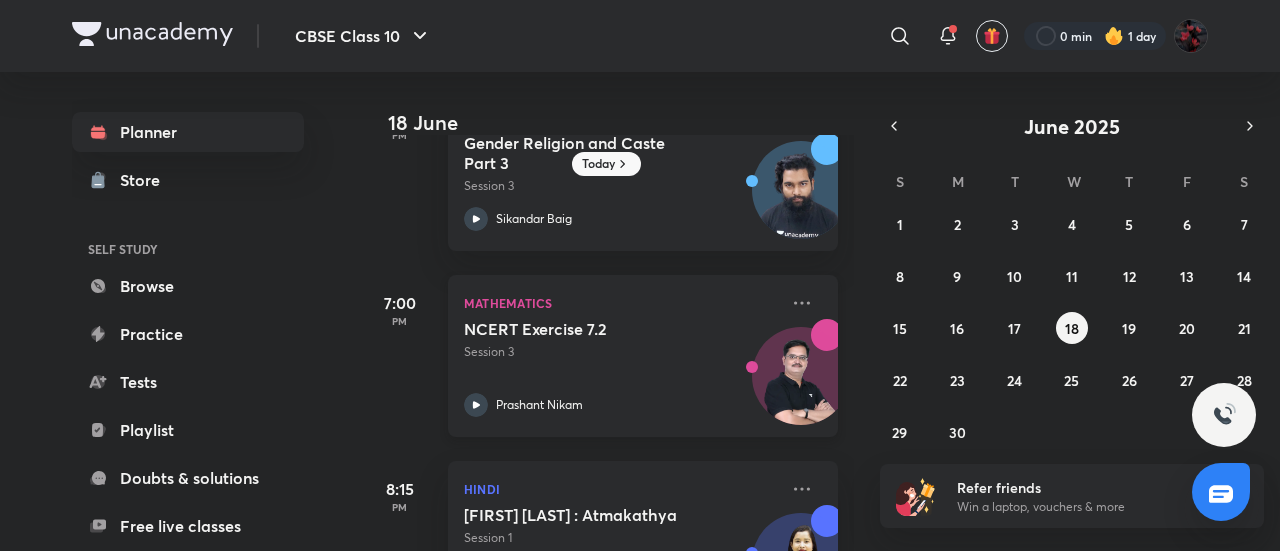 scroll, scrollTop: 174, scrollLeft: 0, axis: vertical 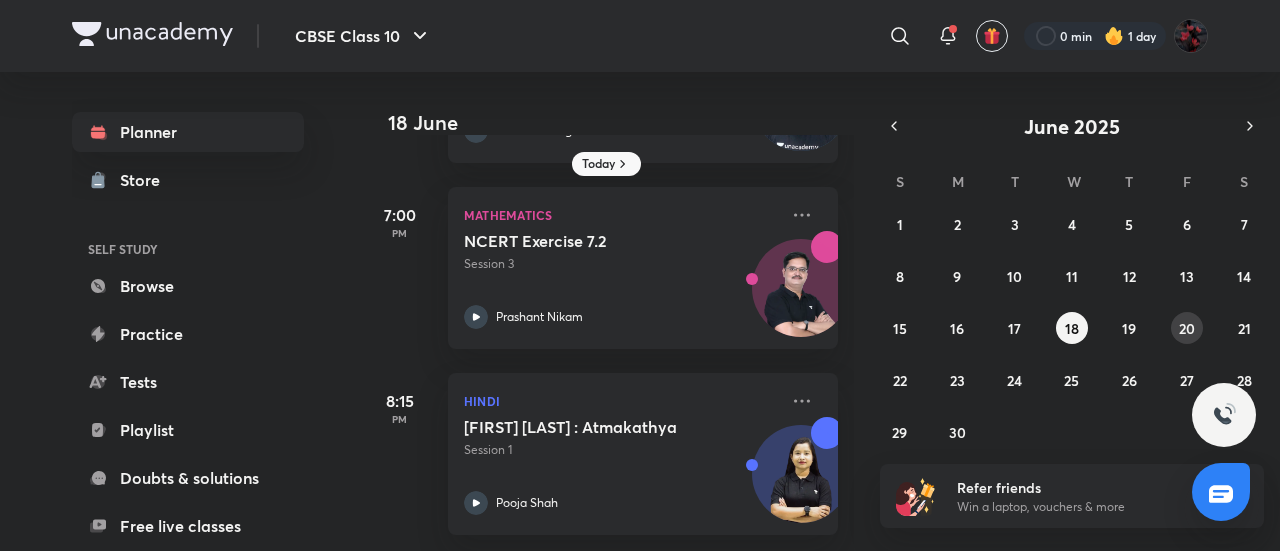 click on "20" at bounding box center (1187, 328) 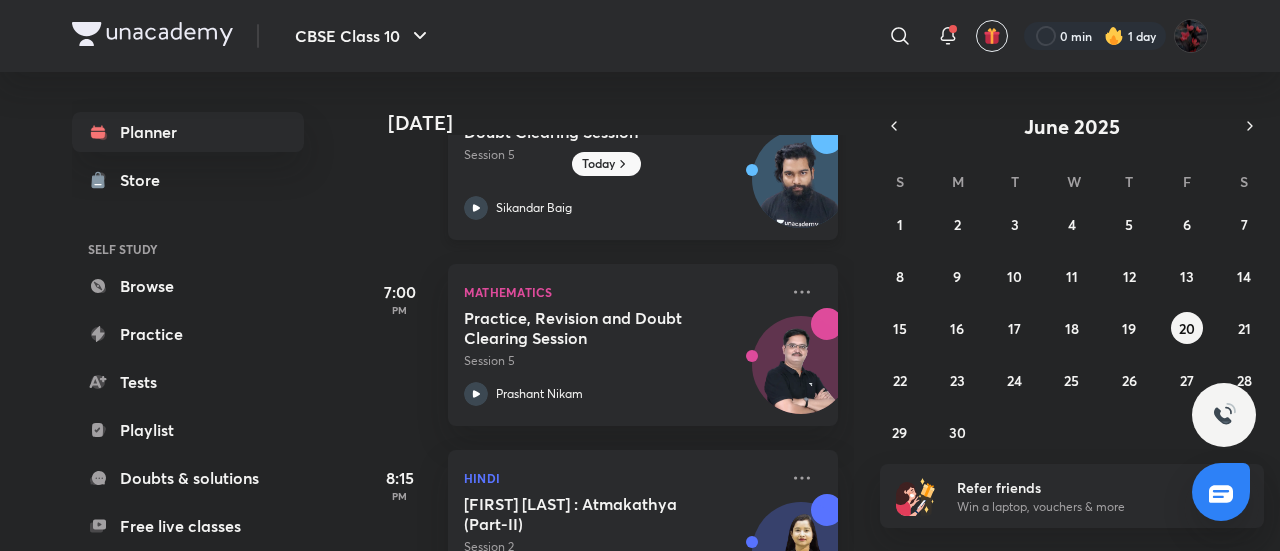 scroll, scrollTop: 300, scrollLeft: 0, axis: vertical 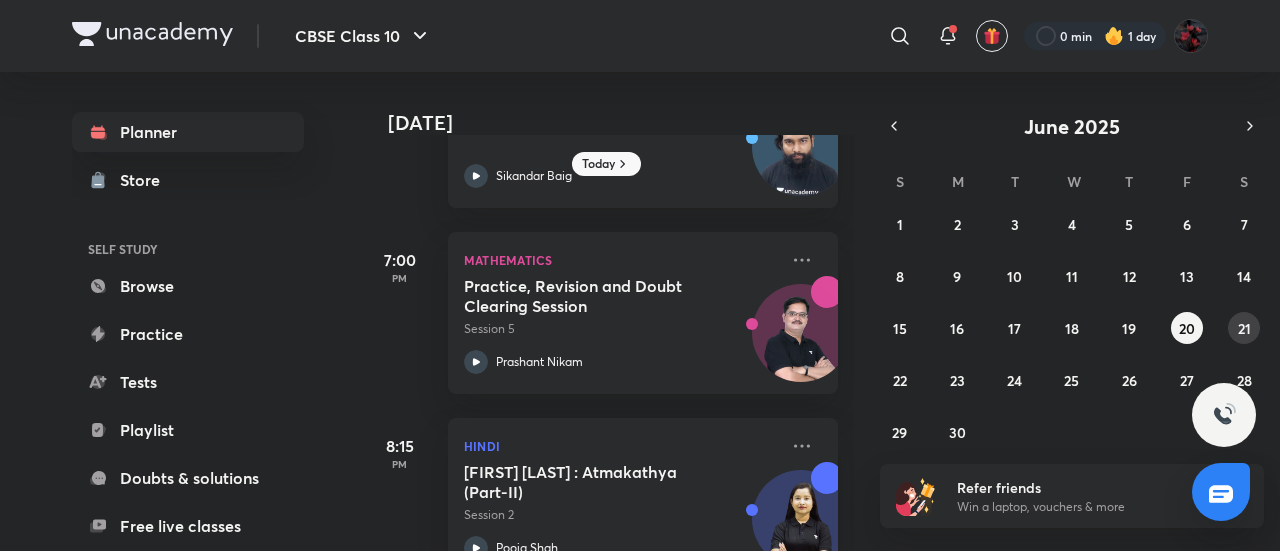click on "21" at bounding box center (1244, 328) 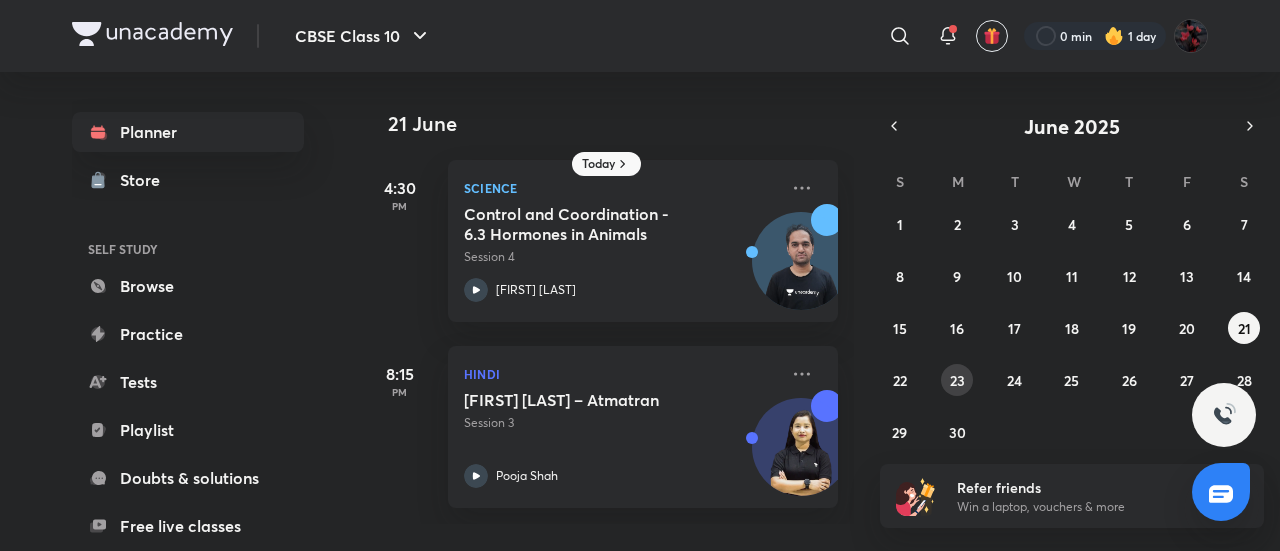 click on "23" at bounding box center (957, 380) 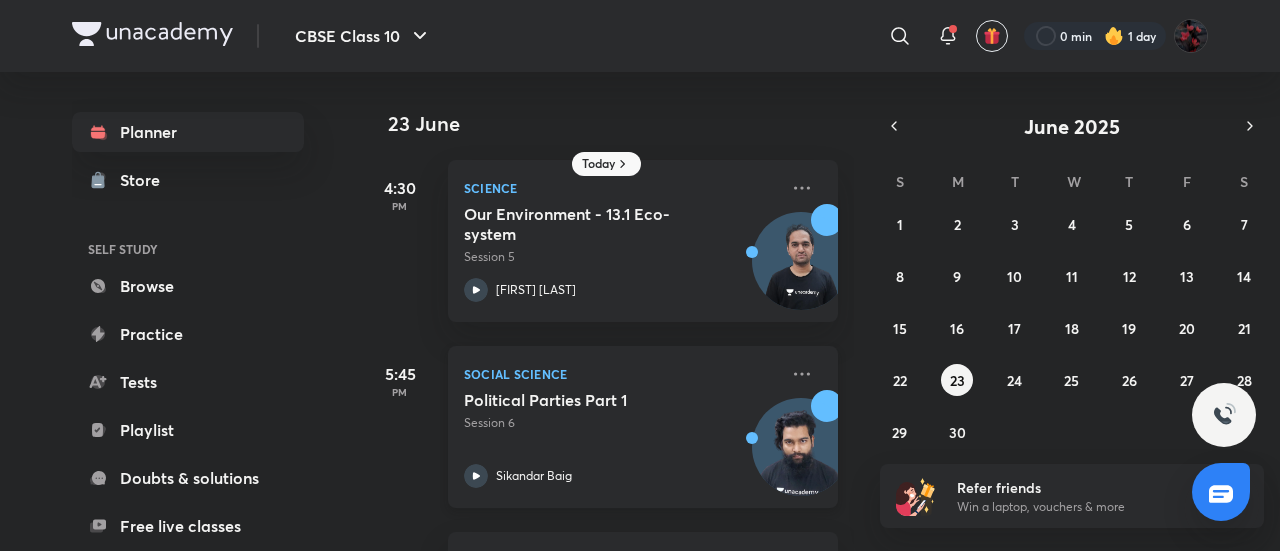 scroll, scrollTop: 200, scrollLeft: 0, axis: vertical 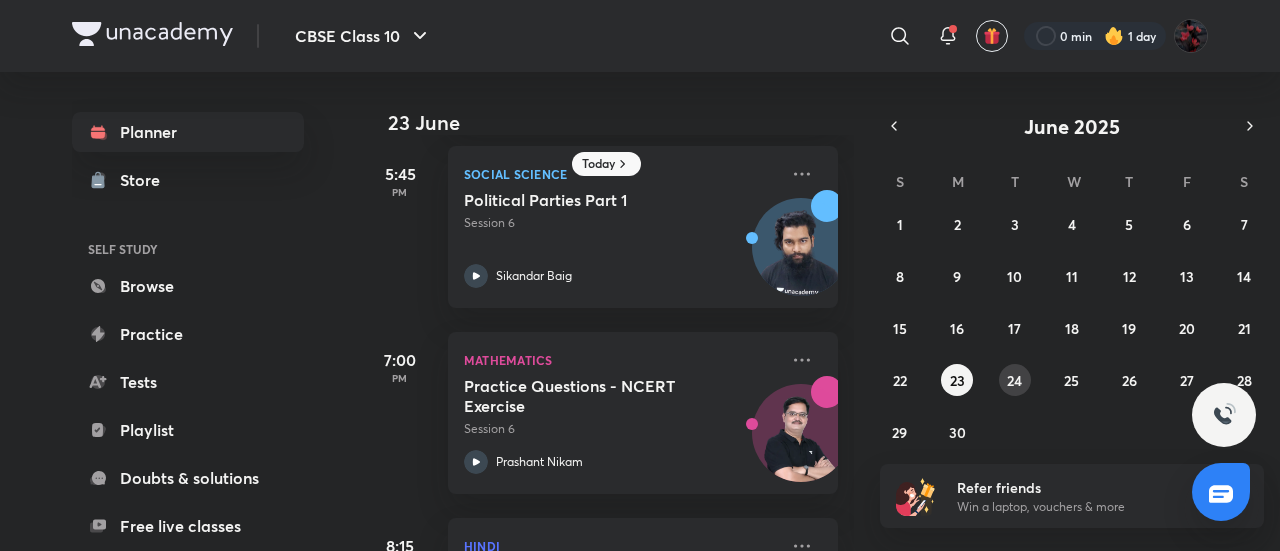 click on "24" at bounding box center (1014, 380) 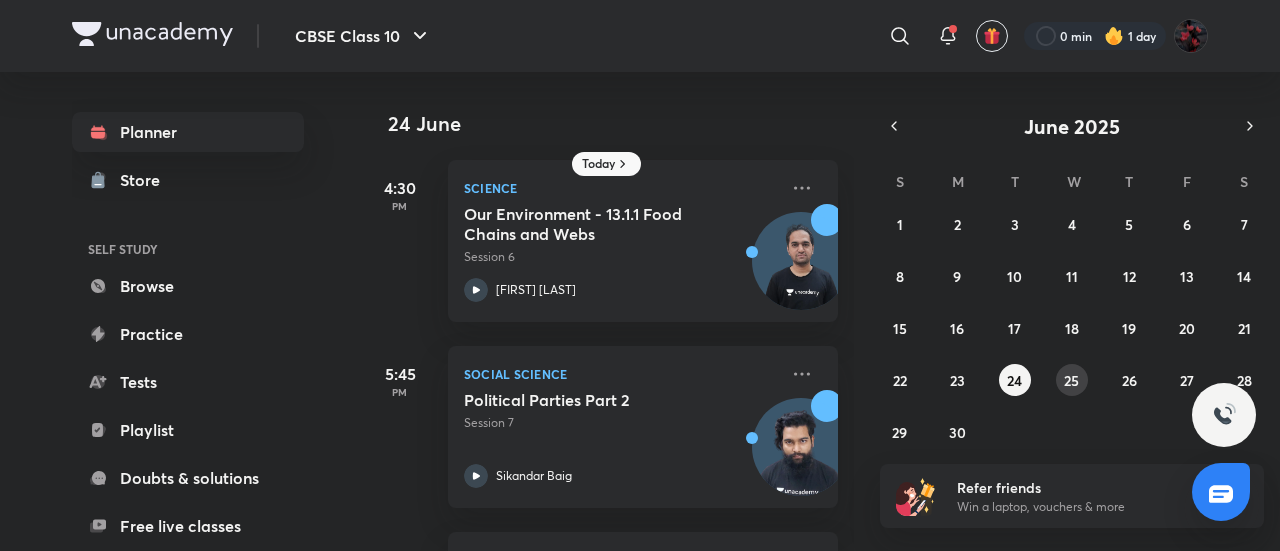 click on "25" at bounding box center (1071, 380) 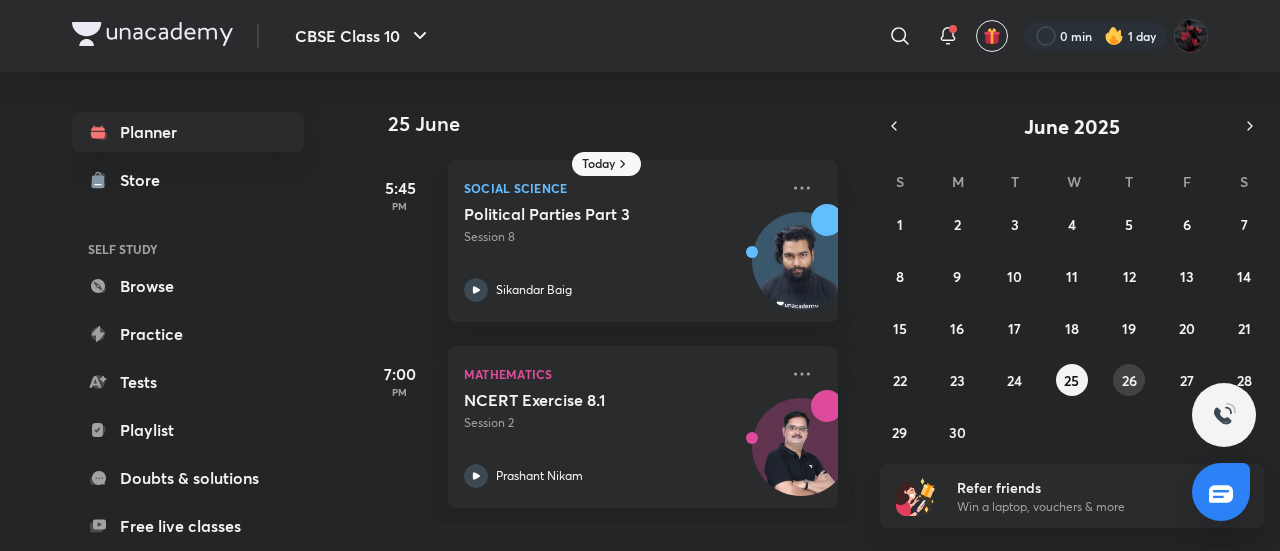 click on "26" at bounding box center [1129, 380] 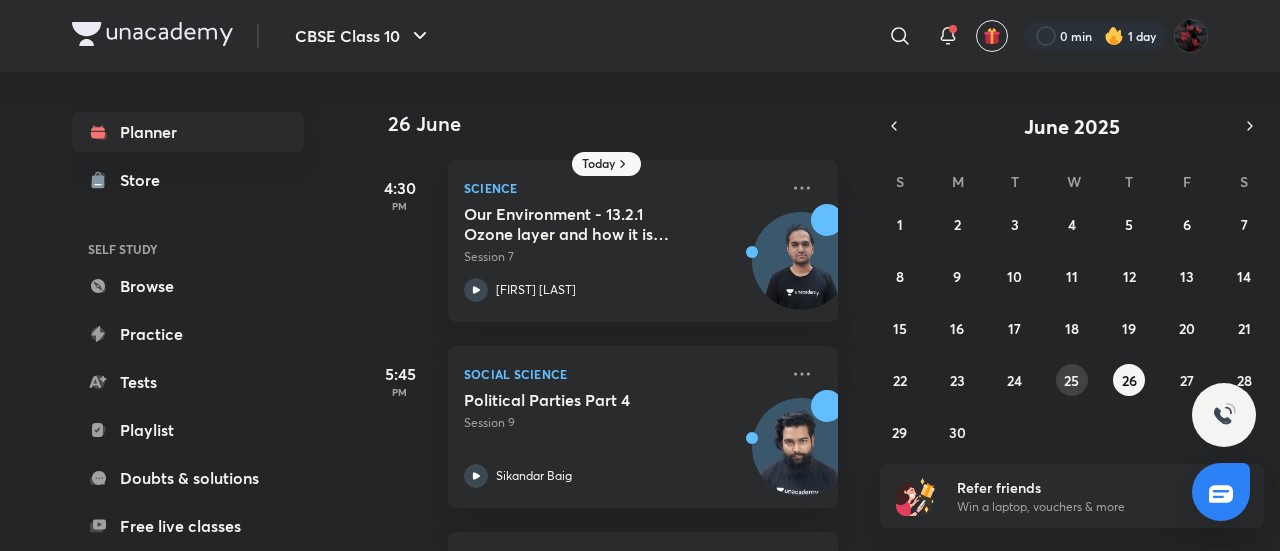 click on "25" at bounding box center (1071, 380) 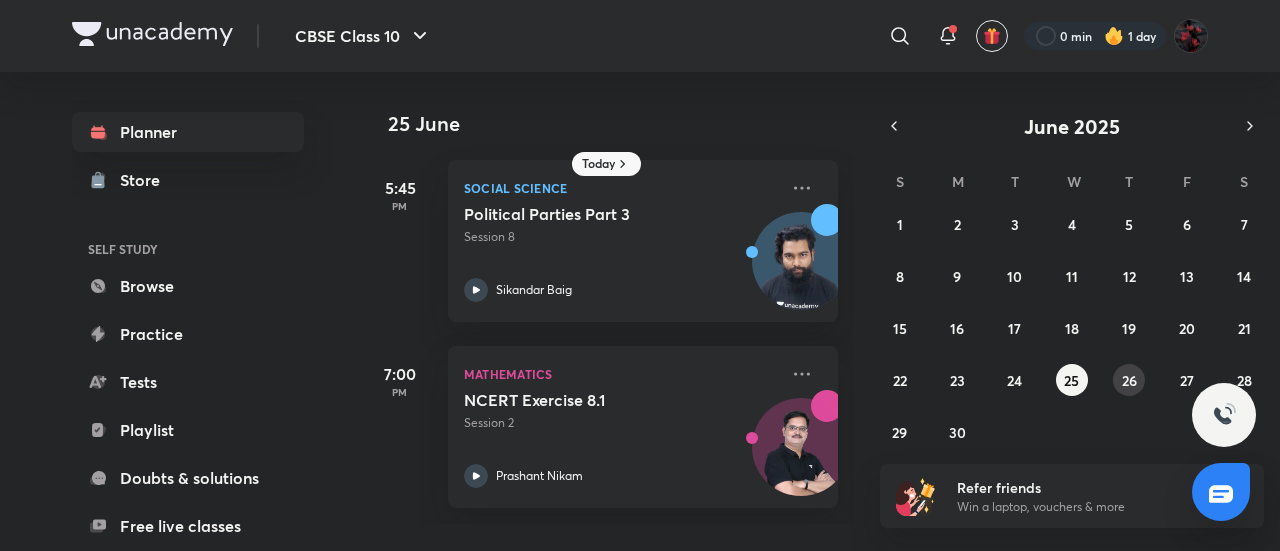 click on "26" at bounding box center (1129, 380) 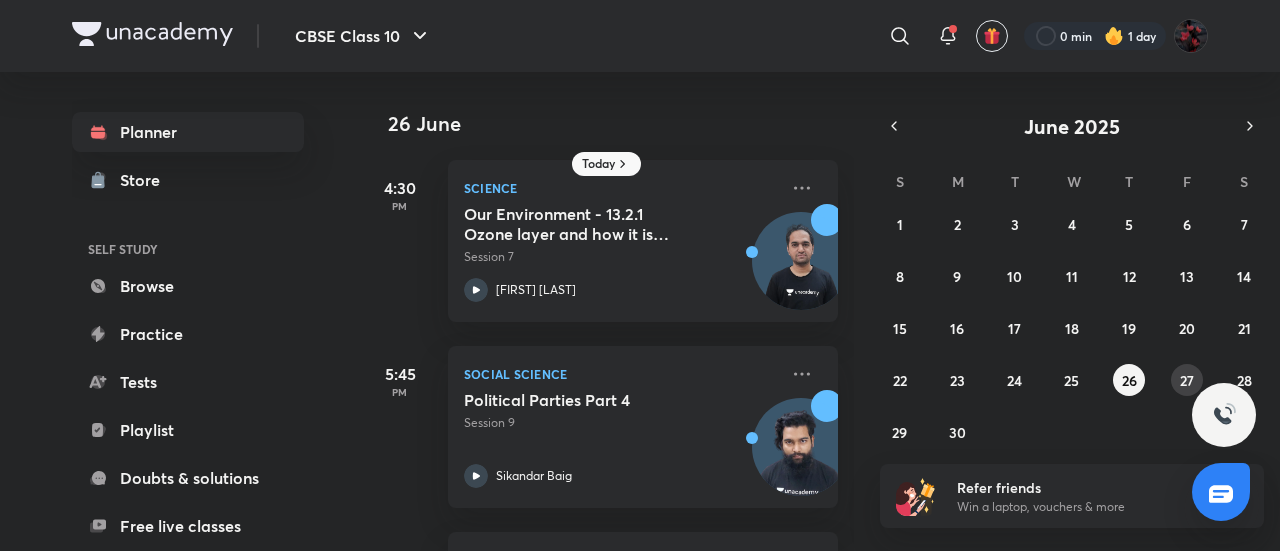 click on "27" at bounding box center [1187, 380] 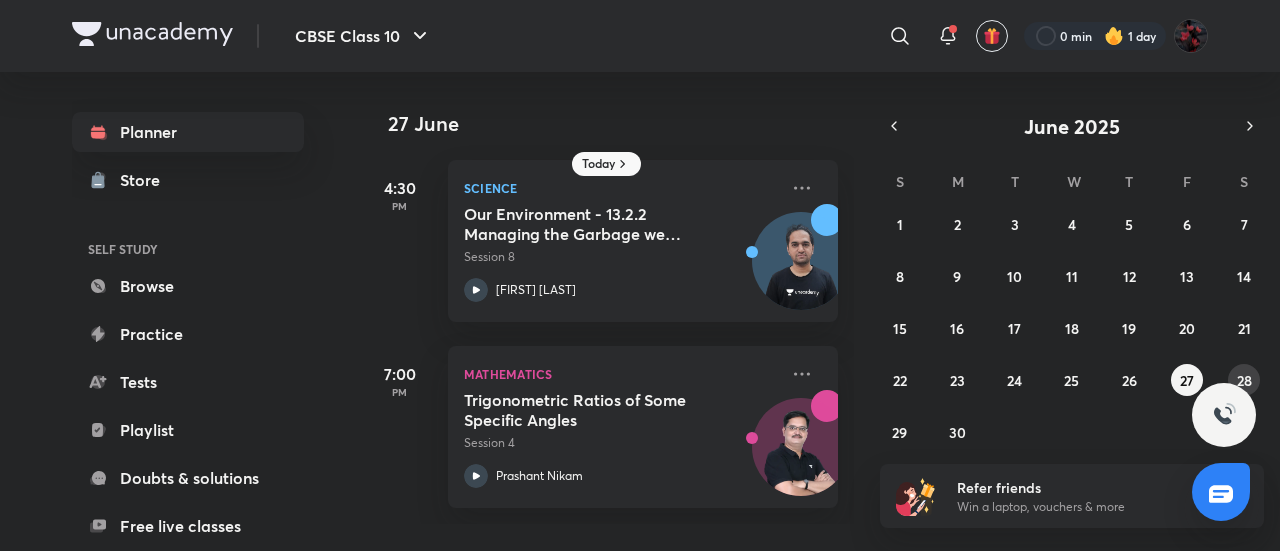 click on "28" at bounding box center (1244, 380) 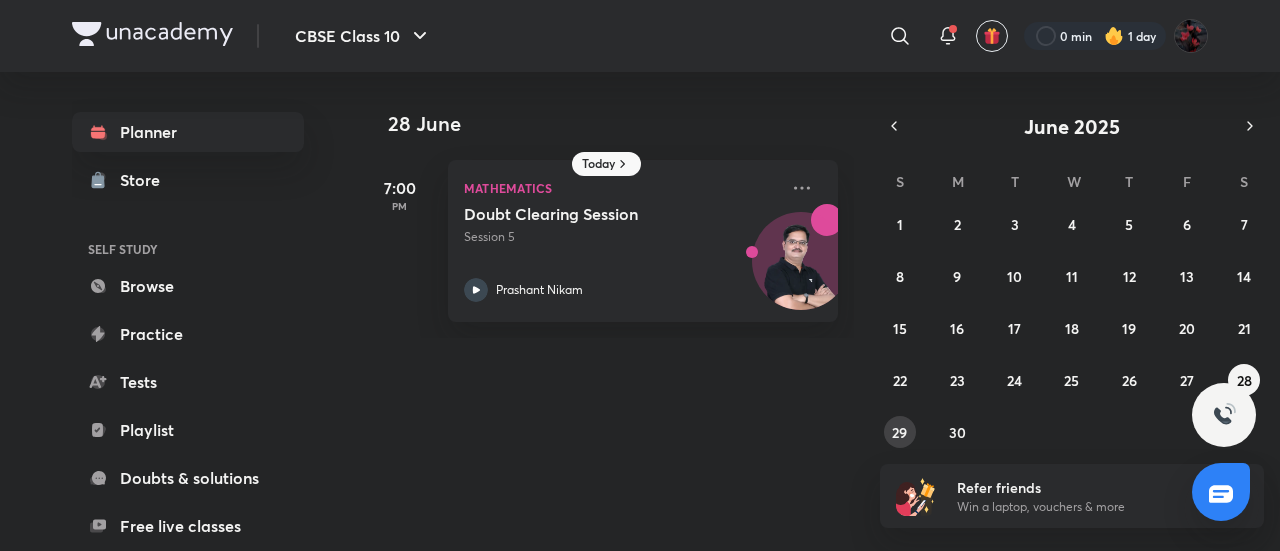 click on "29" at bounding box center (899, 432) 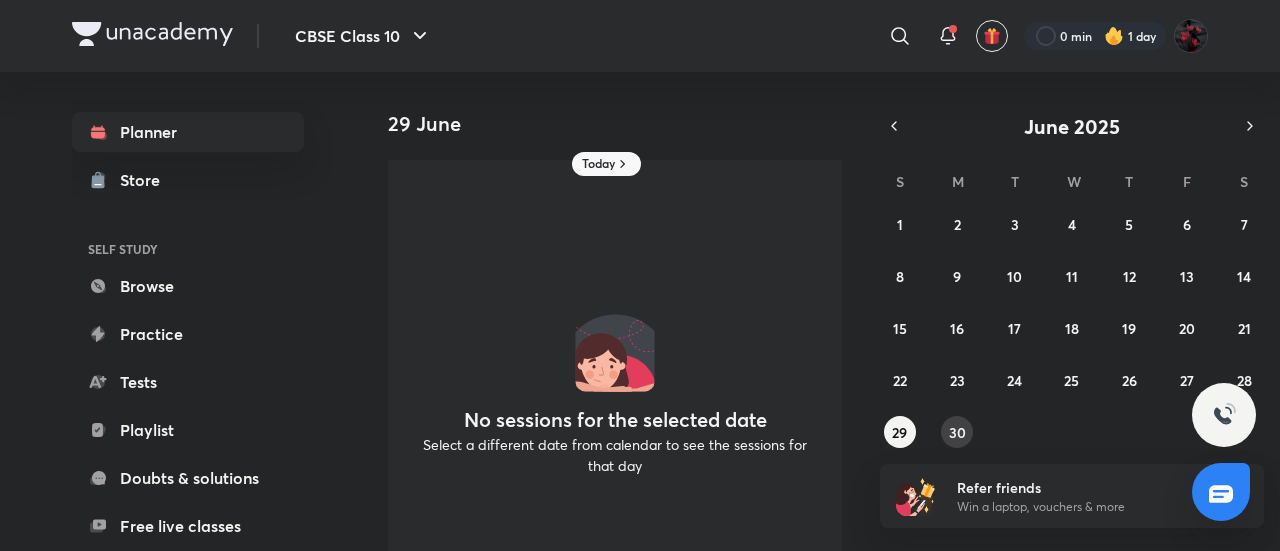 click on "30" at bounding box center [957, 432] 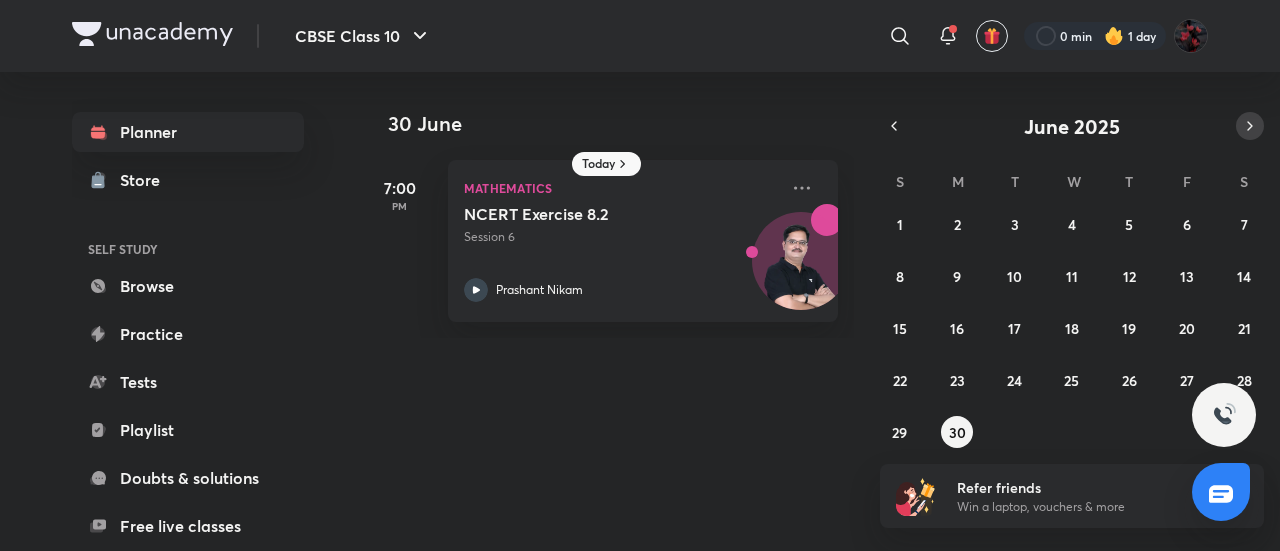 click 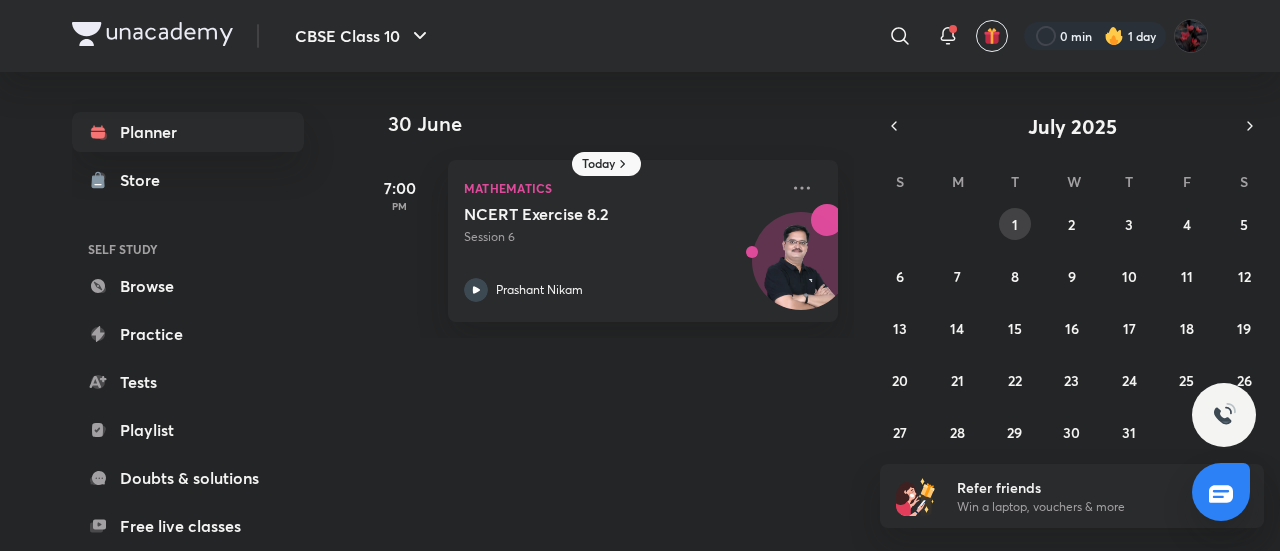 click on "1" at bounding box center (1015, 224) 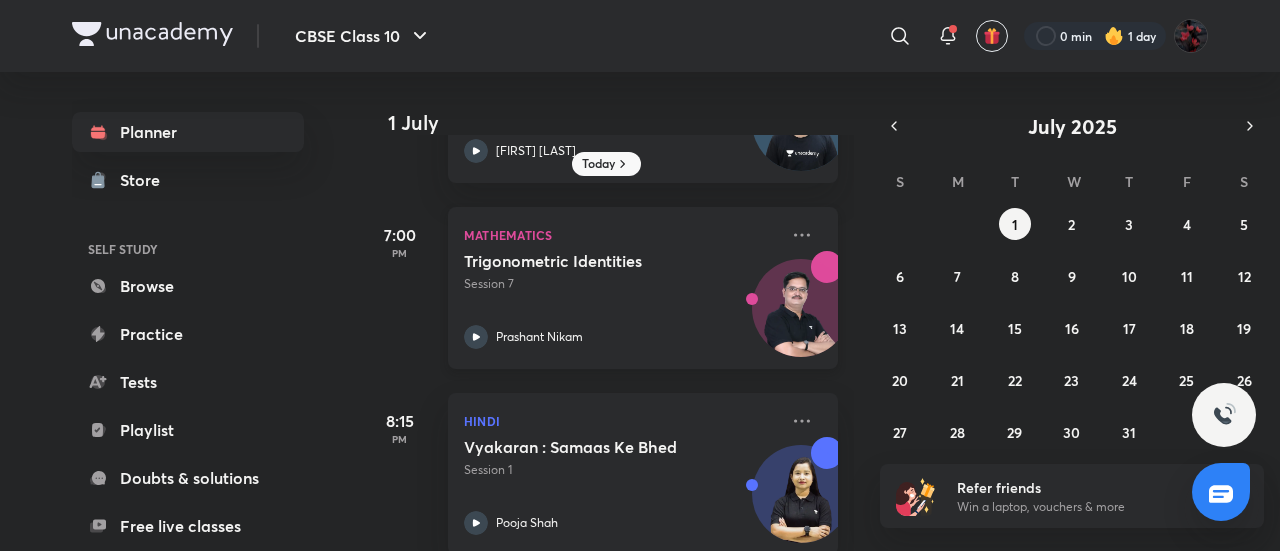 scroll, scrollTop: 174, scrollLeft: 0, axis: vertical 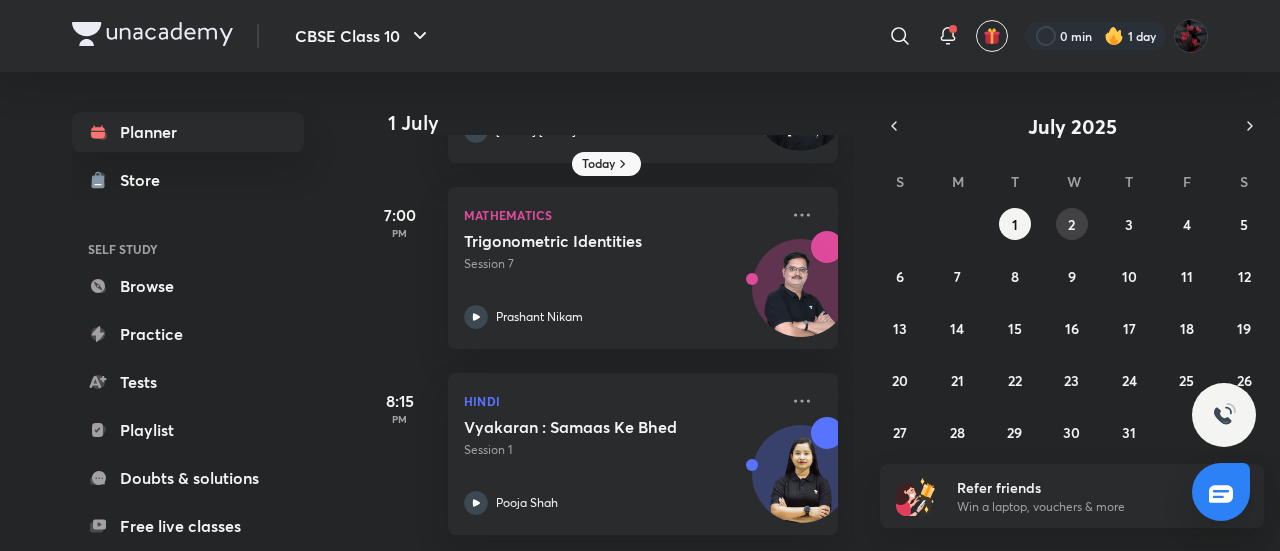 click on "2" at bounding box center (1071, 224) 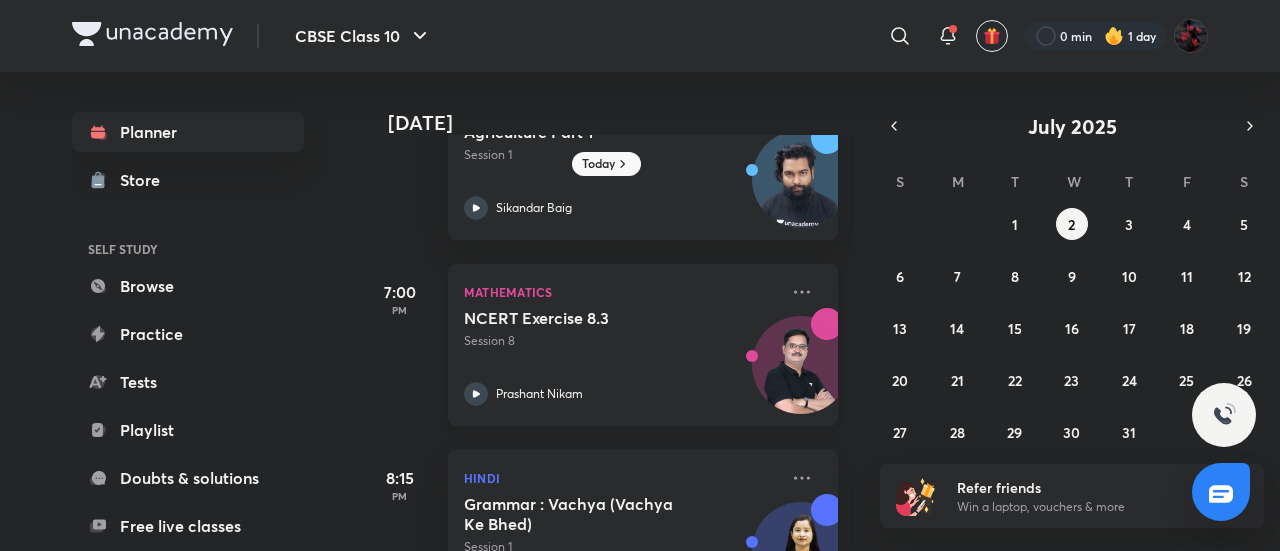 scroll, scrollTop: 174, scrollLeft: 0, axis: vertical 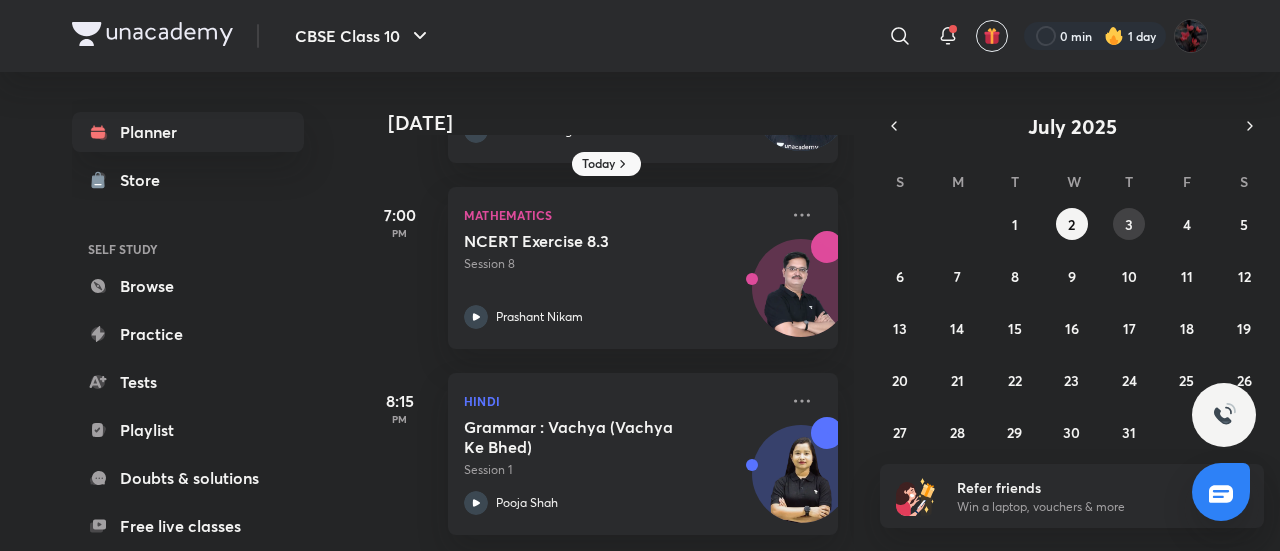 click on "3" at bounding box center (1129, 224) 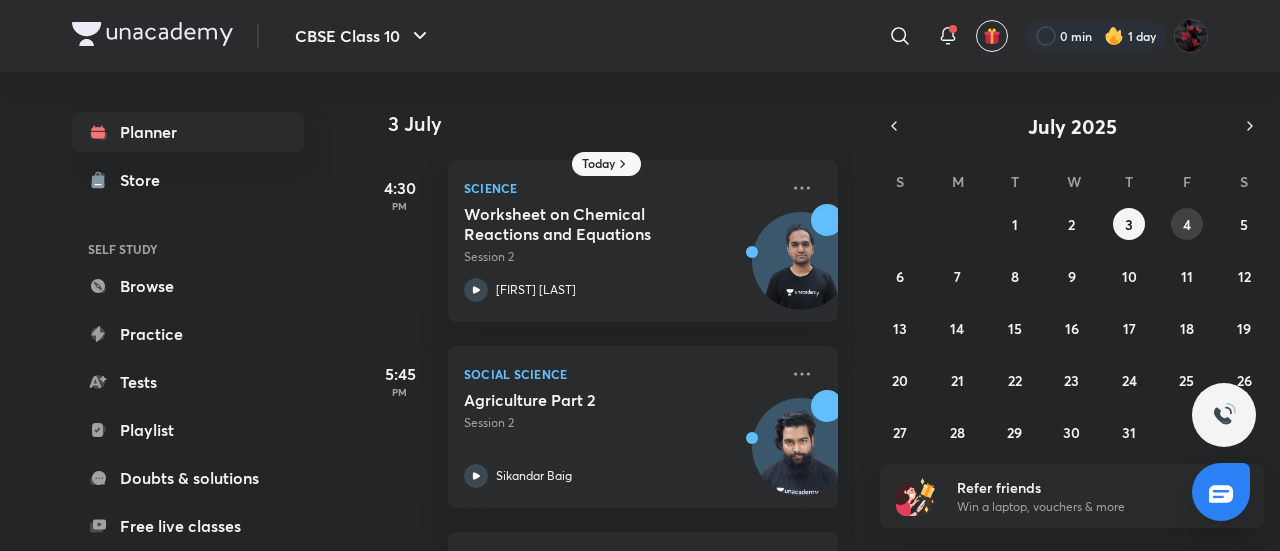 click on "4" at bounding box center (1187, 224) 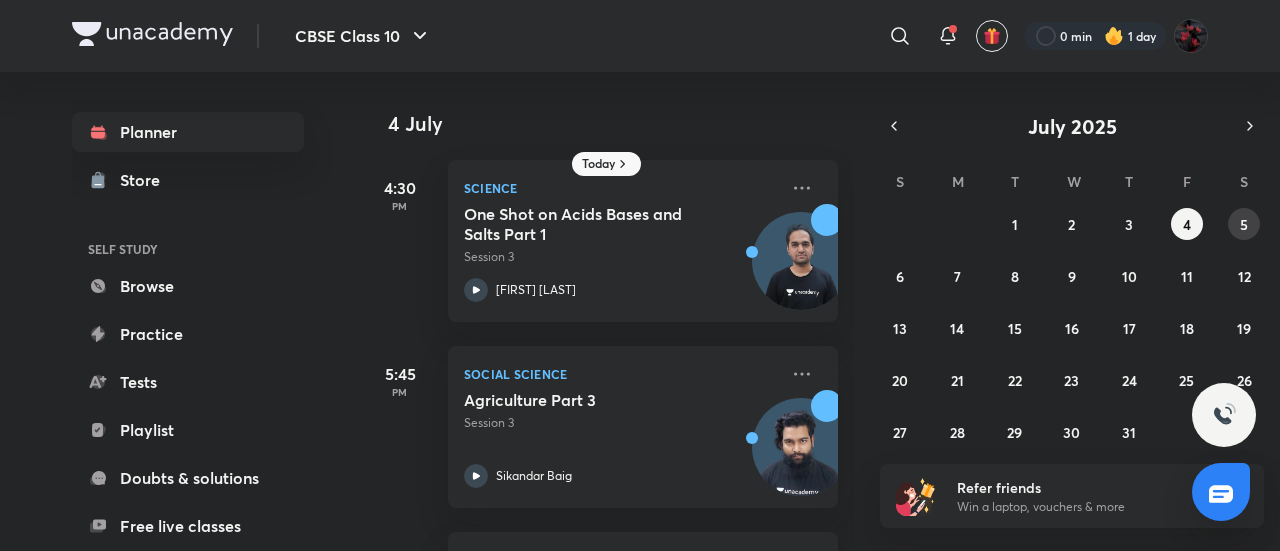 click on "5" at bounding box center (1244, 224) 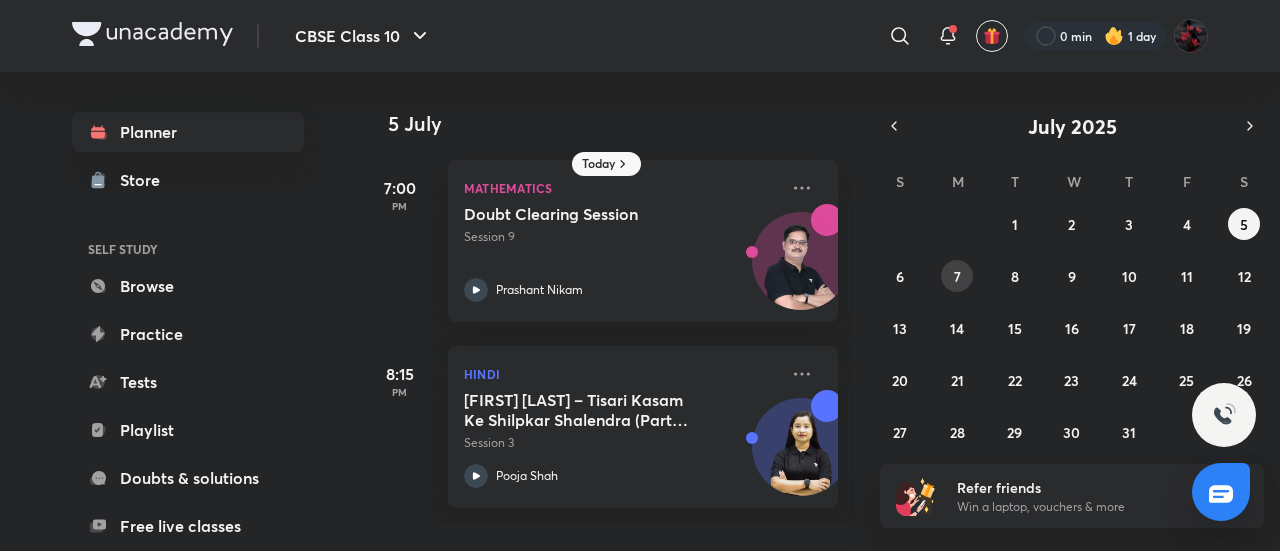 click on "7" at bounding box center [957, 276] 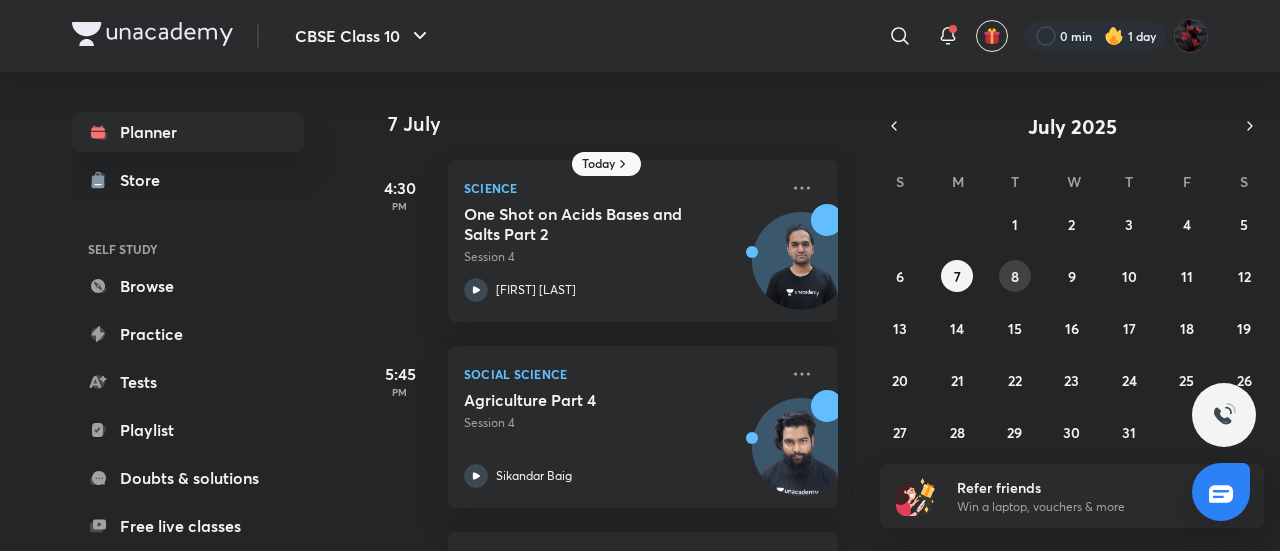 click on "8" at bounding box center [1015, 276] 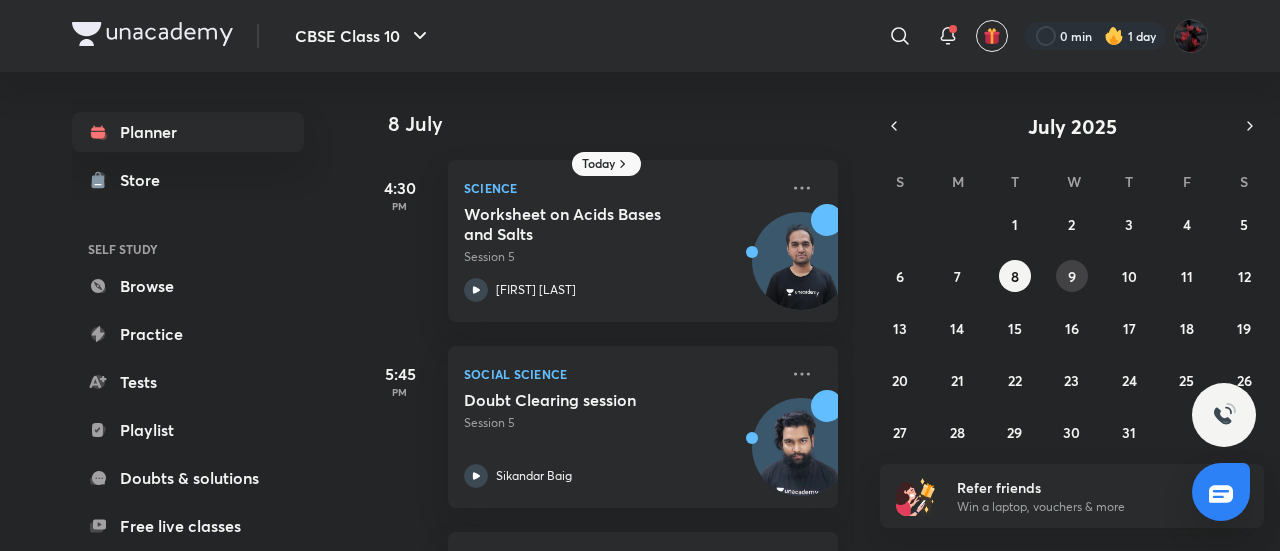 click on "9" at bounding box center (1072, 276) 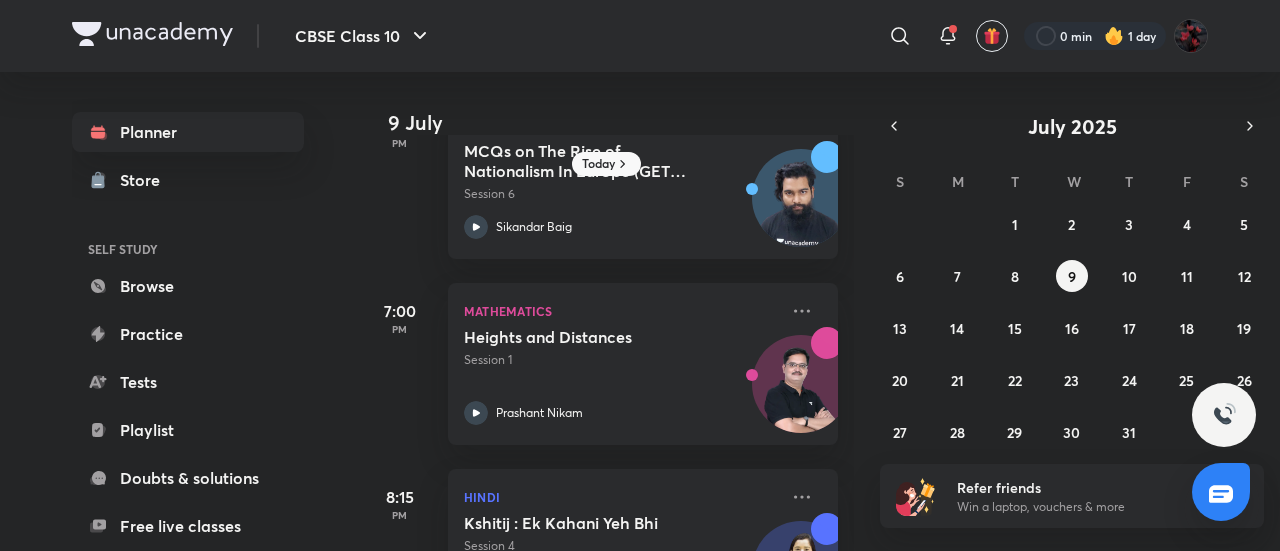 scroll, scrollTop: 174, scrollLeft: 0, axis: vertical 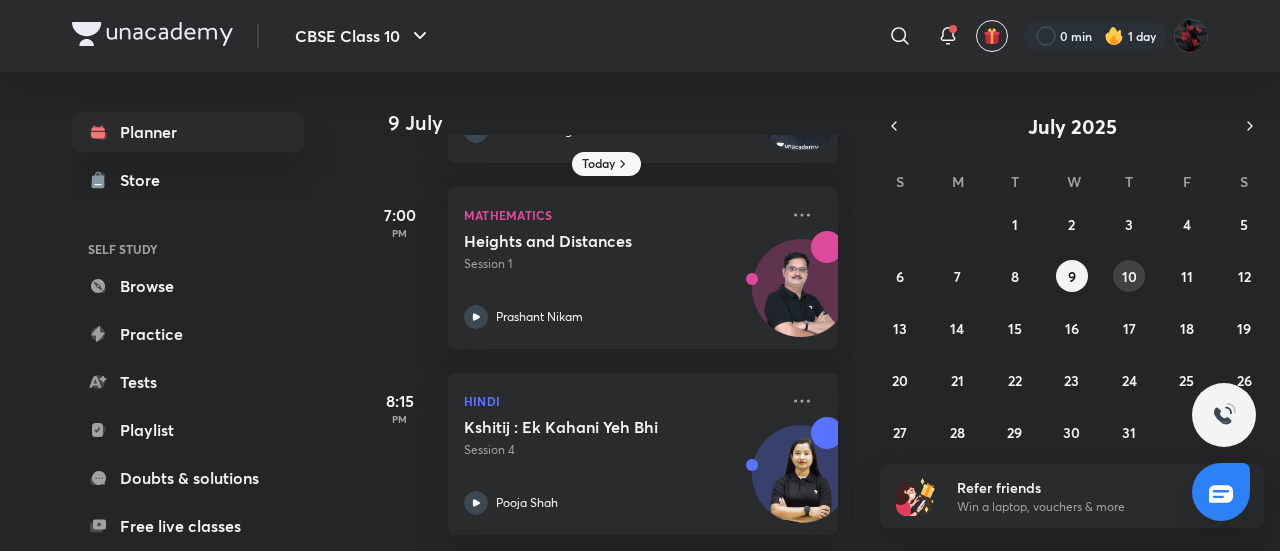 click on "10" at bounding box center (1129, 276) 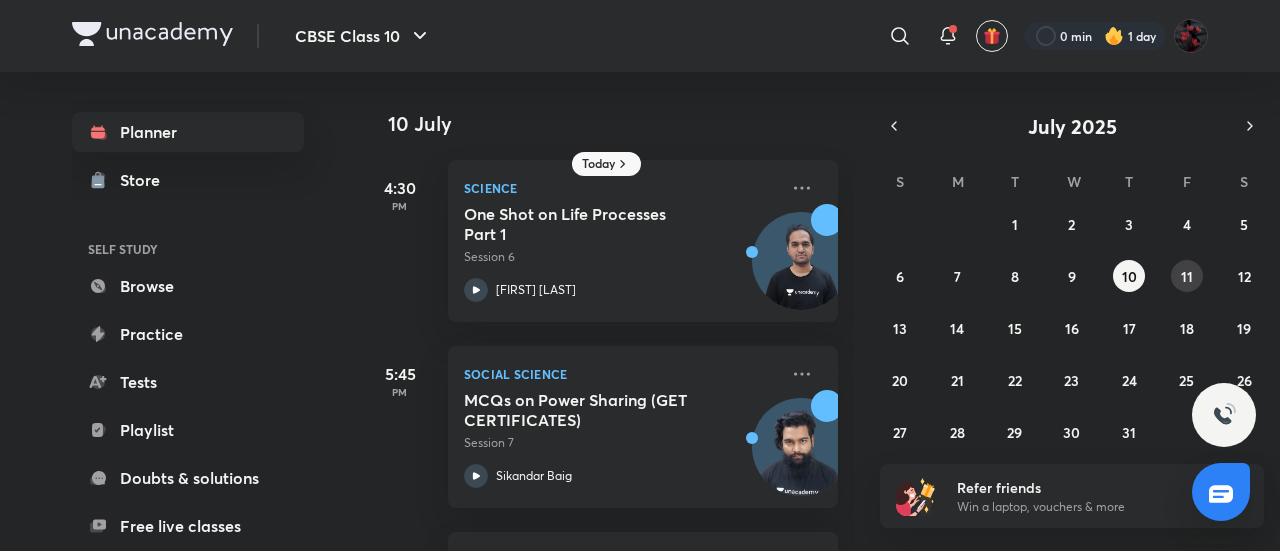 click on "11" at bounding box center [1187, 276] 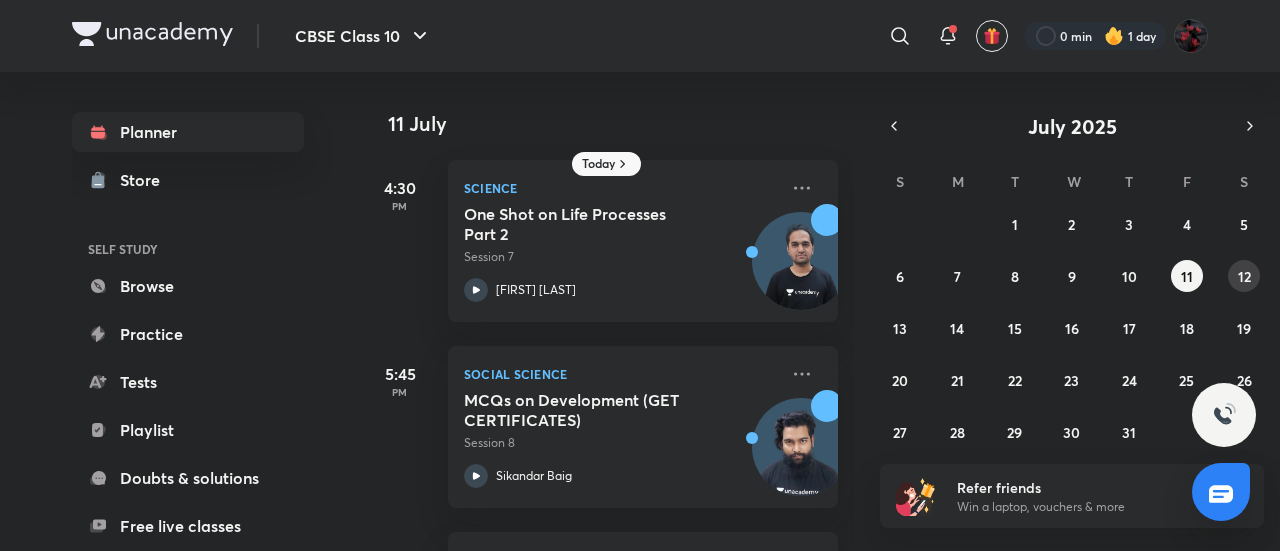 click on "12" at bounding box center (1244, 276) 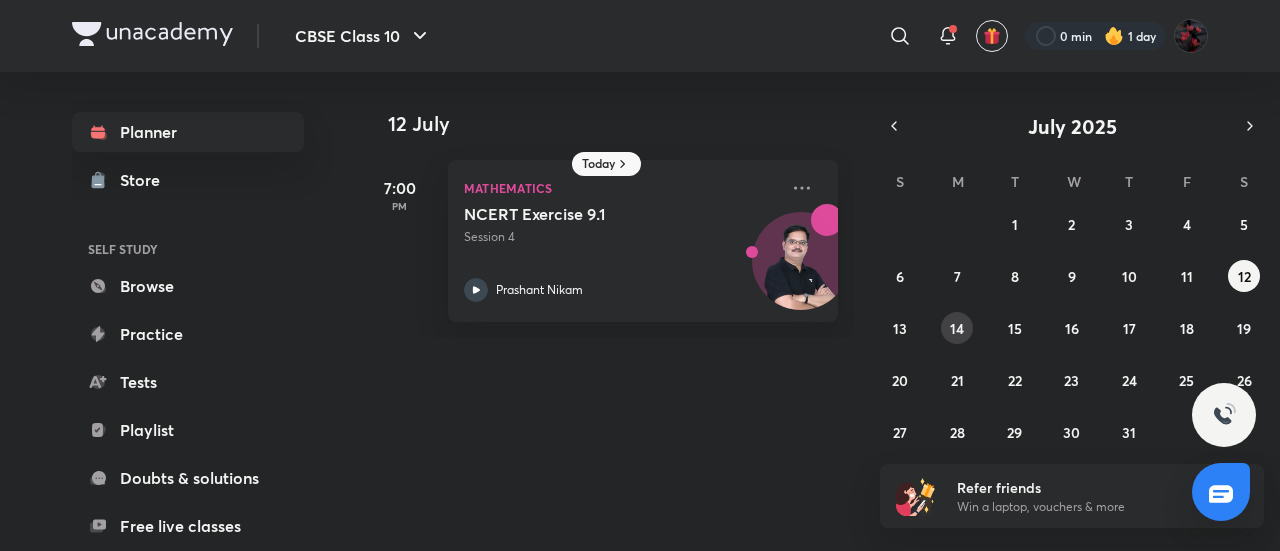 click on "14" at bounding box center [957, 328] 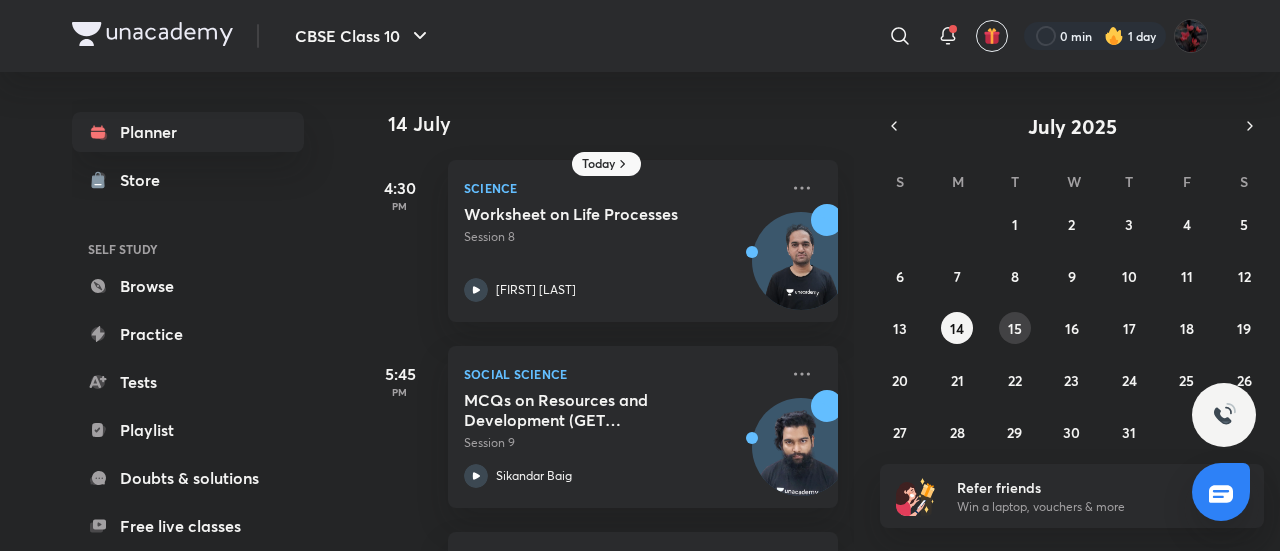 click on "15" at bounding box center [1015, 328] 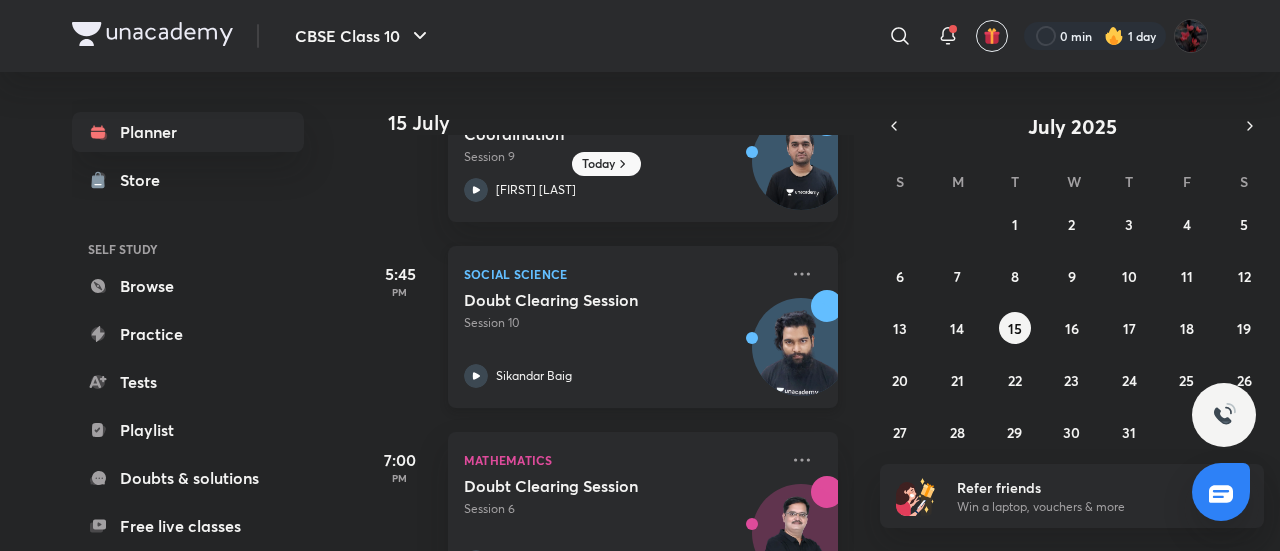 scroll, scrollTop: 0, scrollLeft: 0, axis: both 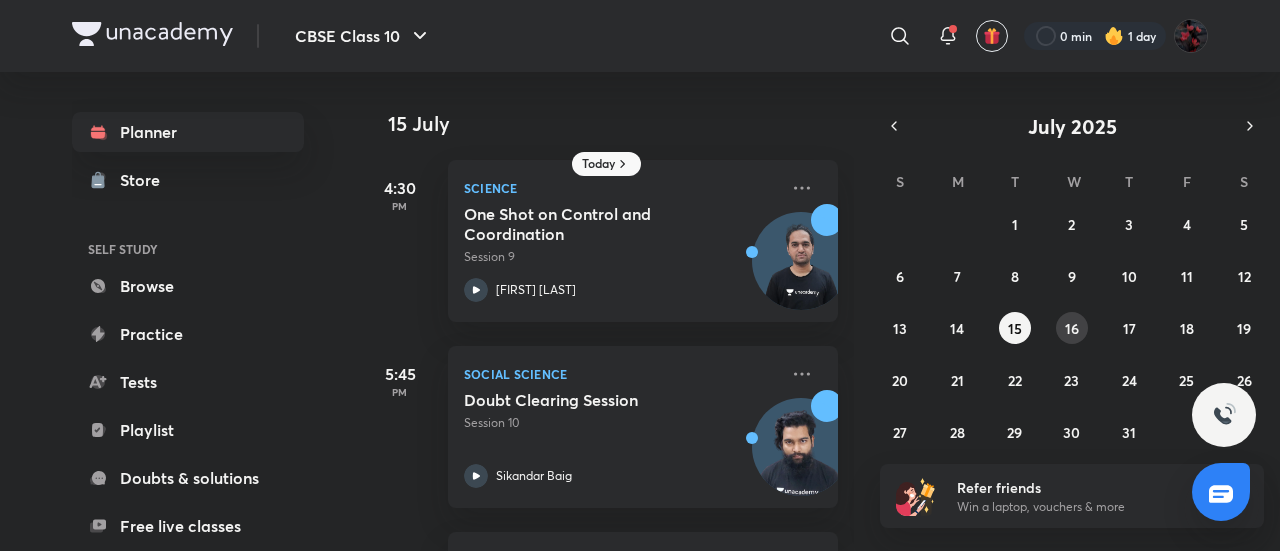 click on "16" at bounding box center [1072, 328] 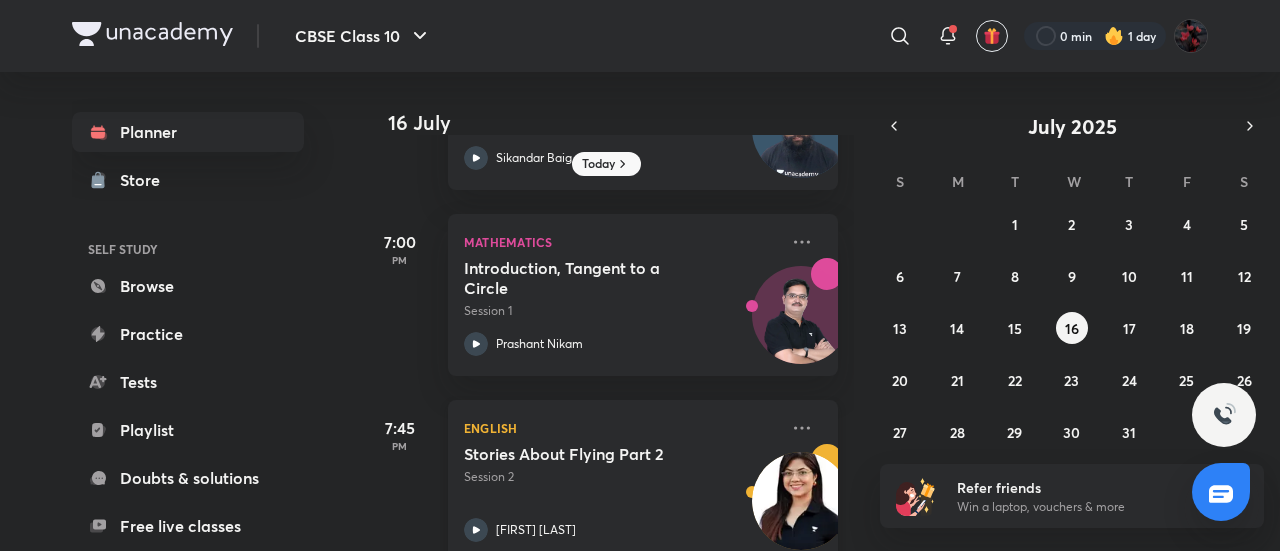 scroll, scrollTop: 100, scrollLeft: 0, axis: vertical 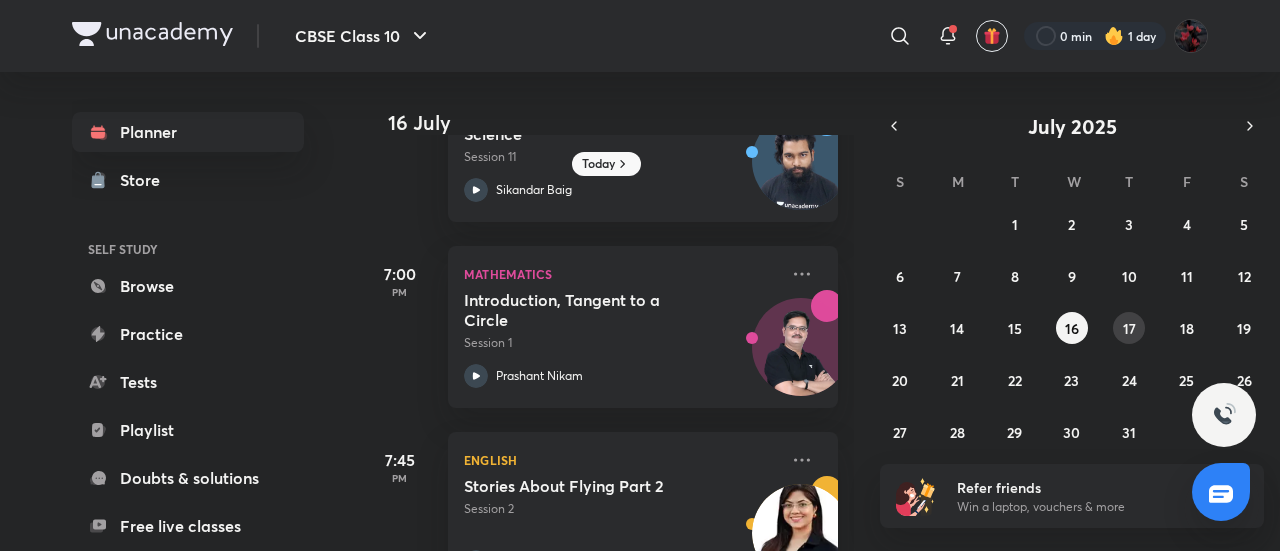 click on "17" at bounding box center (1129, 328) 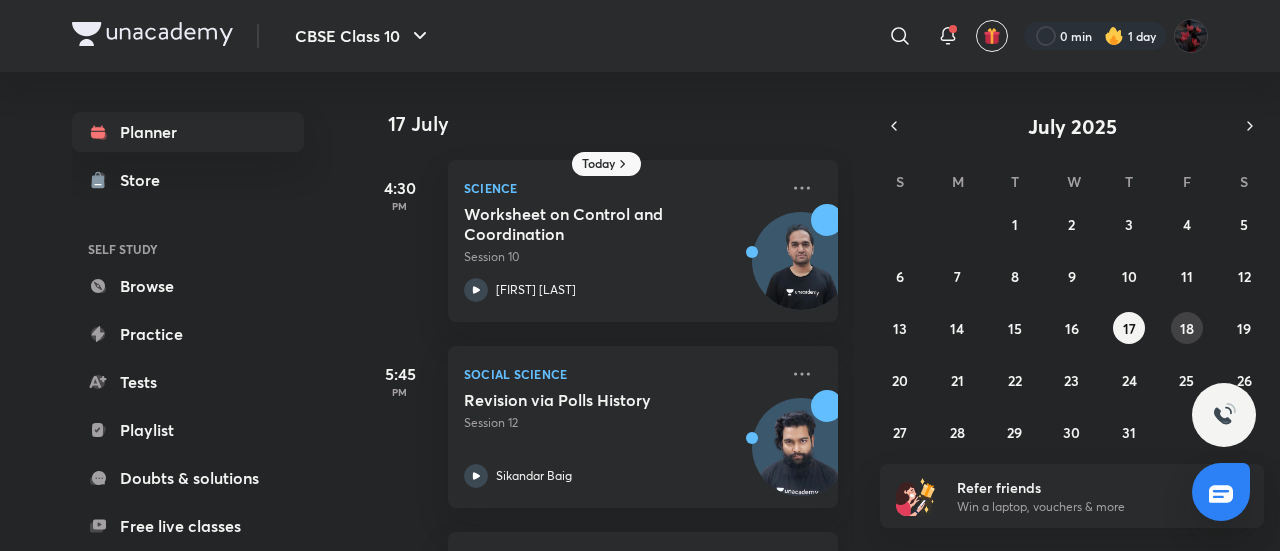 click on "18" at bounding box center [1187, 328] 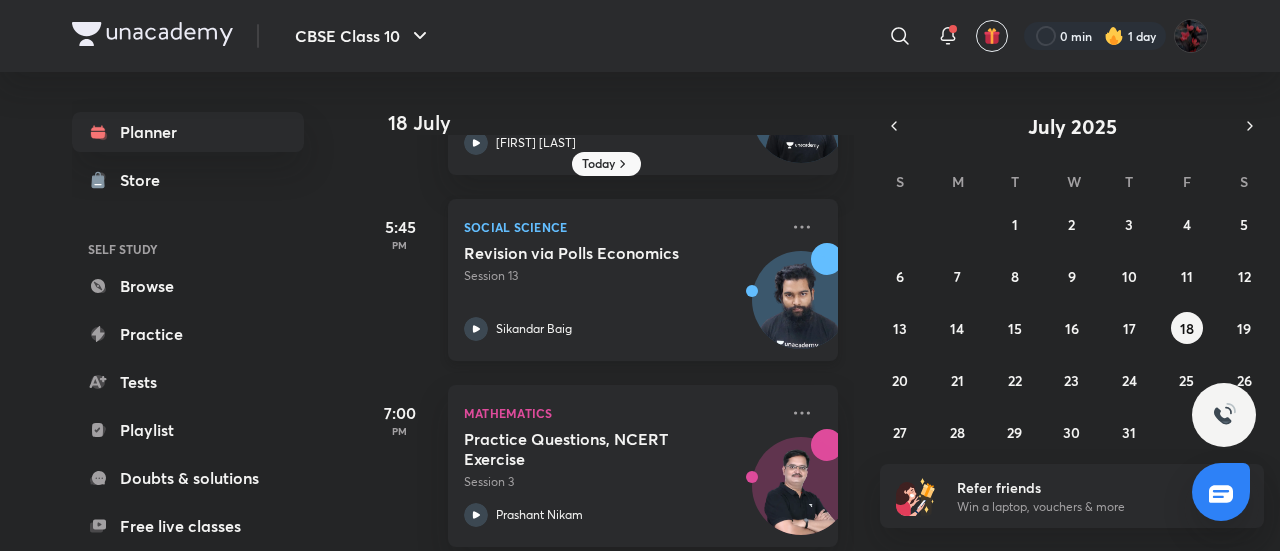 scroll, scrollTop: 200, scrollLeft: 0, axis: vertical 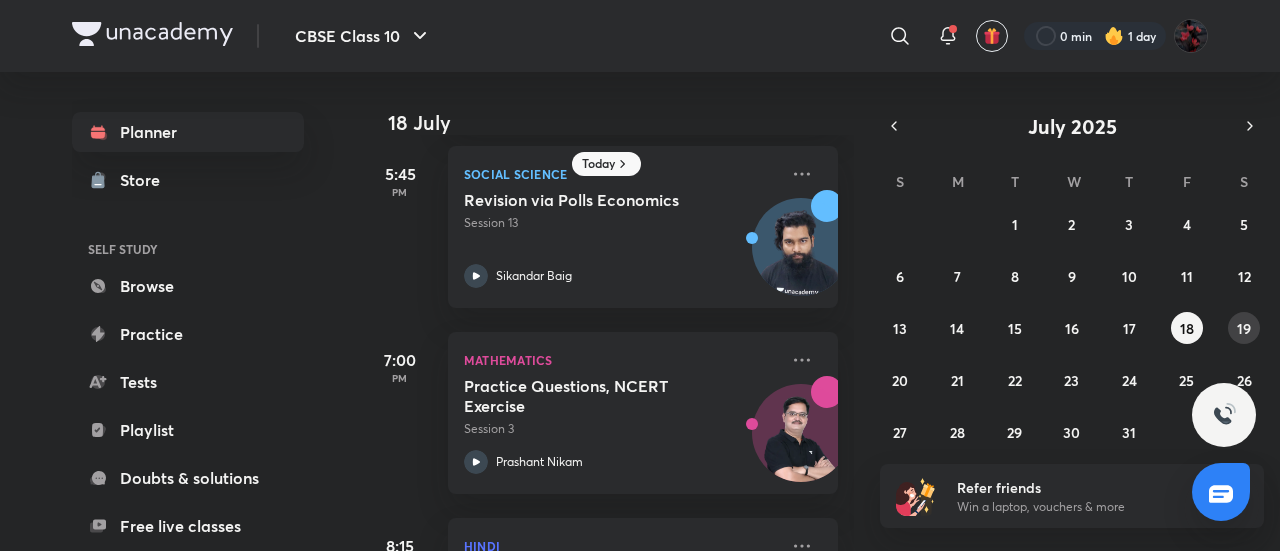 click on "19" at bounding box center (1244, 328) 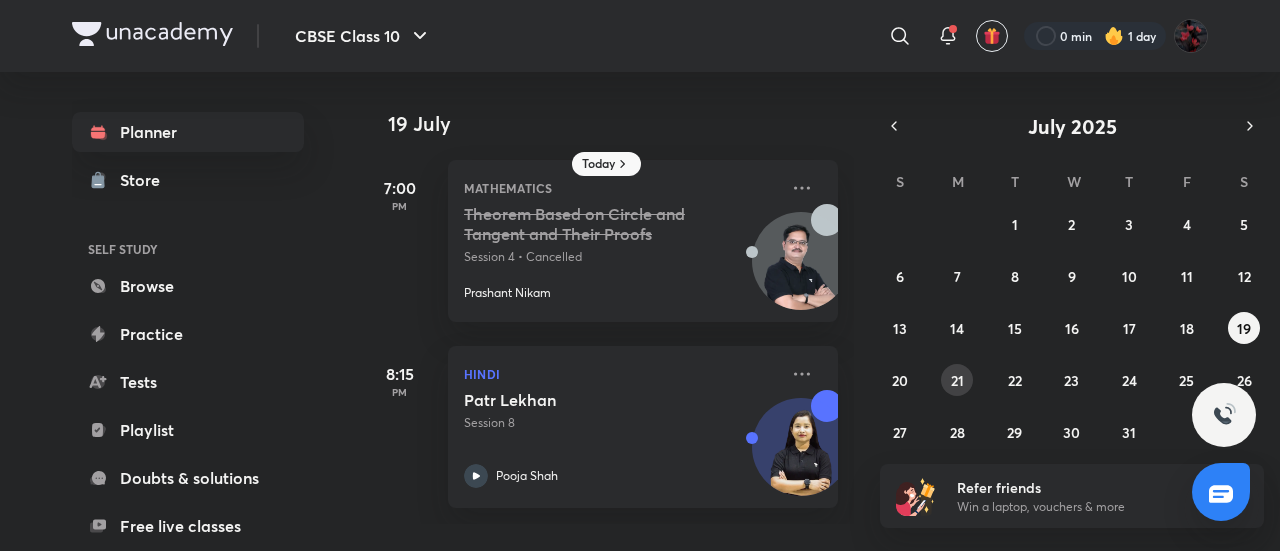 click on "21" at bounding box center [957, 380] 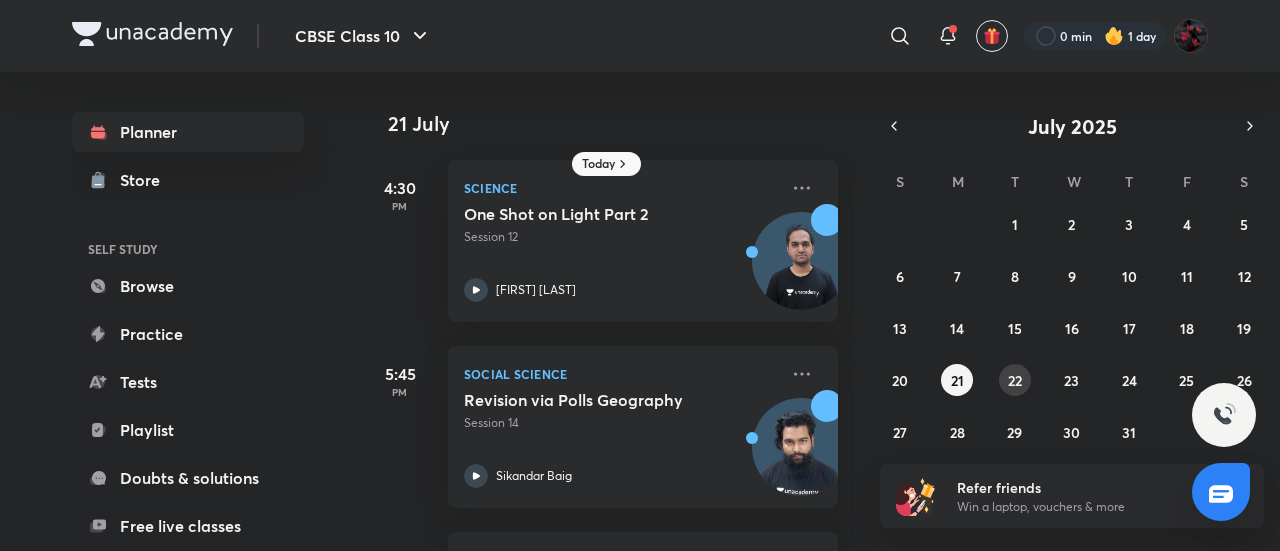 click on "22" at bounding box center [1015, 380] 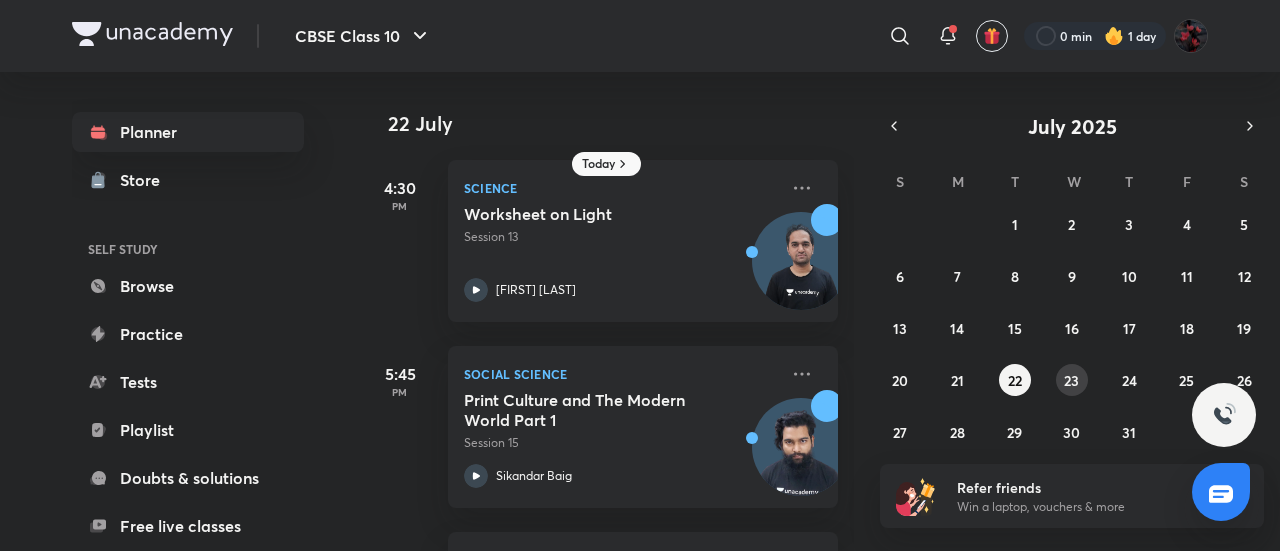 click on "23" at bounding box center [1071, 380] 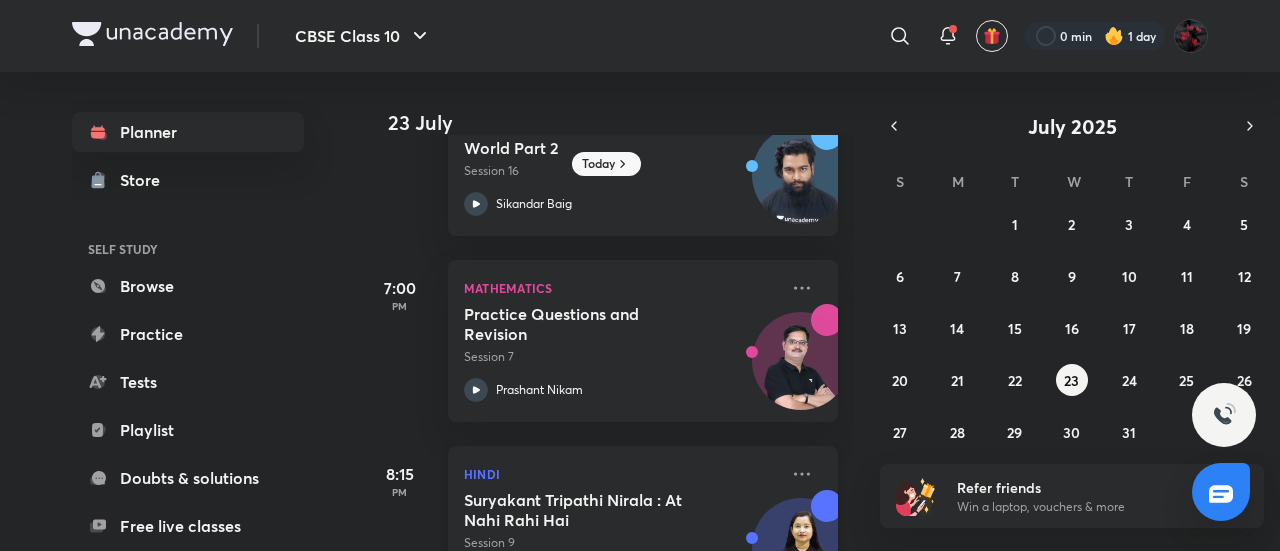 scroll, scrollTop: 174, scrollLeft: 0, axis: vertical 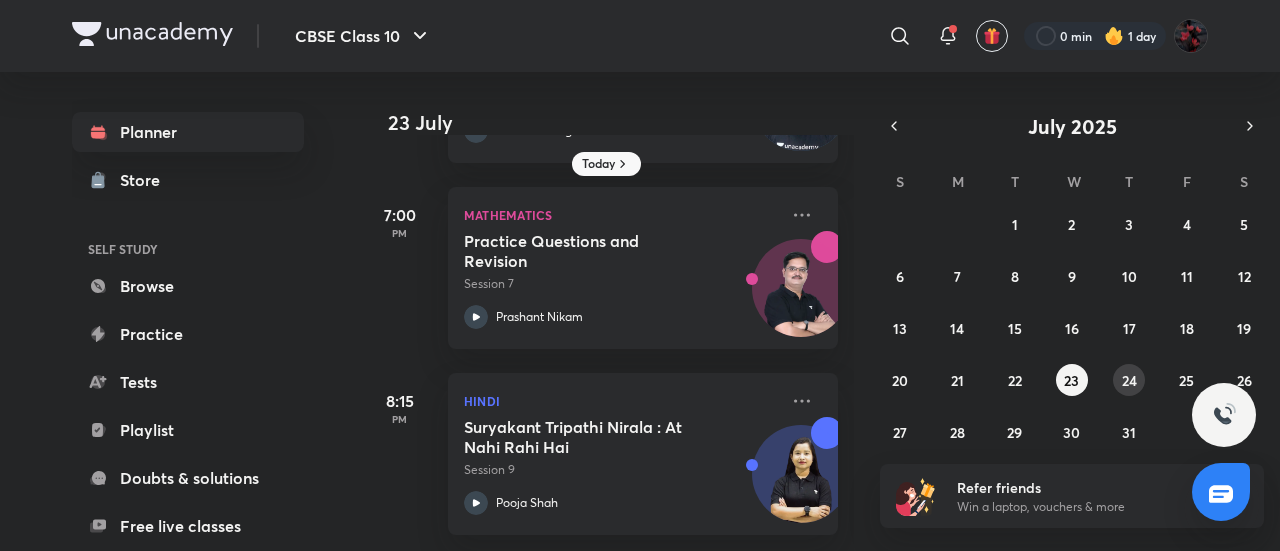 click on "24" at bounding box center (1129, 380) 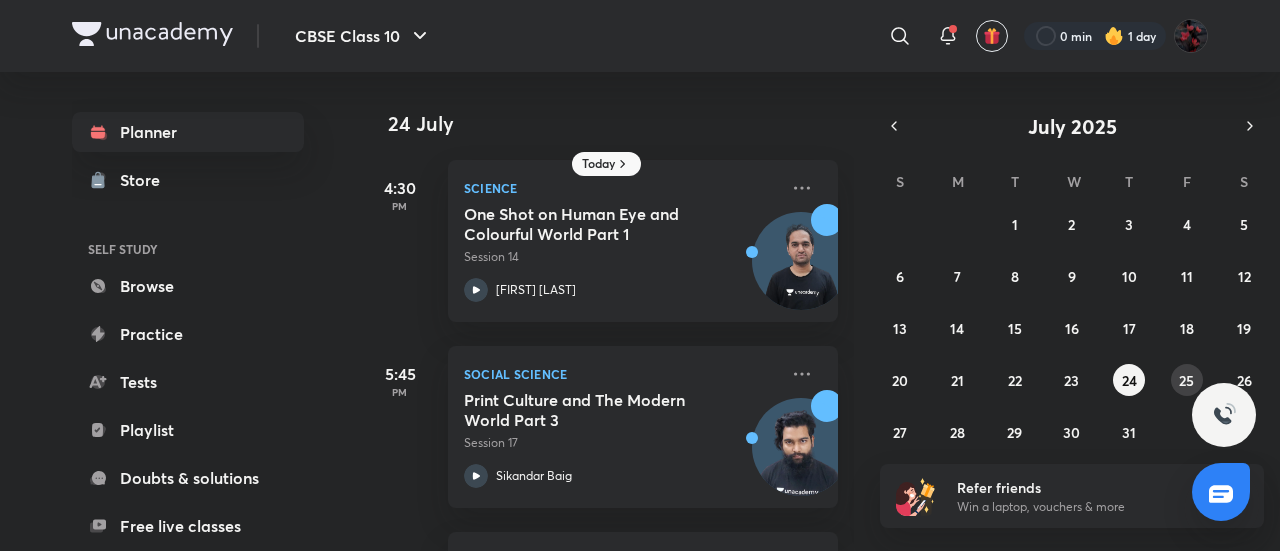click on "25" at bounding box center [1186, 380] 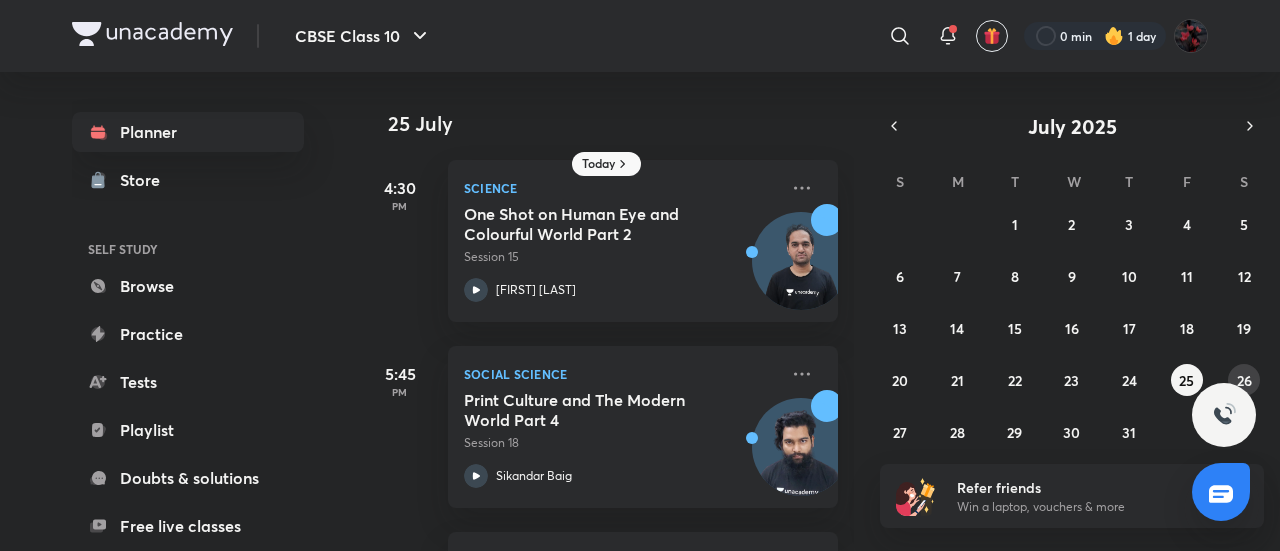 click on "26" at bounding box center [1244, 380] 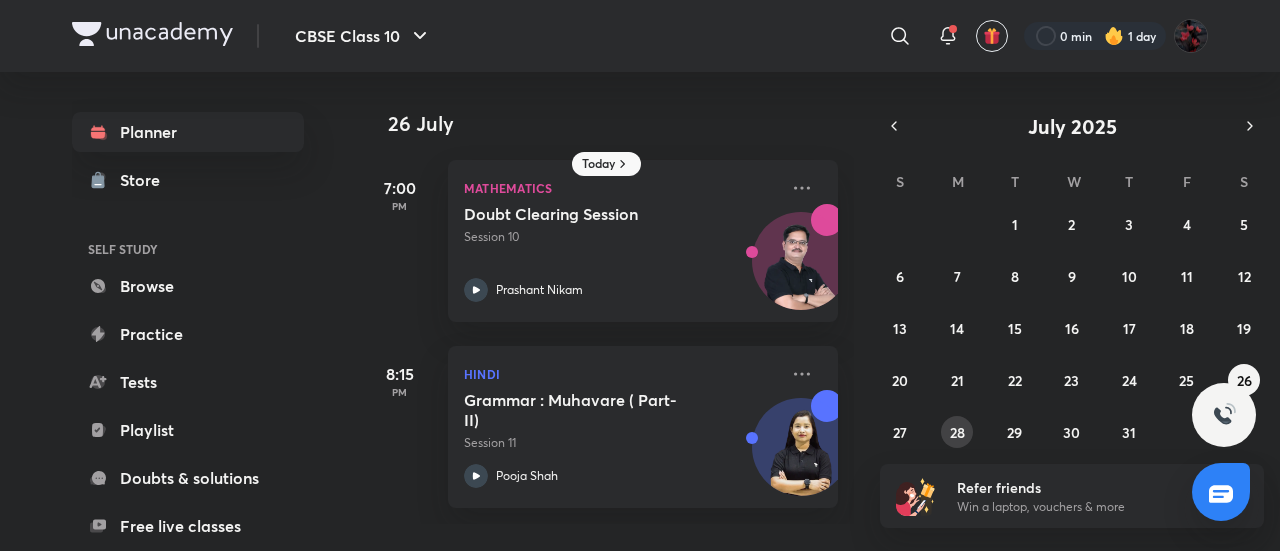 click on "28" at bounding box center [957, 432] 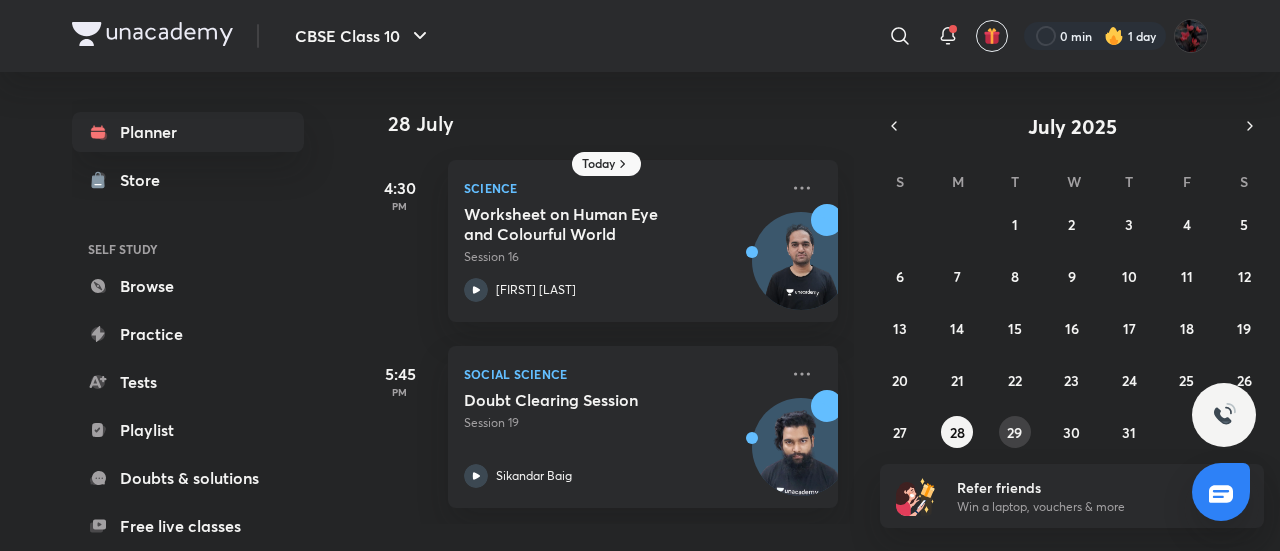 click on "29" at bounding box center [1014, 432] 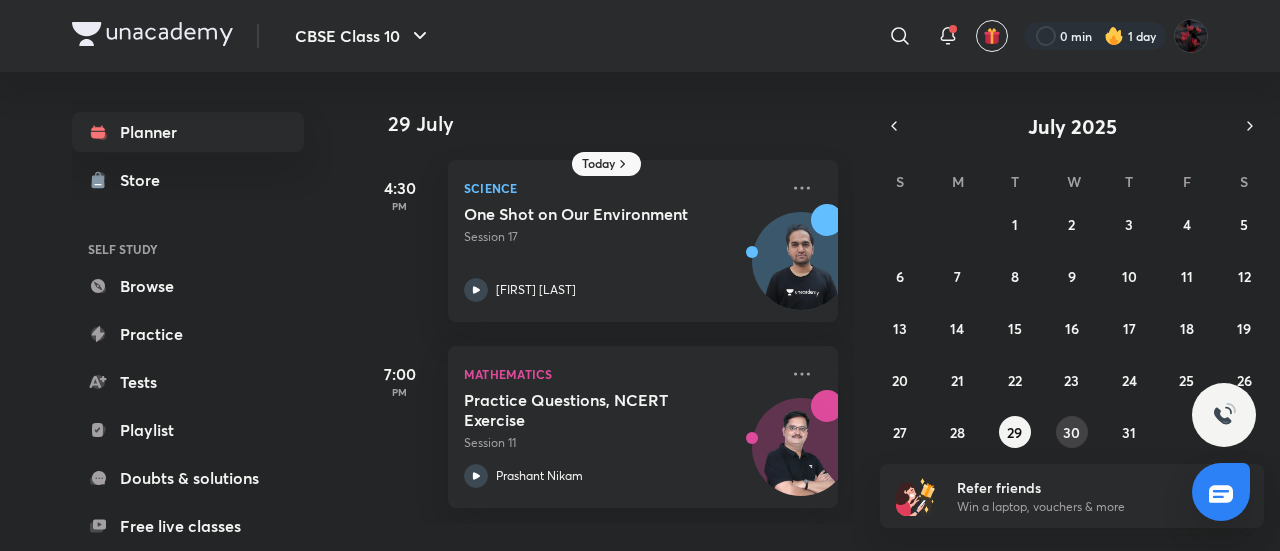 click on "30" at bounding box center (1071, 432) 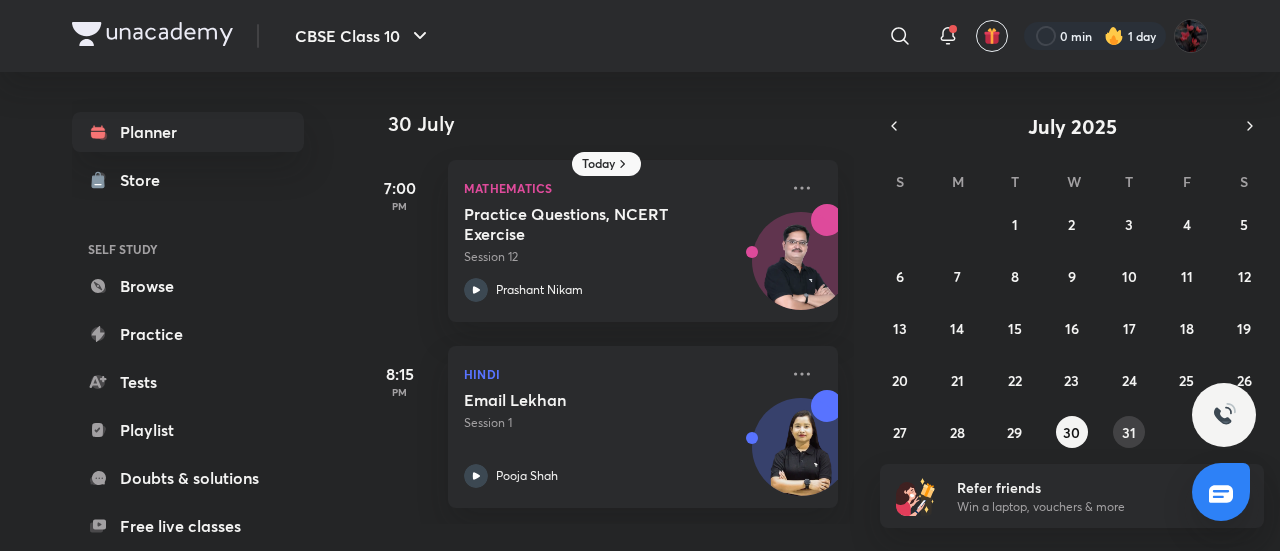 click on "31" at bounding box center (1129, 432) 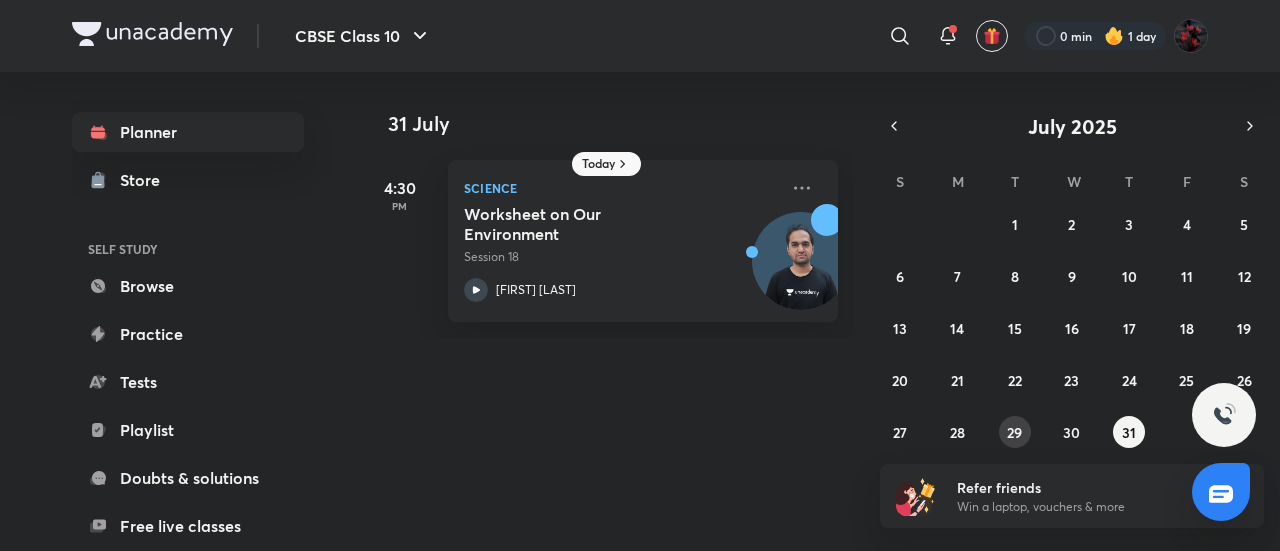 click on "29" at bounding box center (1015, 432) 